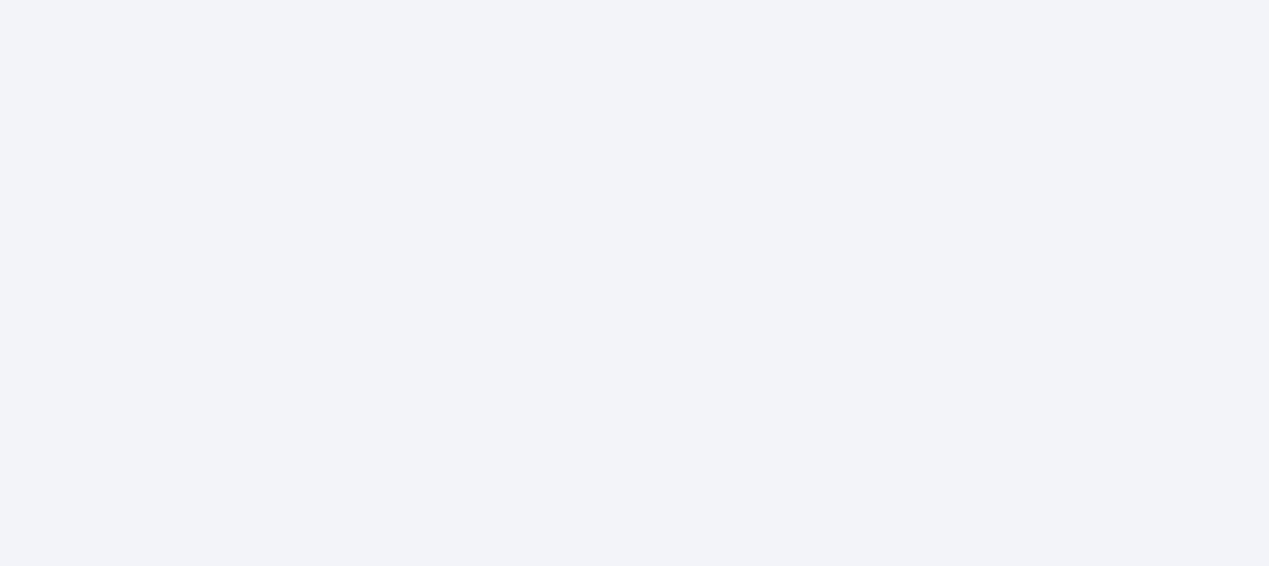 scroll, scrollTop: 0, scrollLeft: 0, axis: both 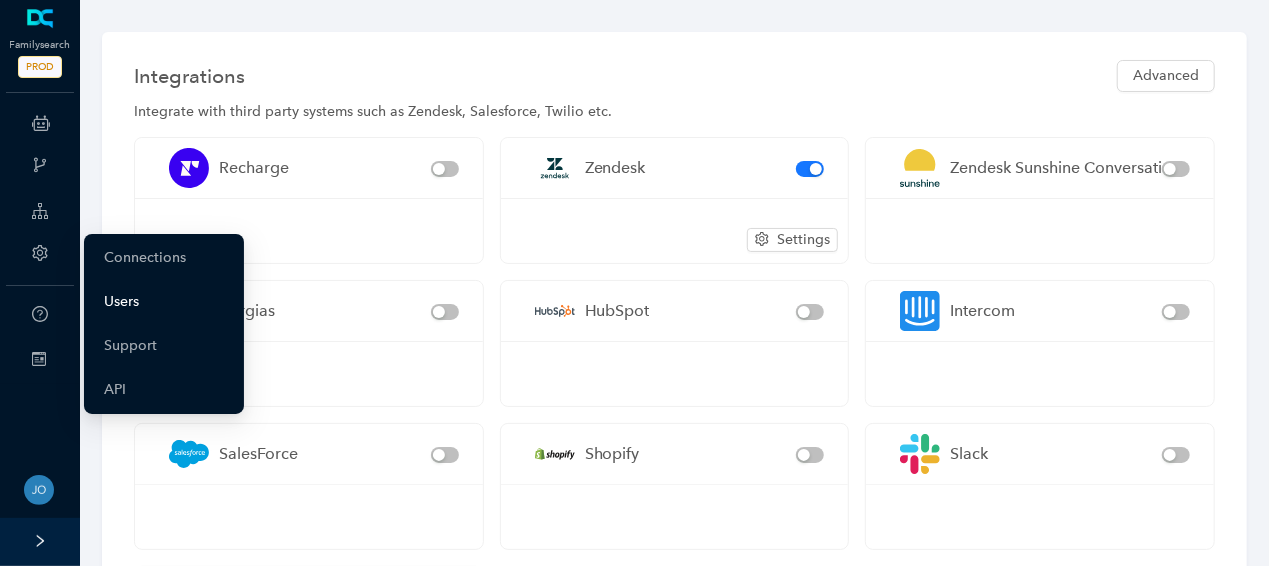 click on "Users" at bounding box center [121, 302] 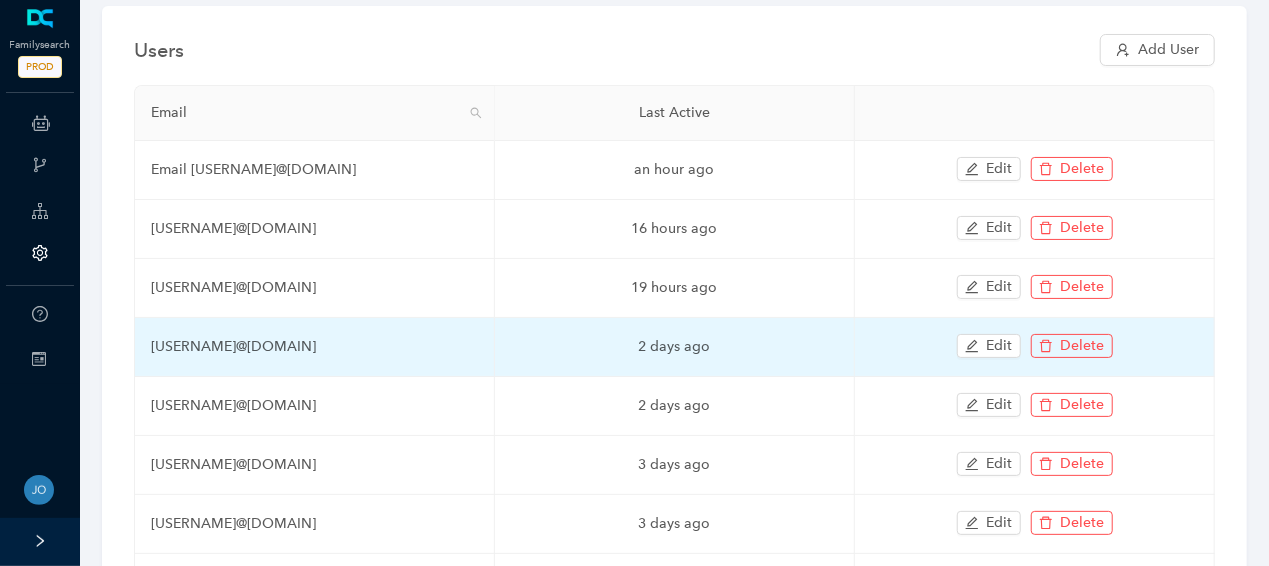 scroll, scrollTop: 0, scrollLeft: 0, axis: both 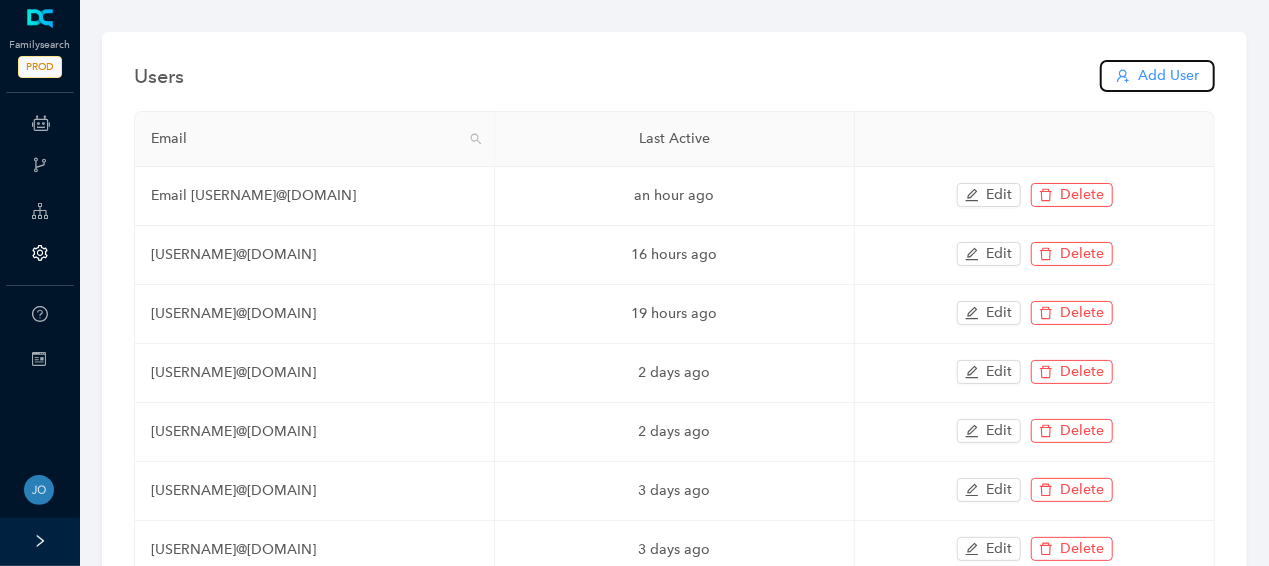 click on "Add User" at bounding box center (1168, 76) 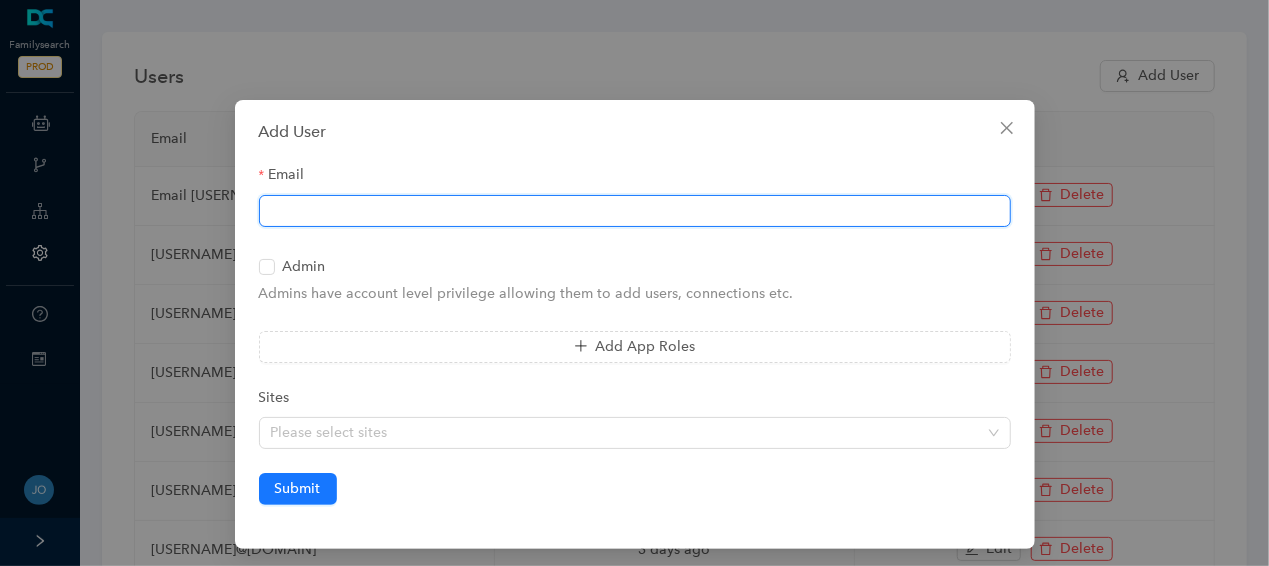 click on "Email" at bounding box center [635, 211] 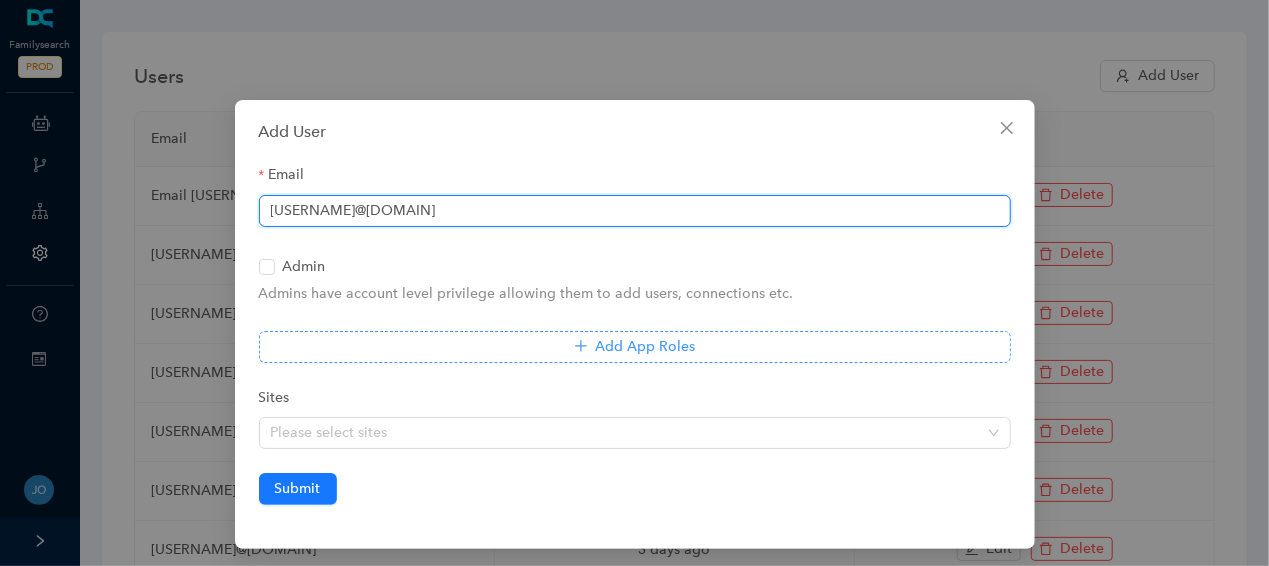 type on "sulsersa@ChurchofJesusChrist.org" 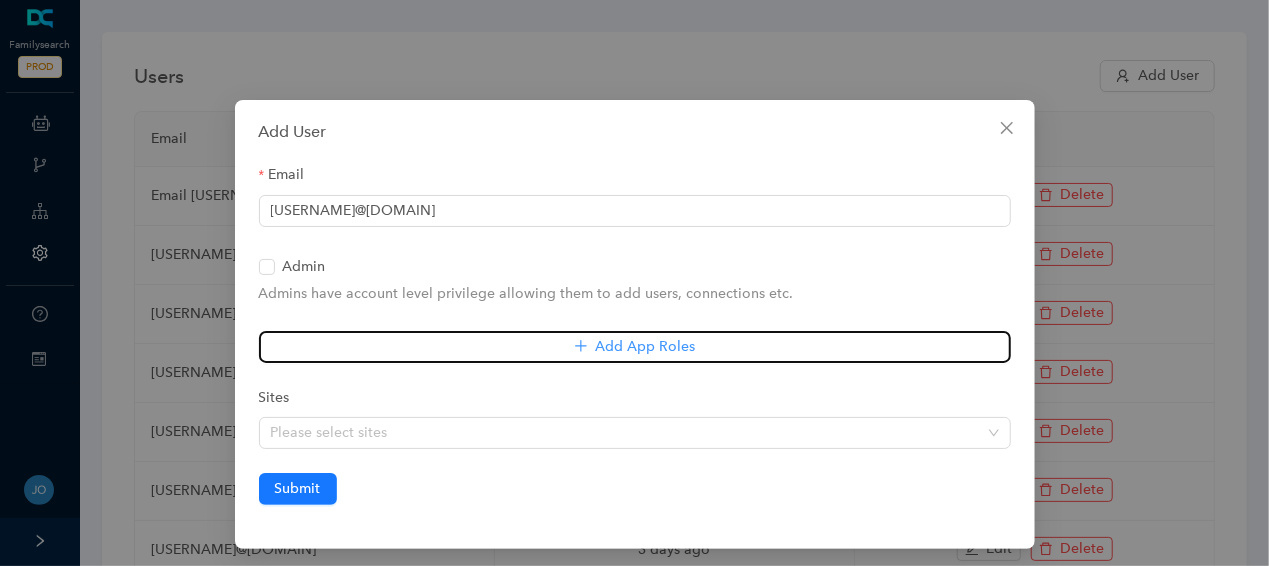 click on "Add App Roles" at bounding box center [635, 347] 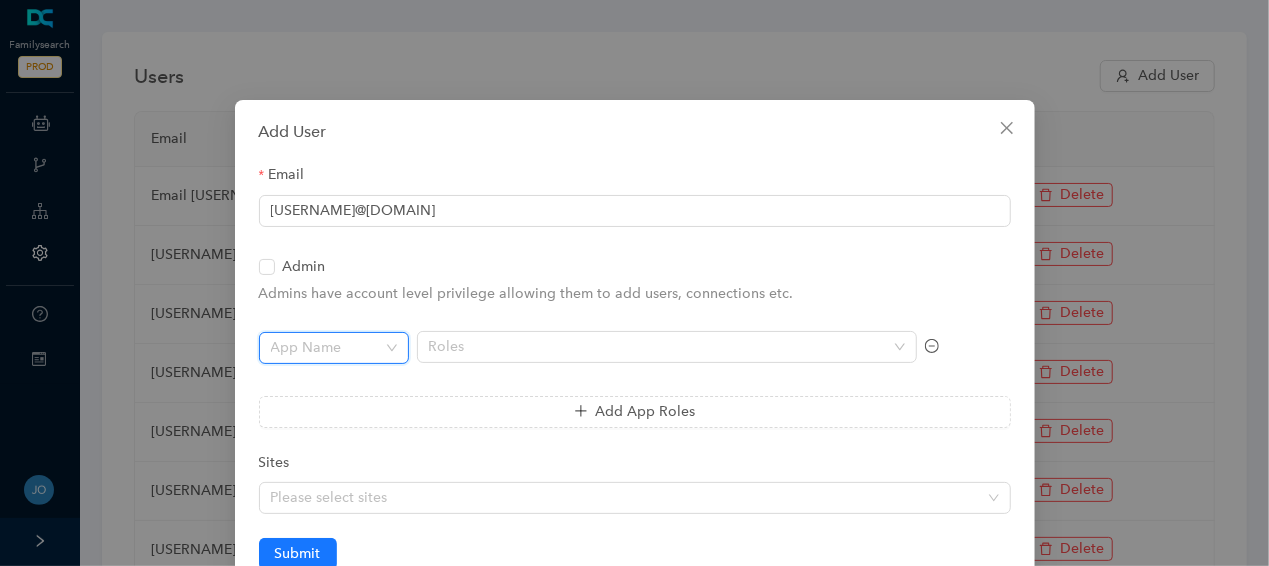 click at bounding box center (328, 348) 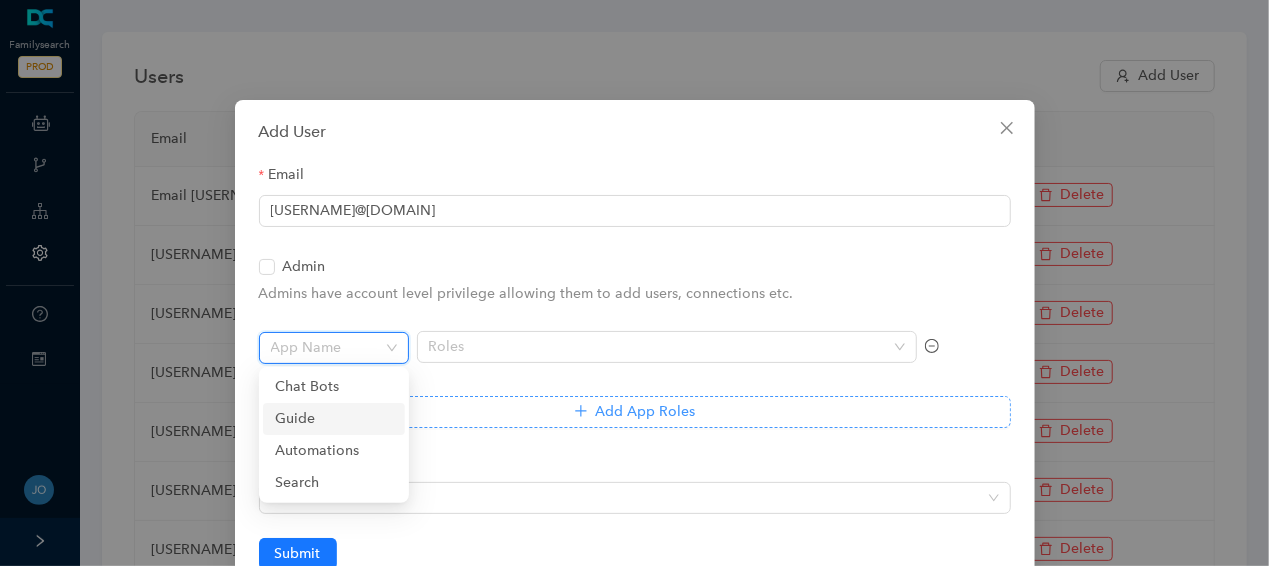 drag, startPoint x: 309, startPoint y: 419, endPoint x: 377, endPoint y: 402, distance: 70.0928 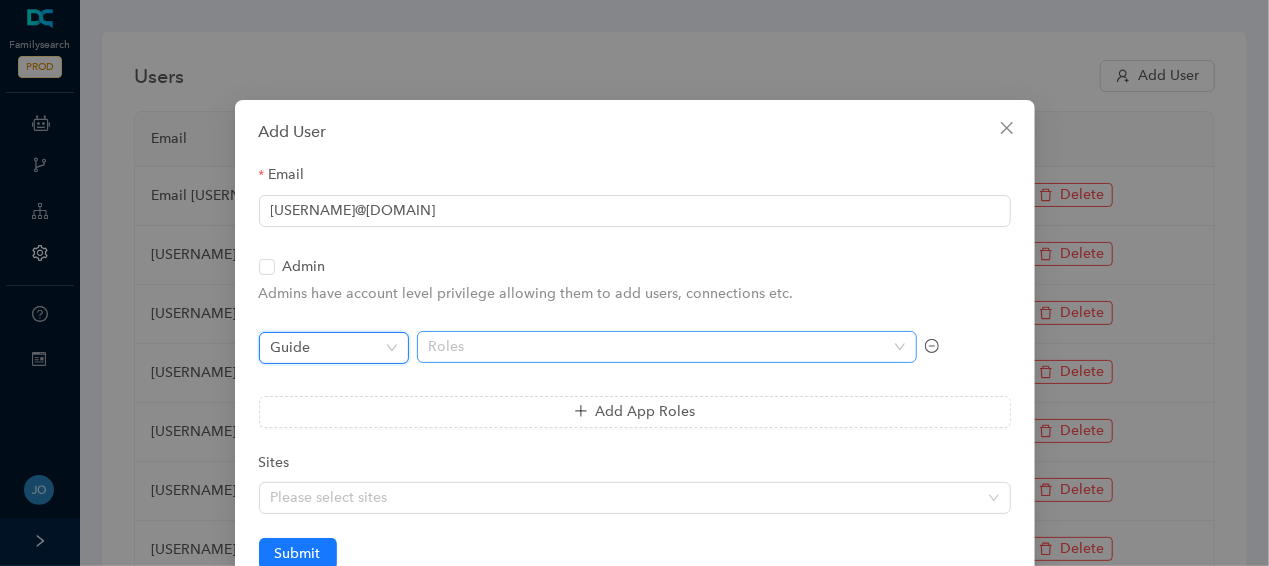 click at bounding box center (656, 347) 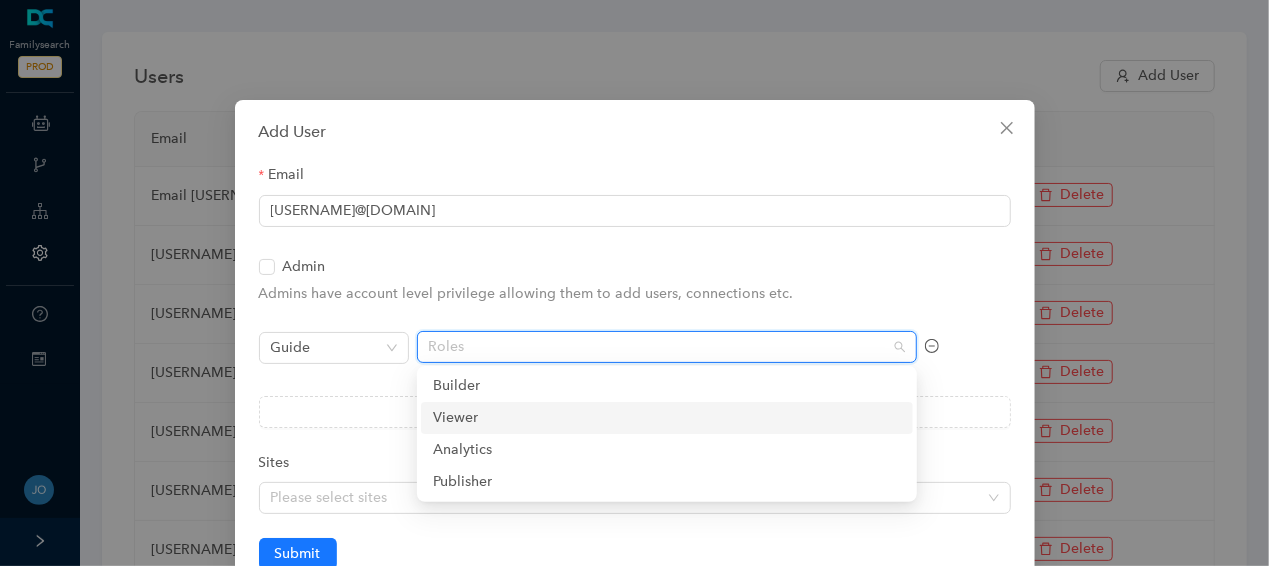click on "Viewer" at bounding box center [0, 0] 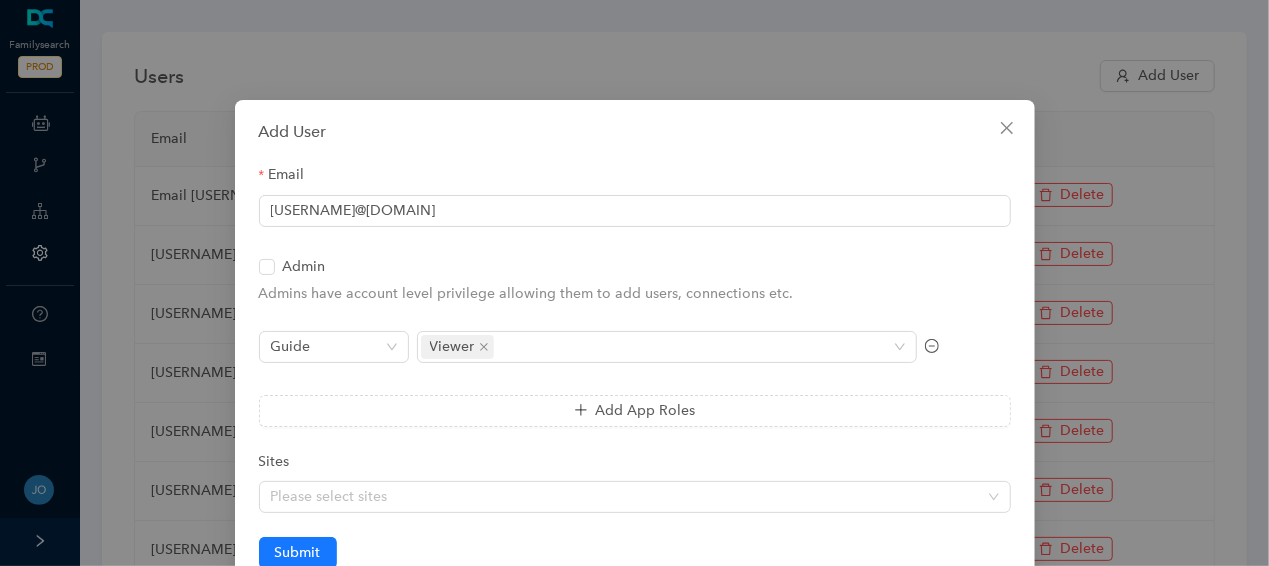 click on "Email sulsersa@ChurchofJesusChrist.org Admin Admins have account level privilege allowing them to add users, connections etc. Guide Viewer   Add App Roles Sites   Please select sites Submit" at bounding box center [635, 366] 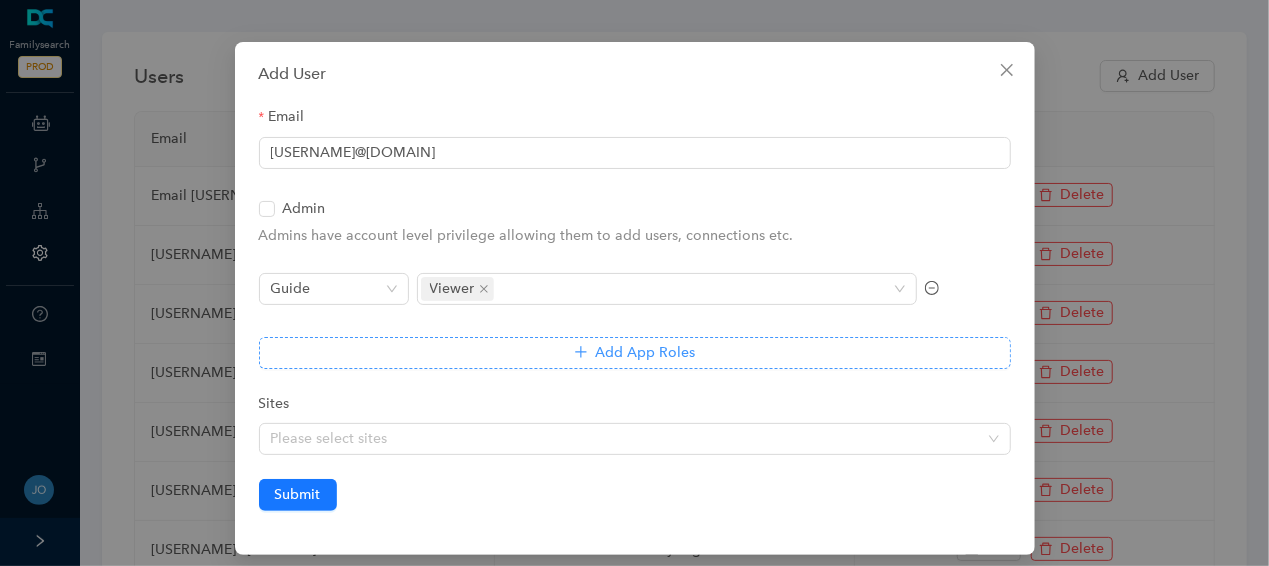 scroll, scrollTop: 71, scrollLeft: 0, axis: vertical 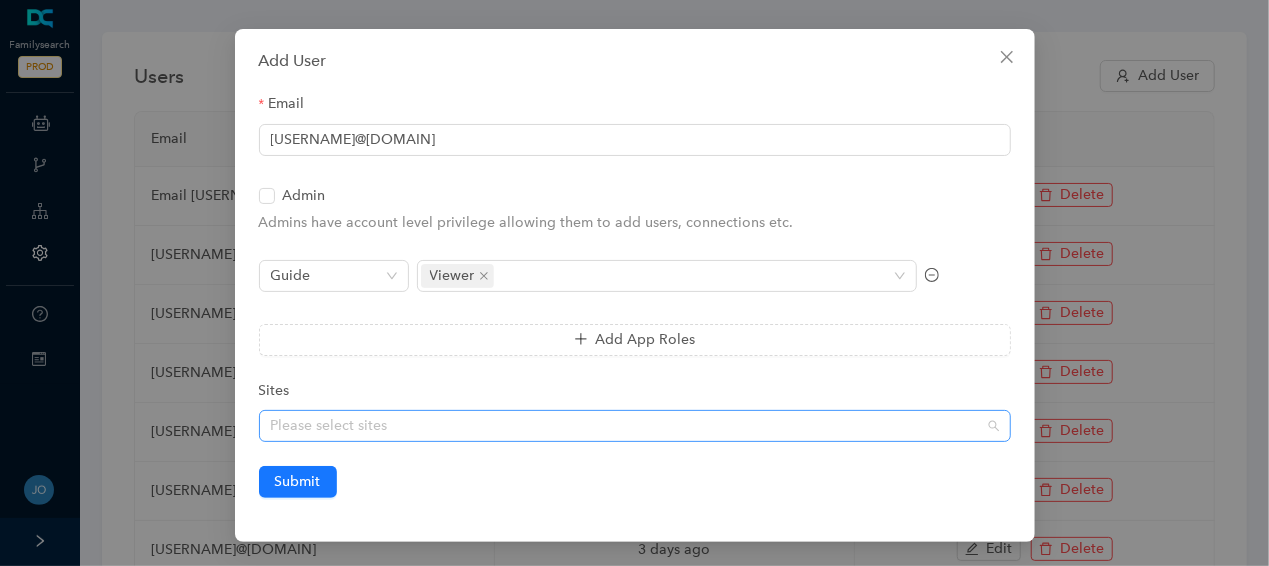 click at bounding box center [624, 426] 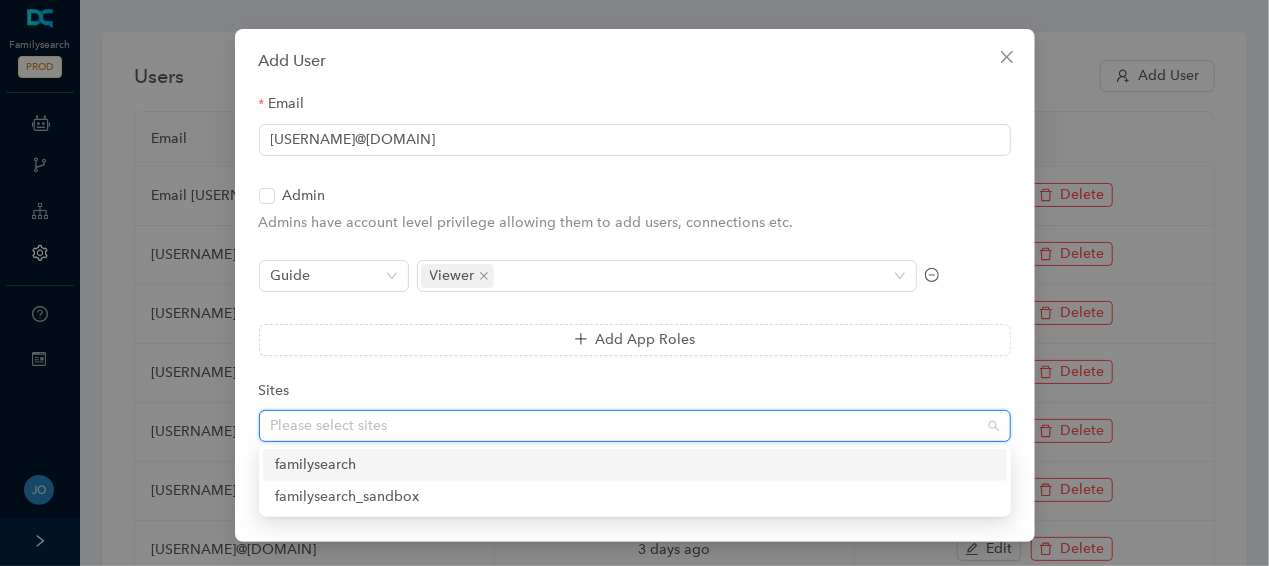 drag, startPoint x: 345, startPoint y: 469, endPoint x: 372, endPoint y: 457, distance: 29.546574 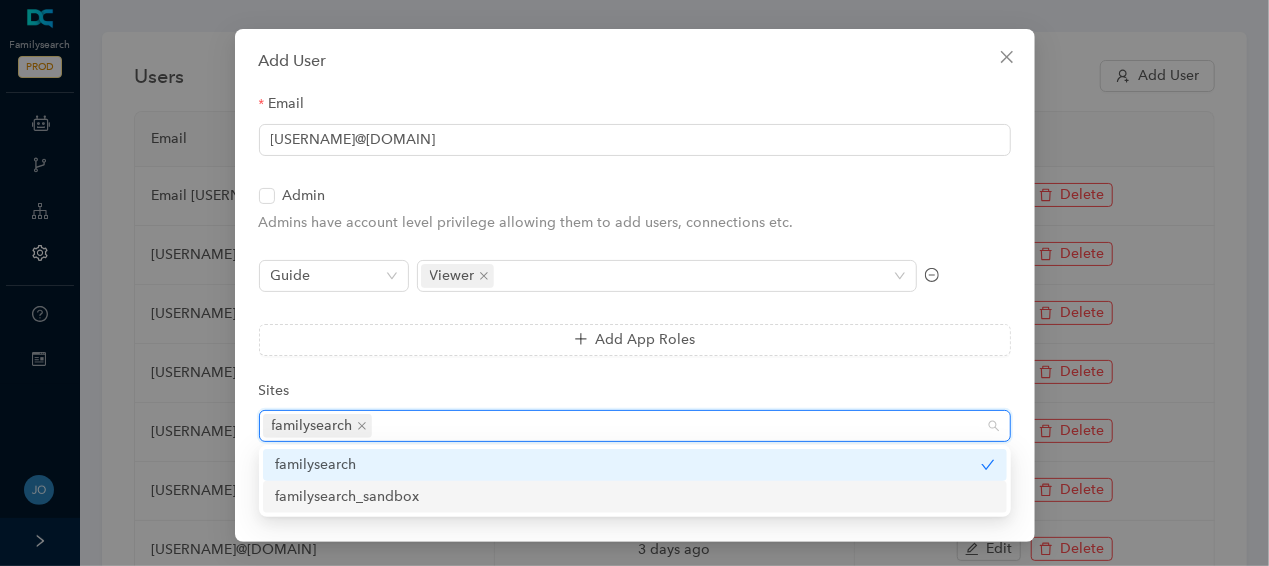click on "familysearch_sandbox" at bounding box center (0, 0) 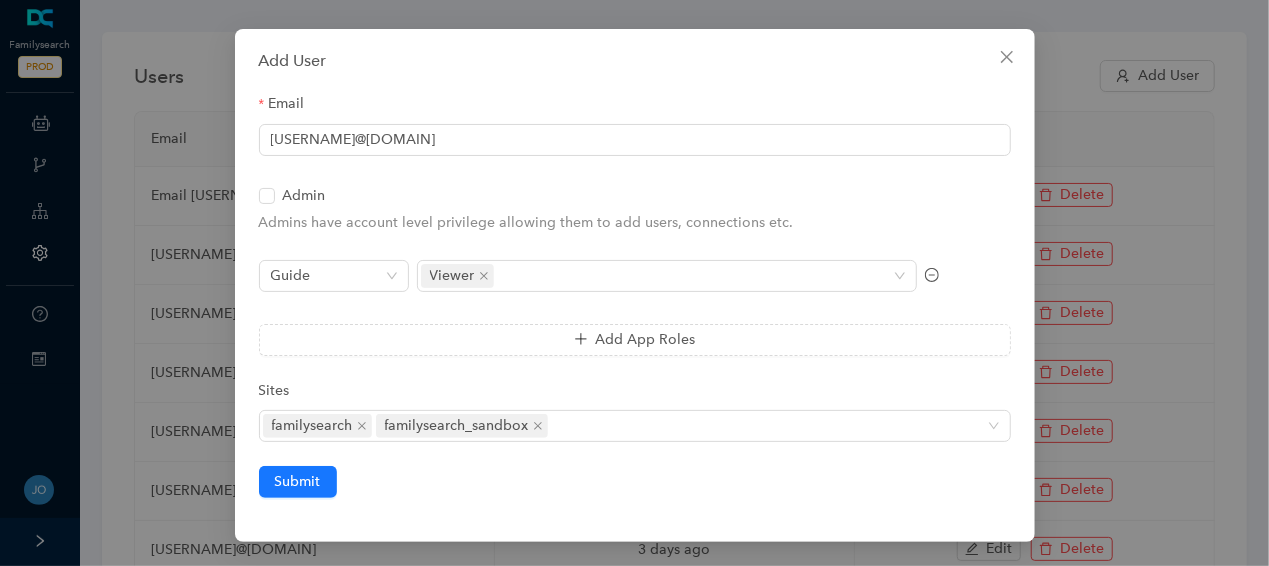 click on "Sites" at bounding box center [635, 108] 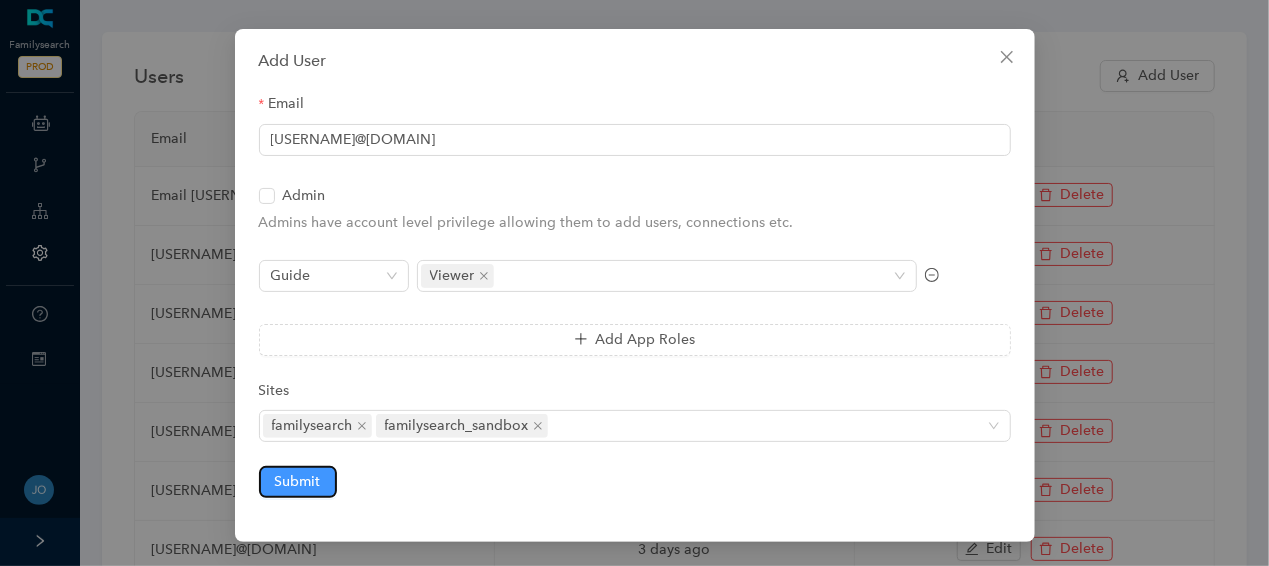 click on "Submit" at bounding box center (298, 482) 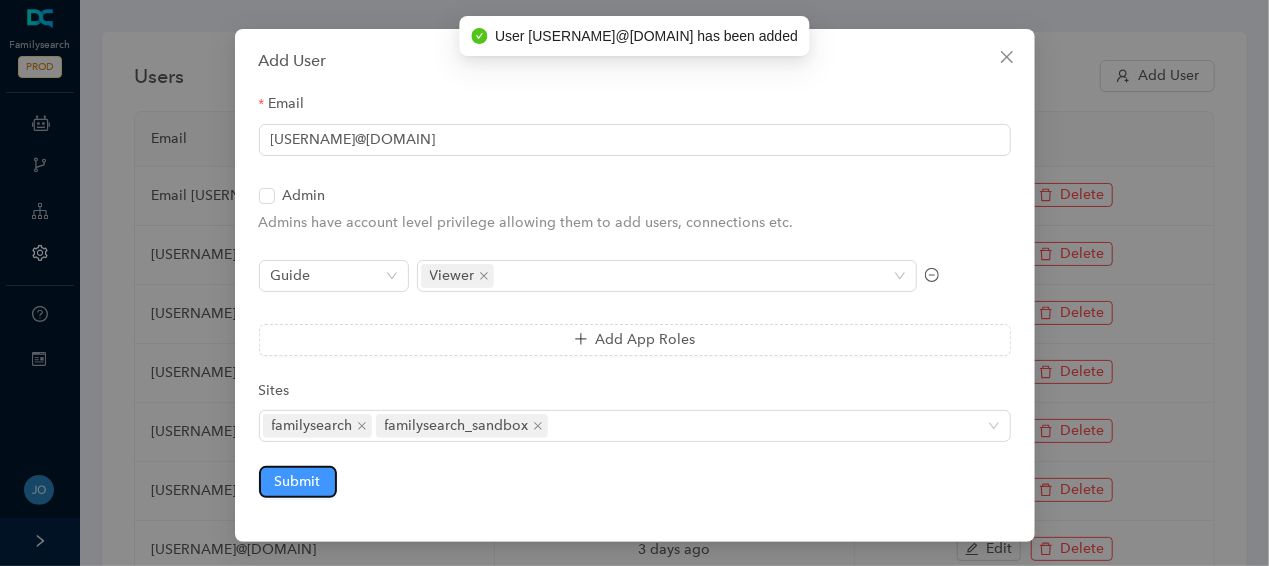 scroll, scrollTop: 0, scrollLeft: 0, axis: both 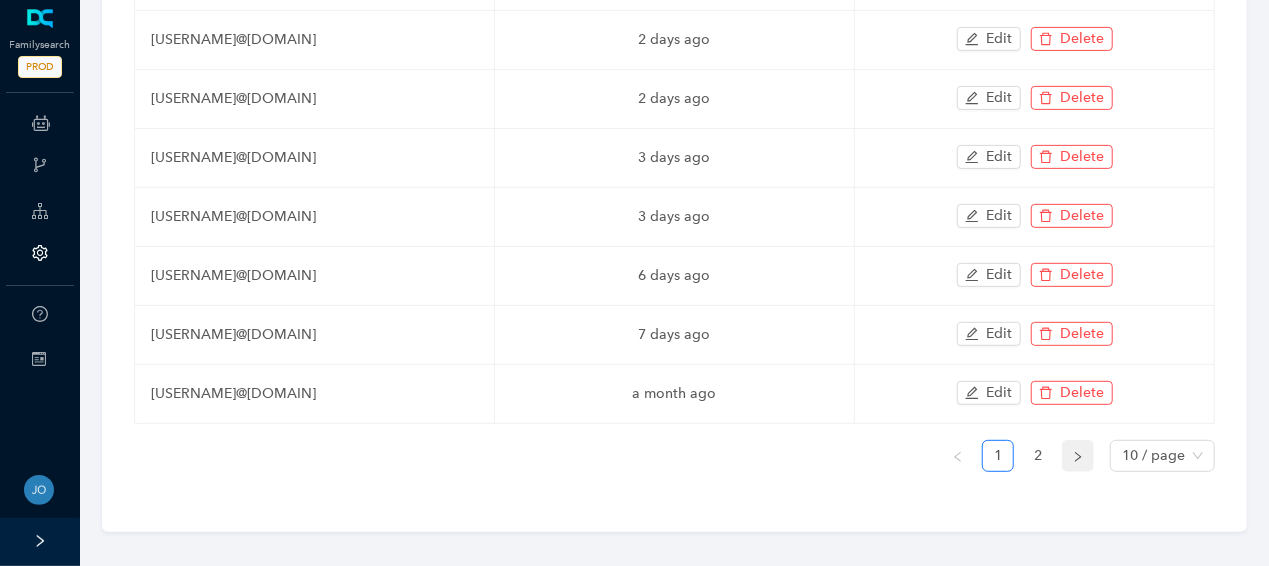 click at bounding box center (1078, 456) 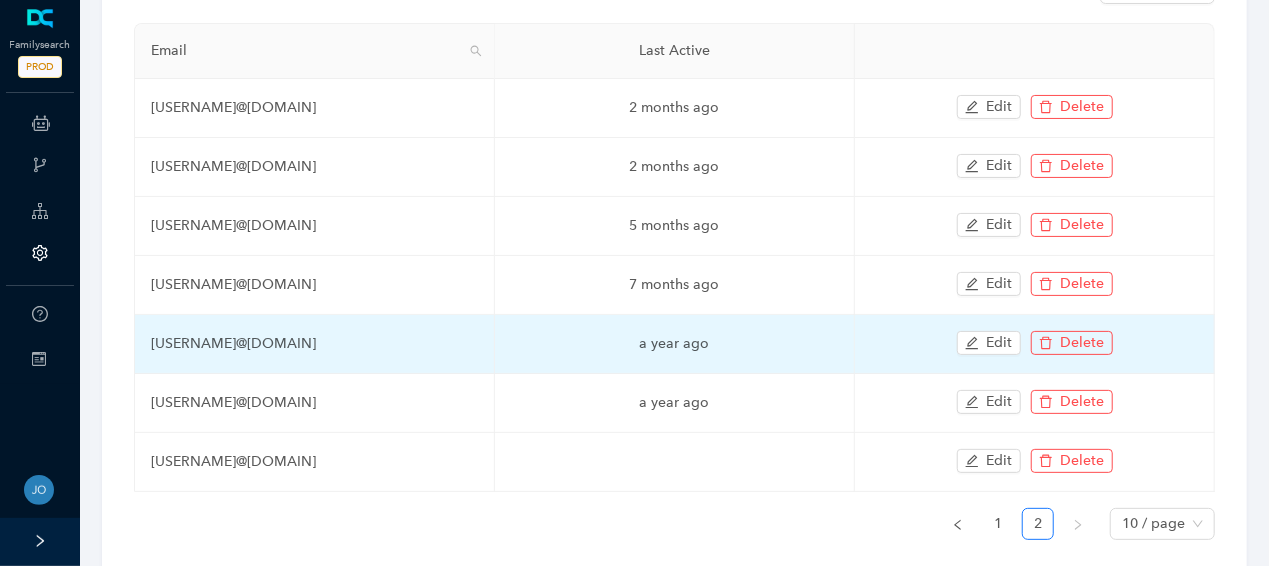 scroll, scrollTop: 160, scrollLeft: 0, axis: vertical 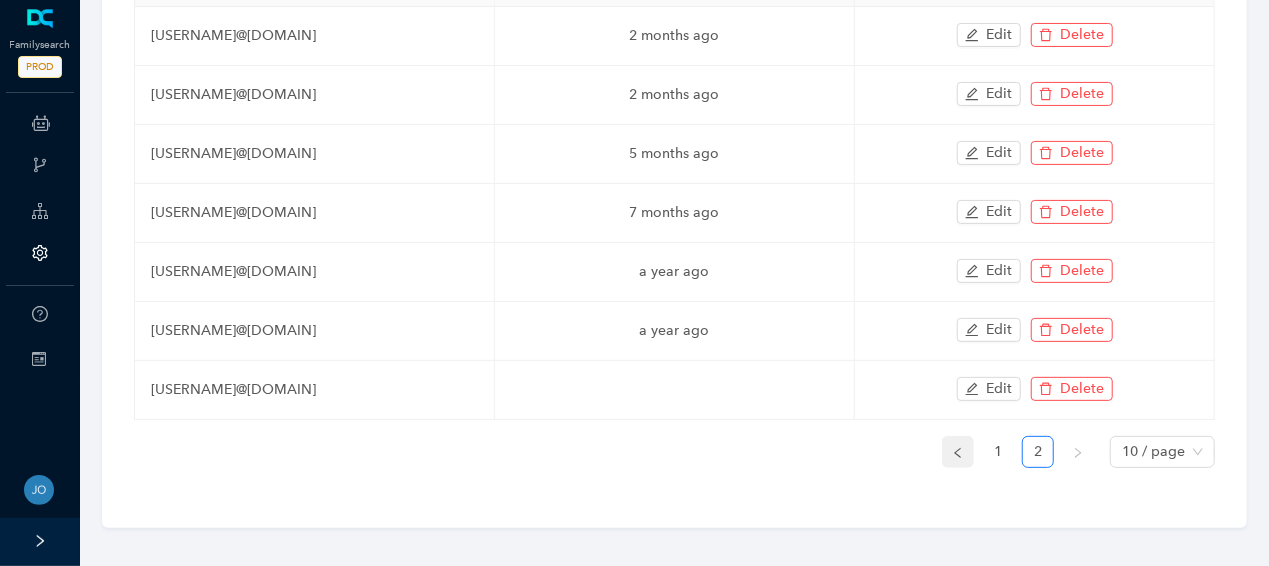 click at bounding box center [957, 452] 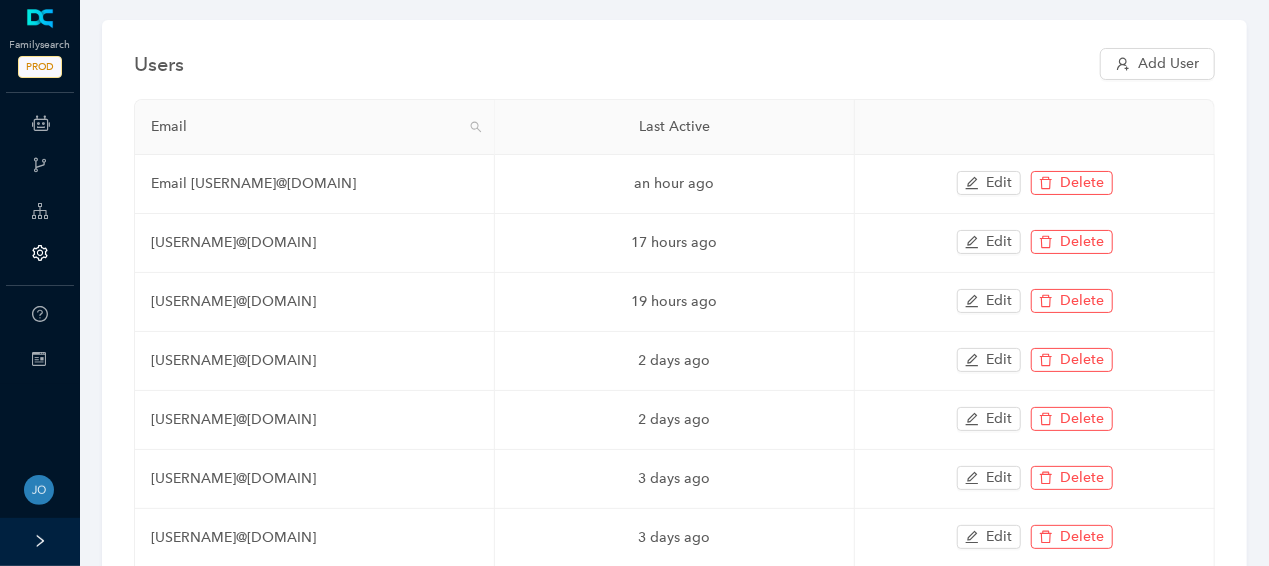 scroll, scrollTop: 0, scrollLeft: 0, axis: both 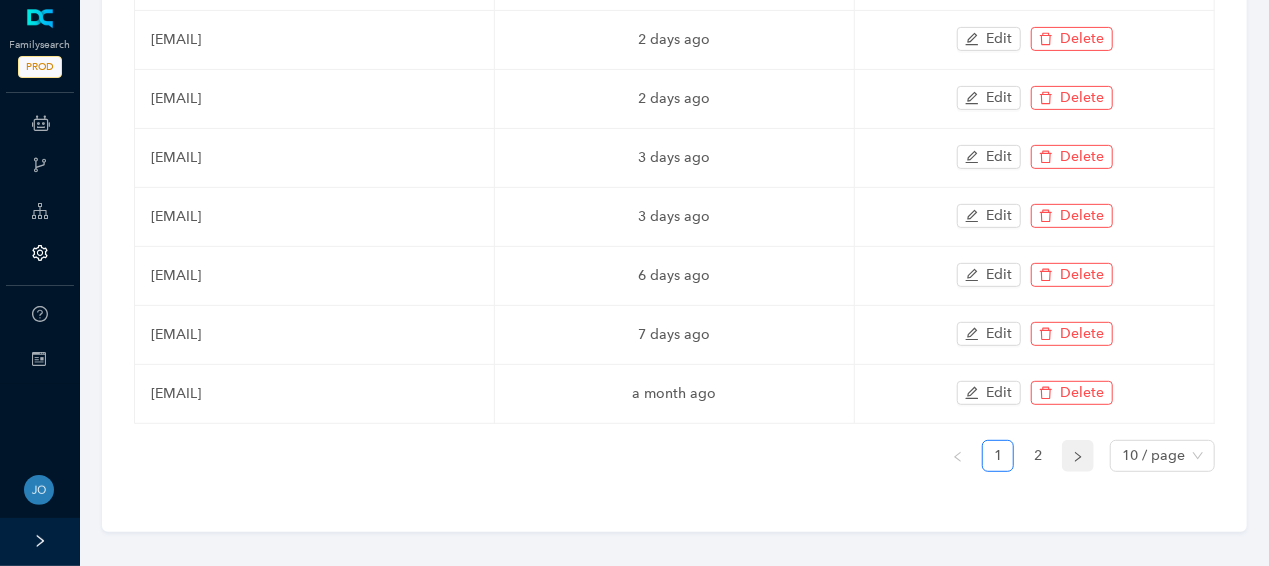 click at bounding box center [1078, 457] 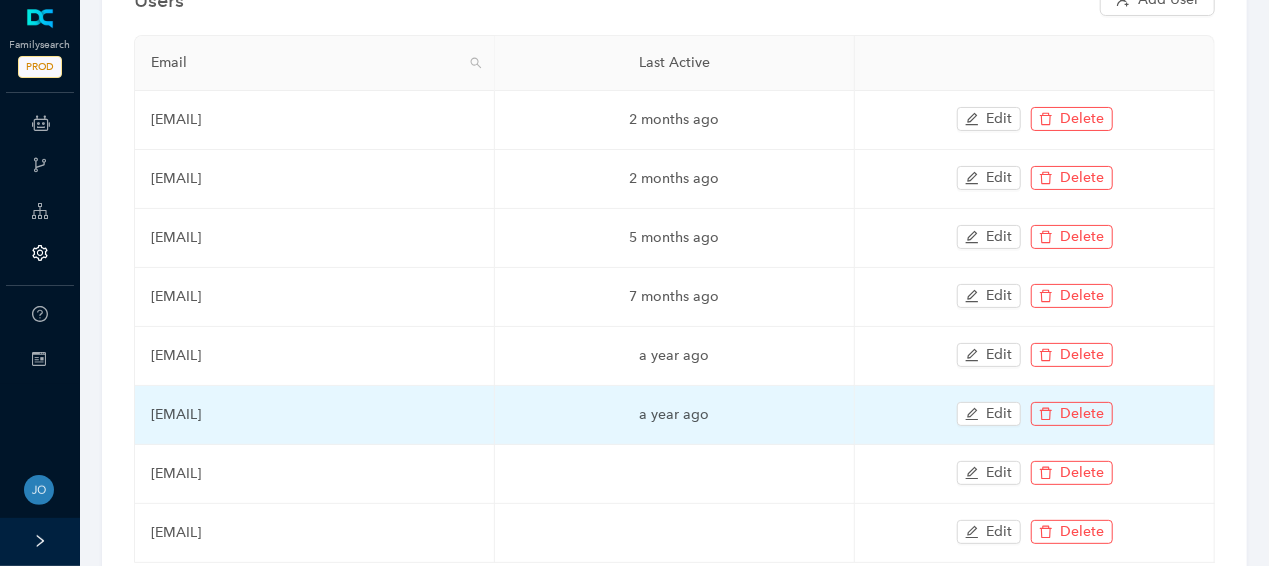 scroll, scrollTop: 0, scrollLeft: 0, axis: both 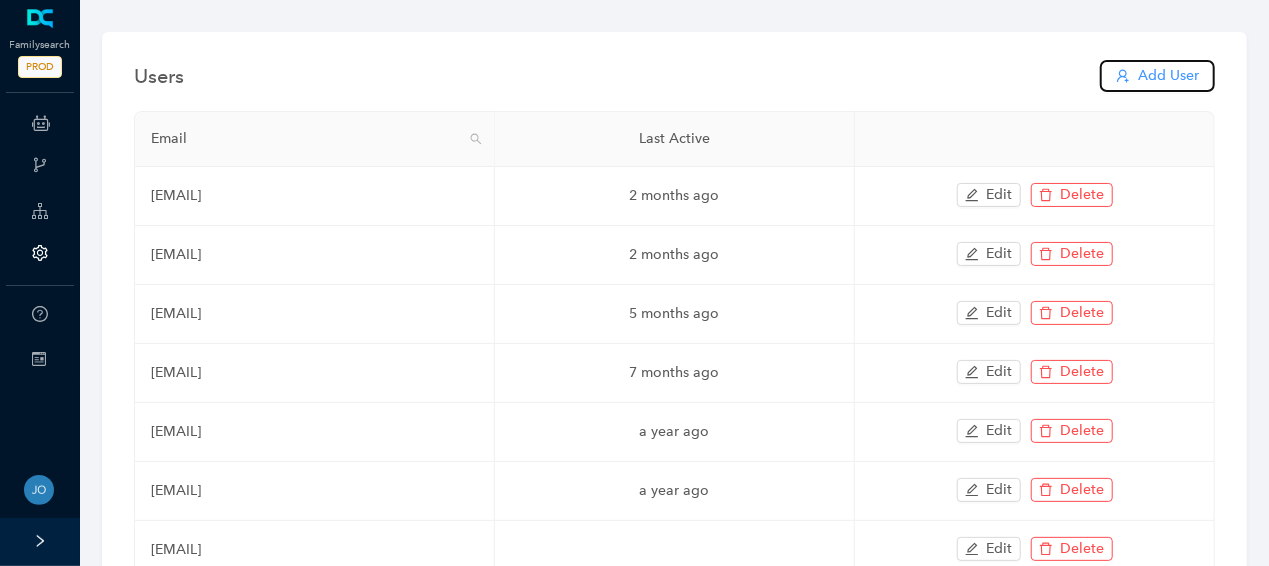 click on "Add User" at bounding box center (1168, 76) 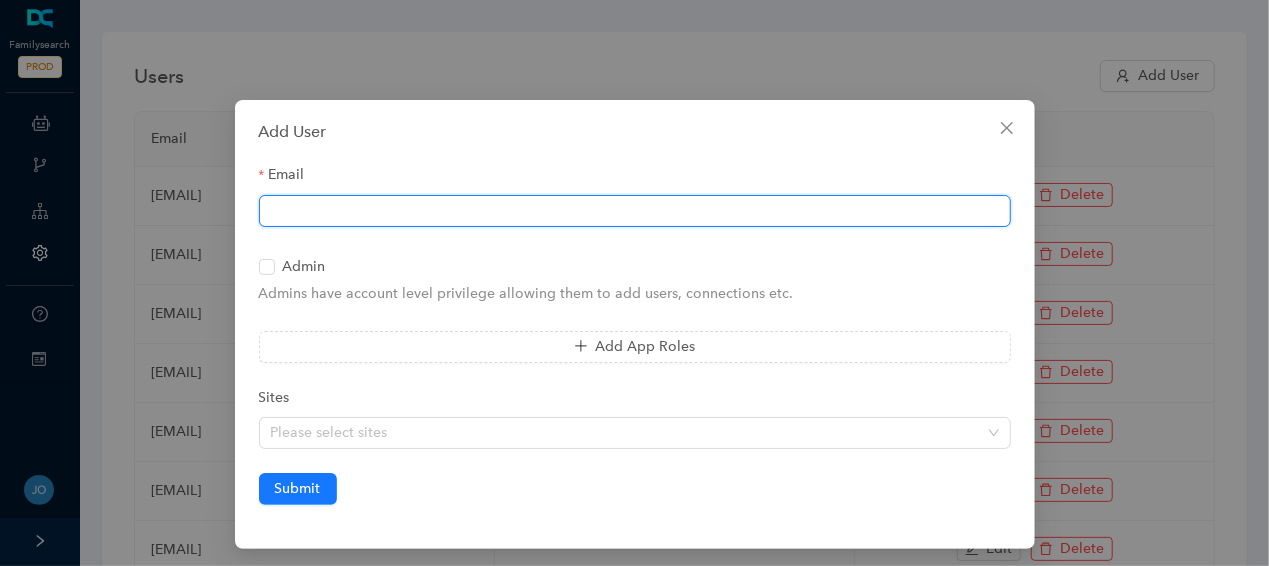 click on "Email" at bounding box center (635, 211) 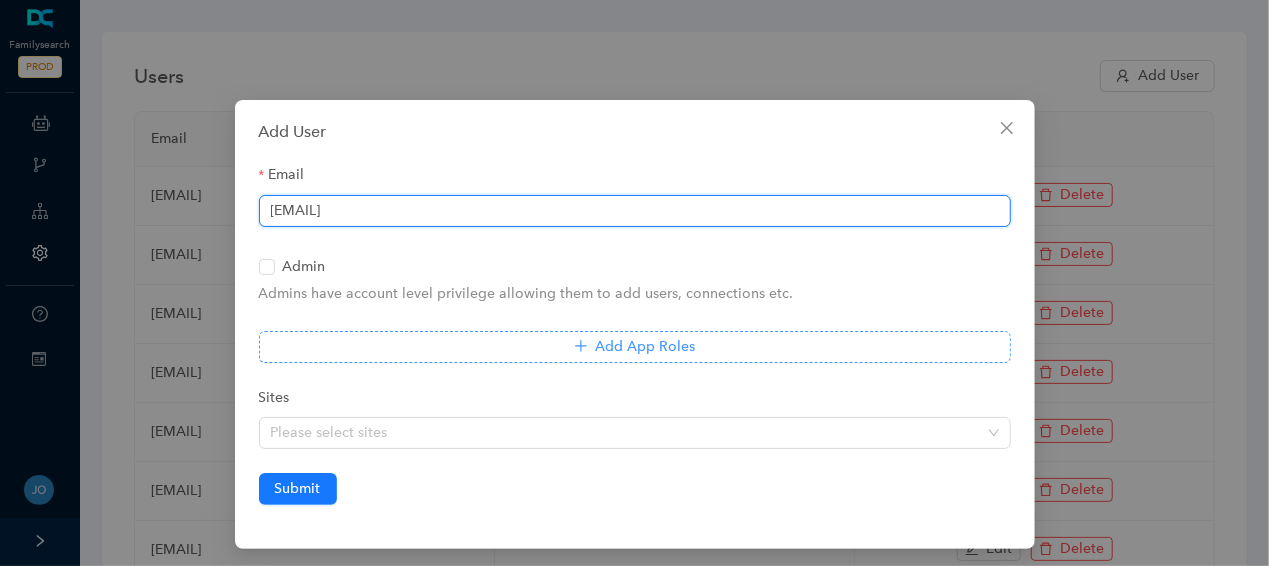 type on "[EMAIL]" 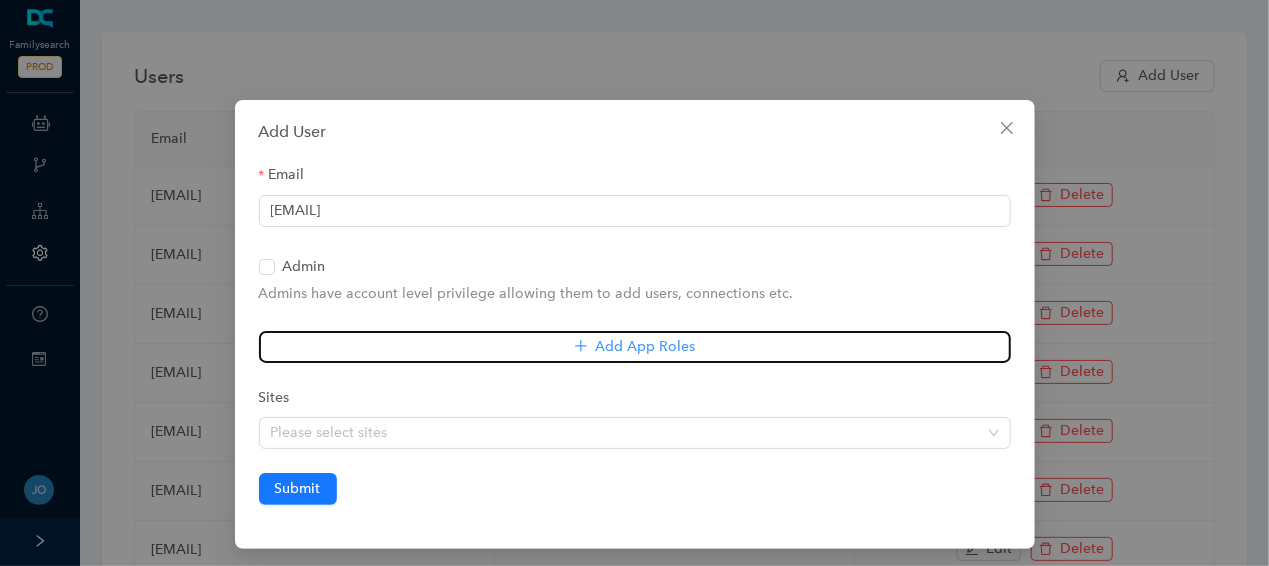 click on "Add App Roles" at bounding box center [635, 347] 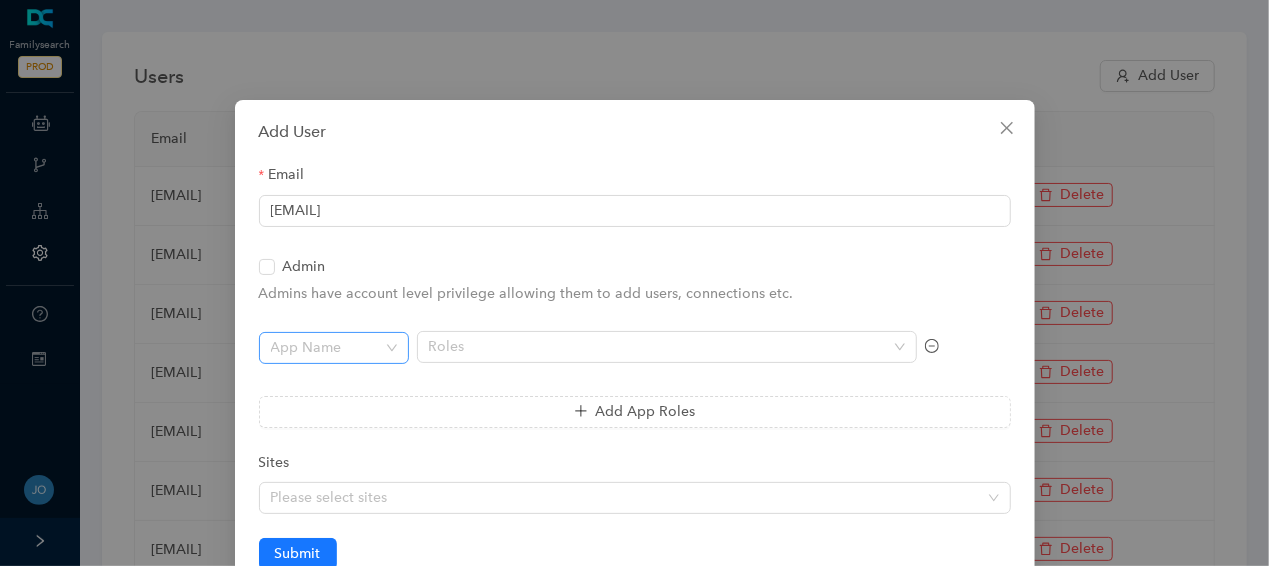 click at bounding box center (328, 348) 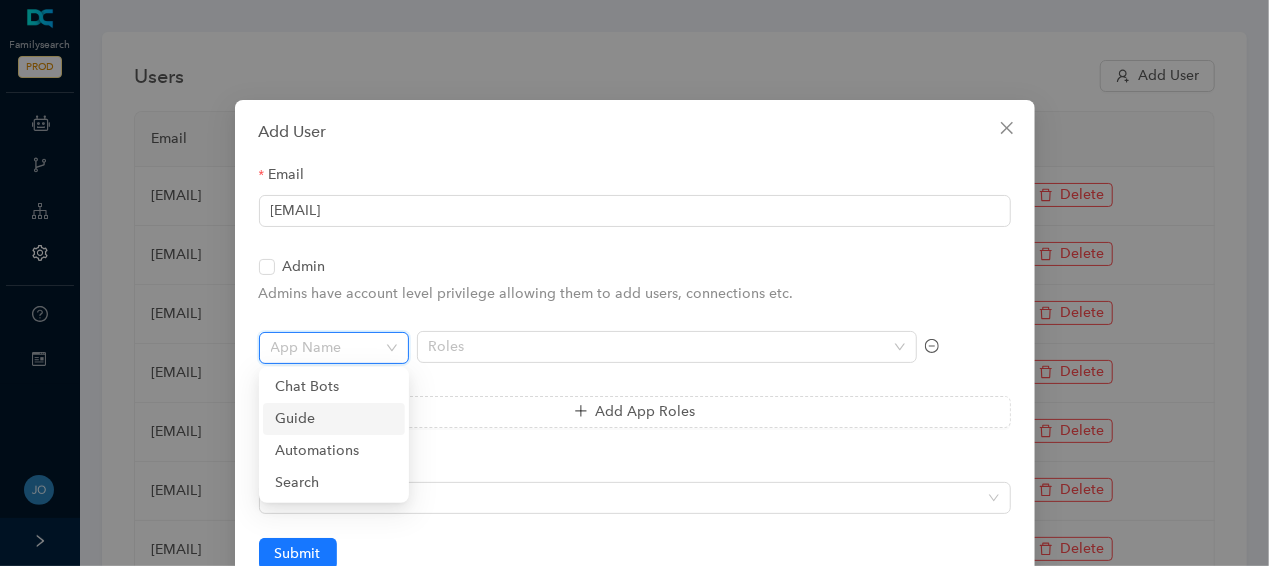 drag, startPoint x: 322, startPoint y: 421, endPoint x: 447, endPoint y: 377, distance: 132.51793 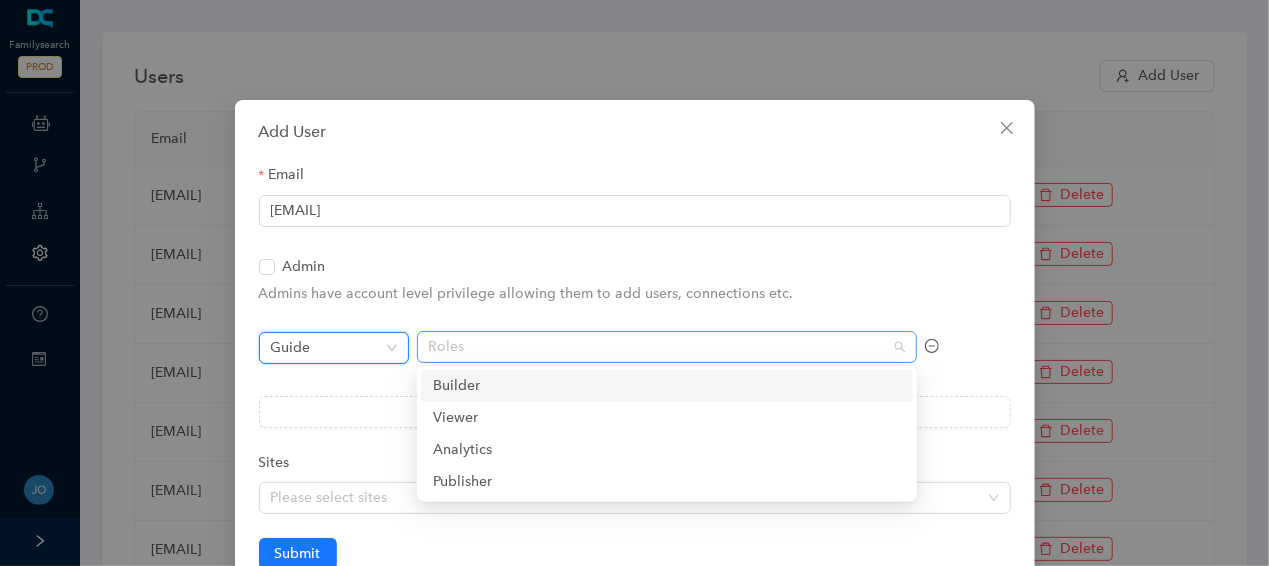 click at bounding box center [656, 347] 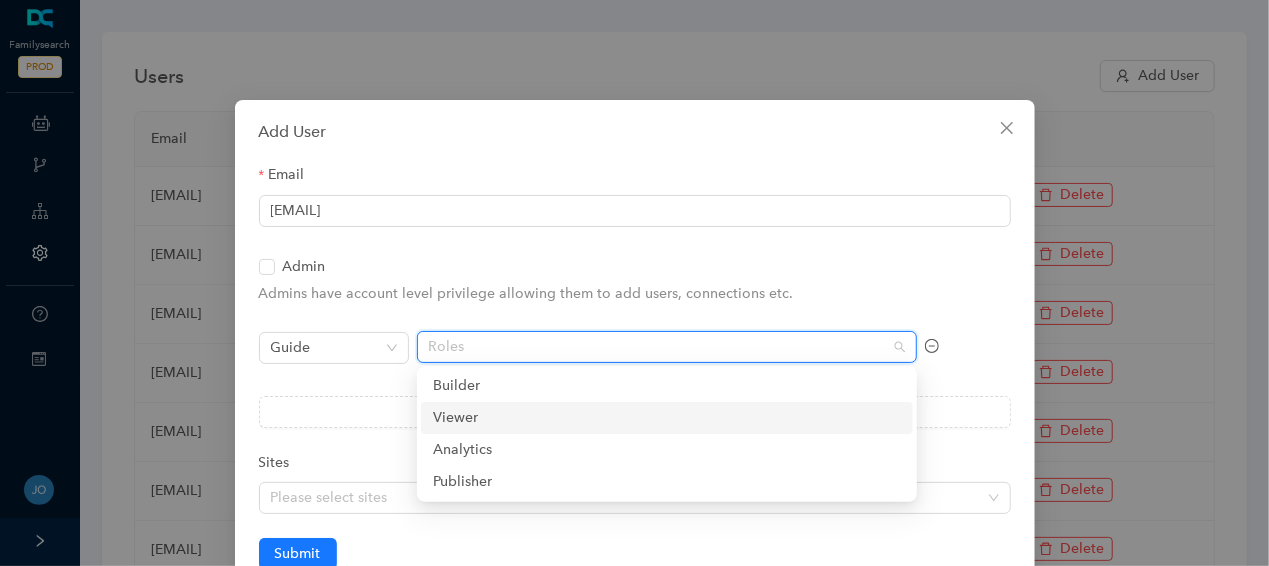 click on "Viewer" at bounding box center [0, 0] 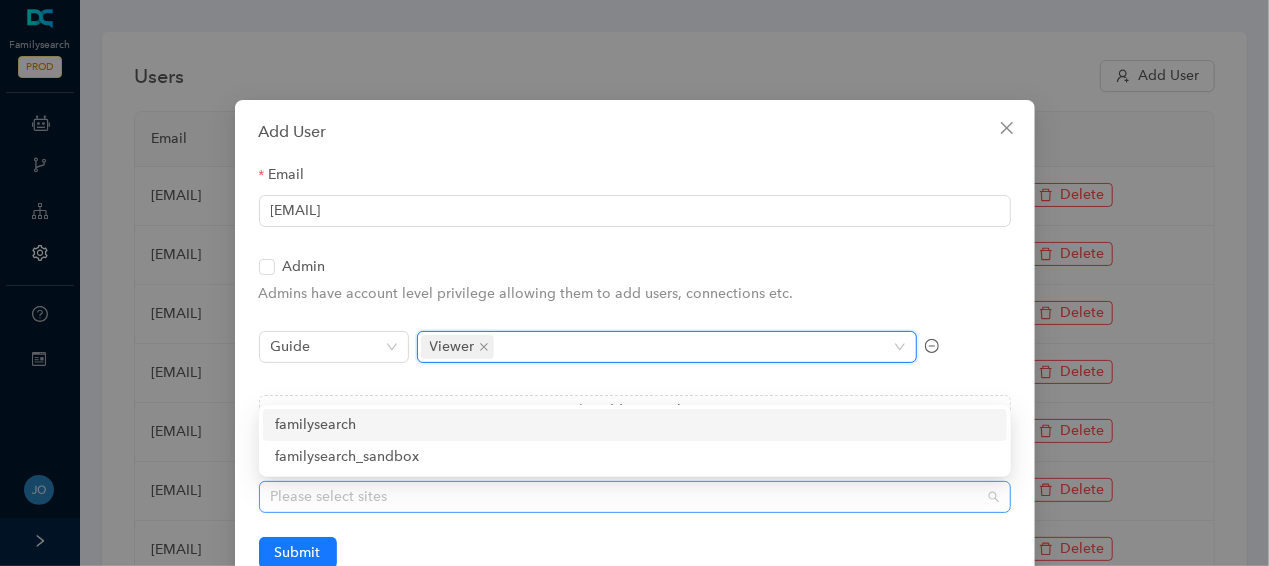click at bounding box center (624, 497) 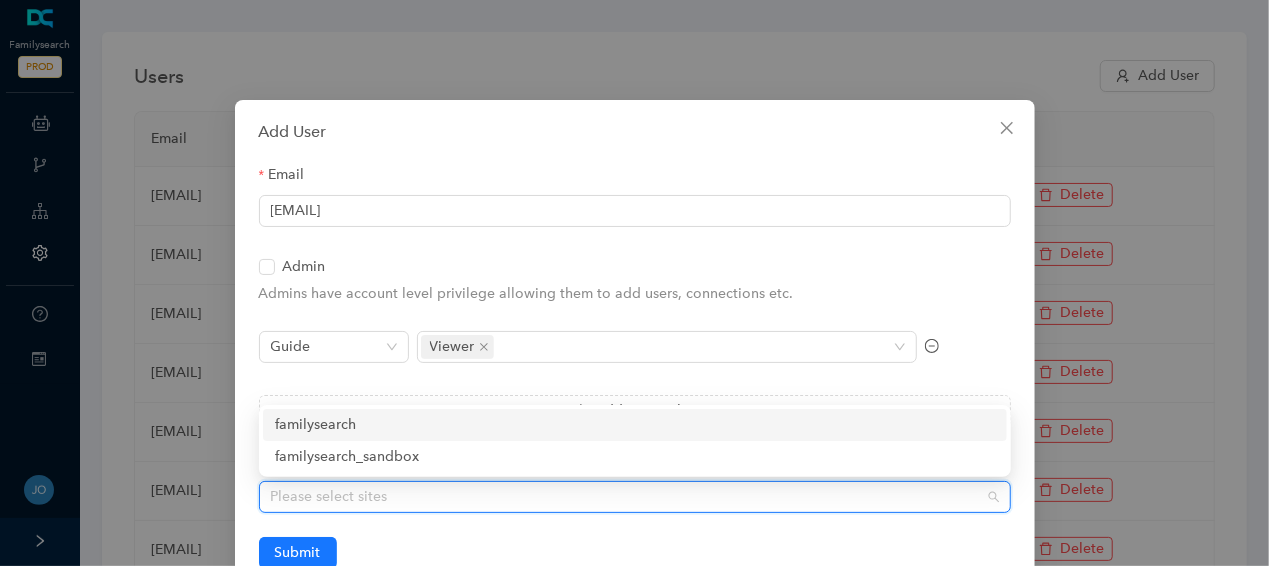 click on "familysearch" at bounding box center (635, 425) 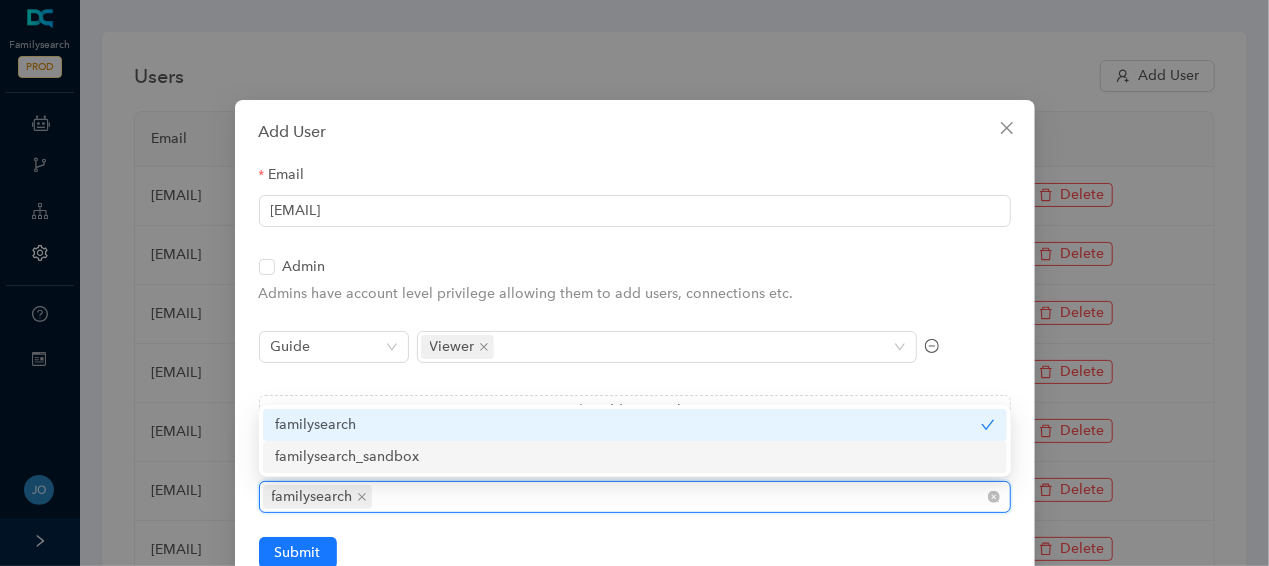 drag, startPoint x: 358, startPoint y: 457, endPoint x: 448, endPoint y: 481, distance: 93.14505 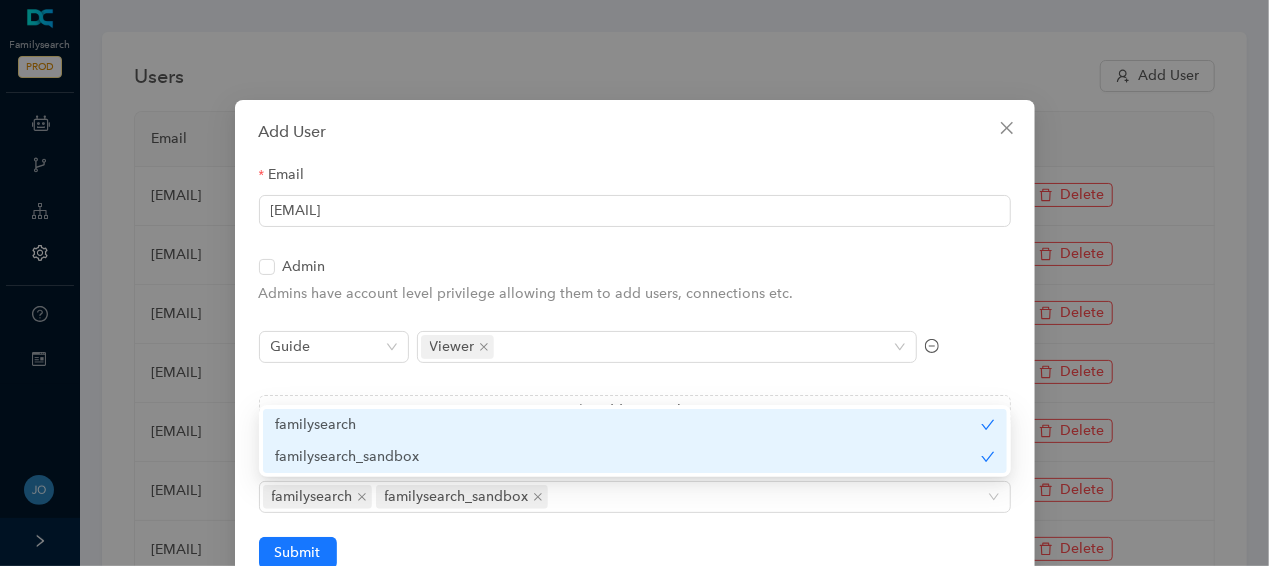 click on "Viewer" at bounding box center [667, 359] 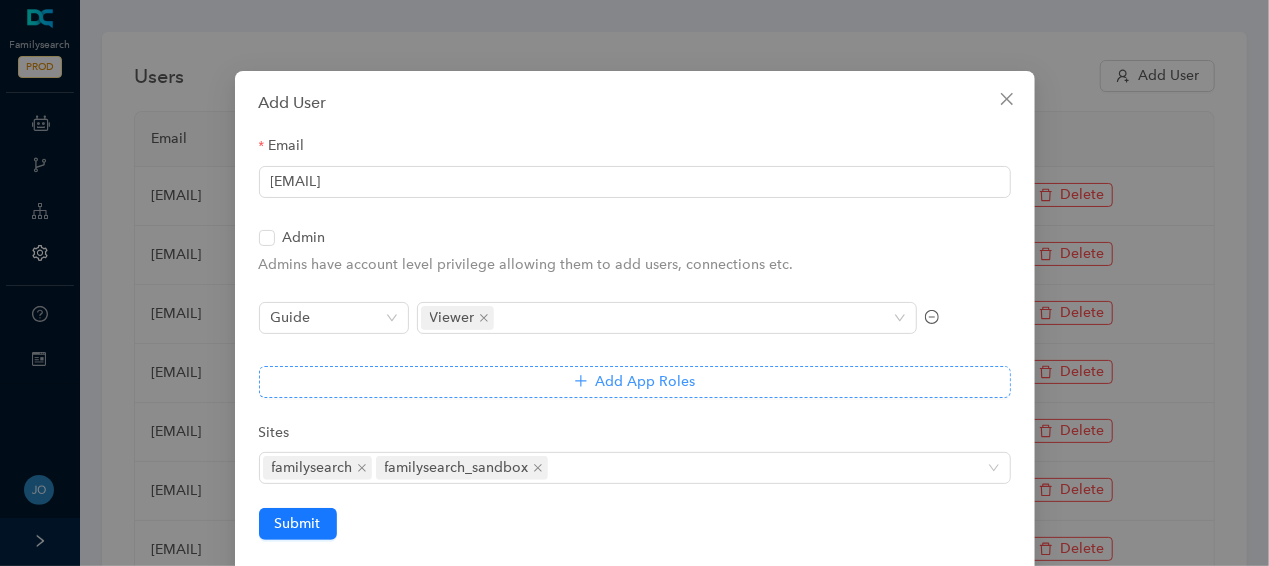scroll, scrollTop: 71, scrollLeft: 0, axis: vertical 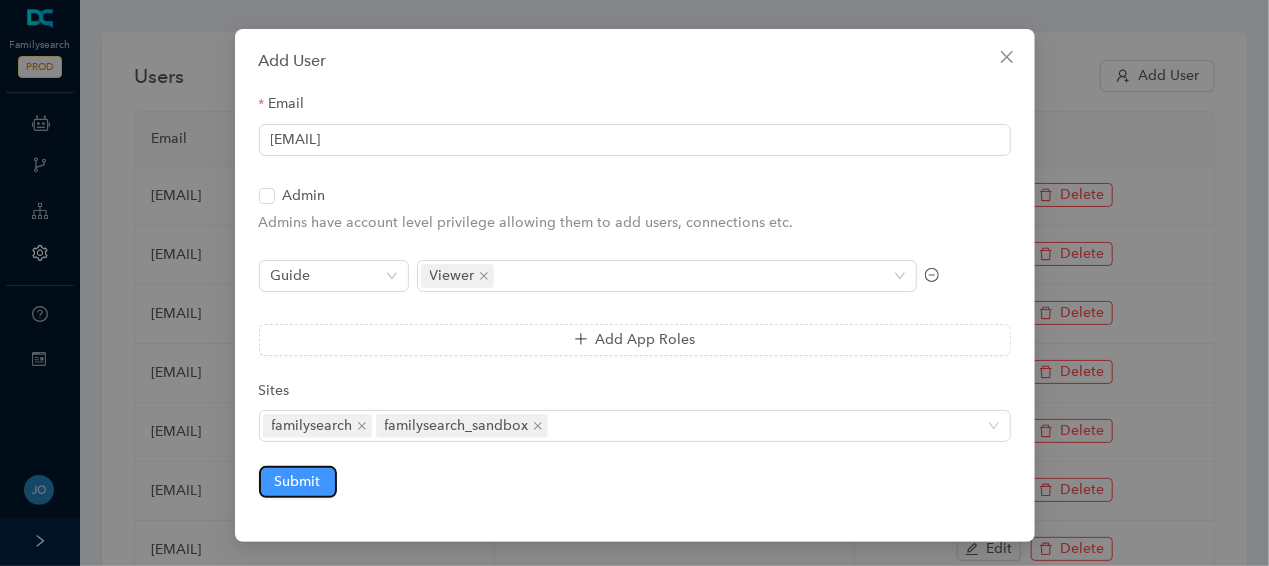 click on "Submit" at bounding box center [298, 482] 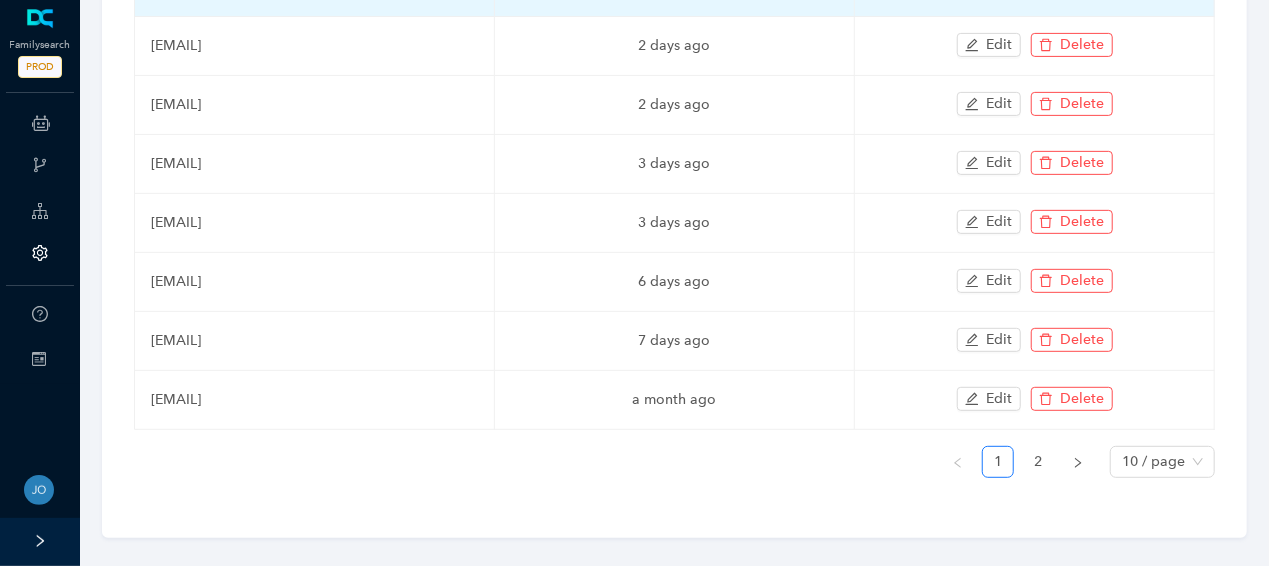 scroll, scrollTop: 333, scrollLeft: 0, axis: vertical 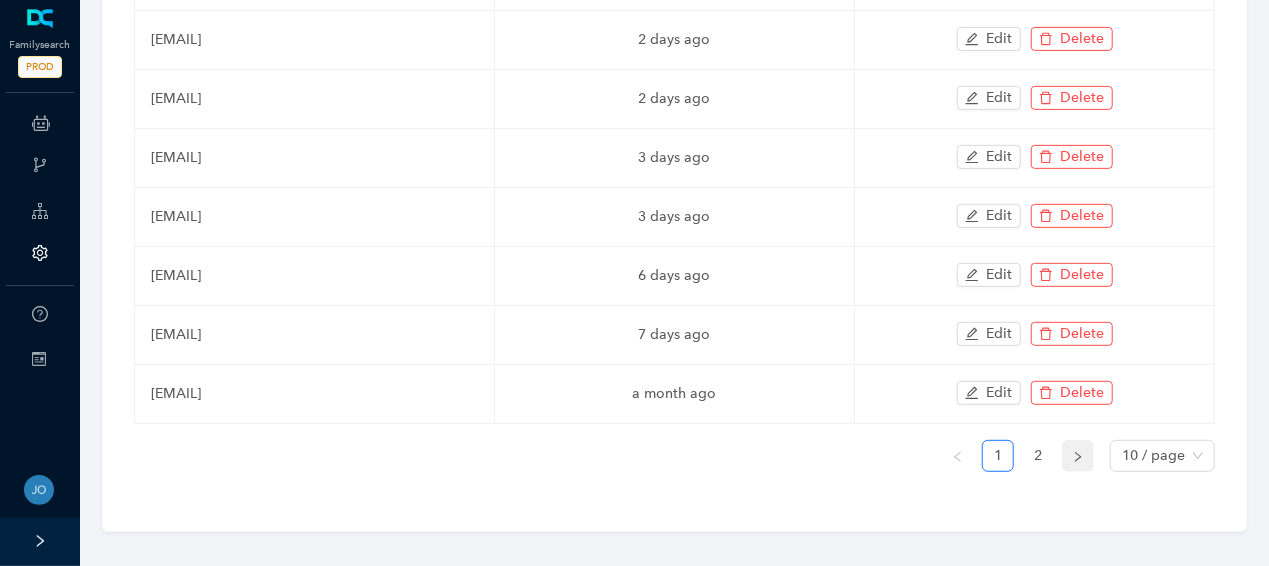 click at bounding box center [1078, 457] 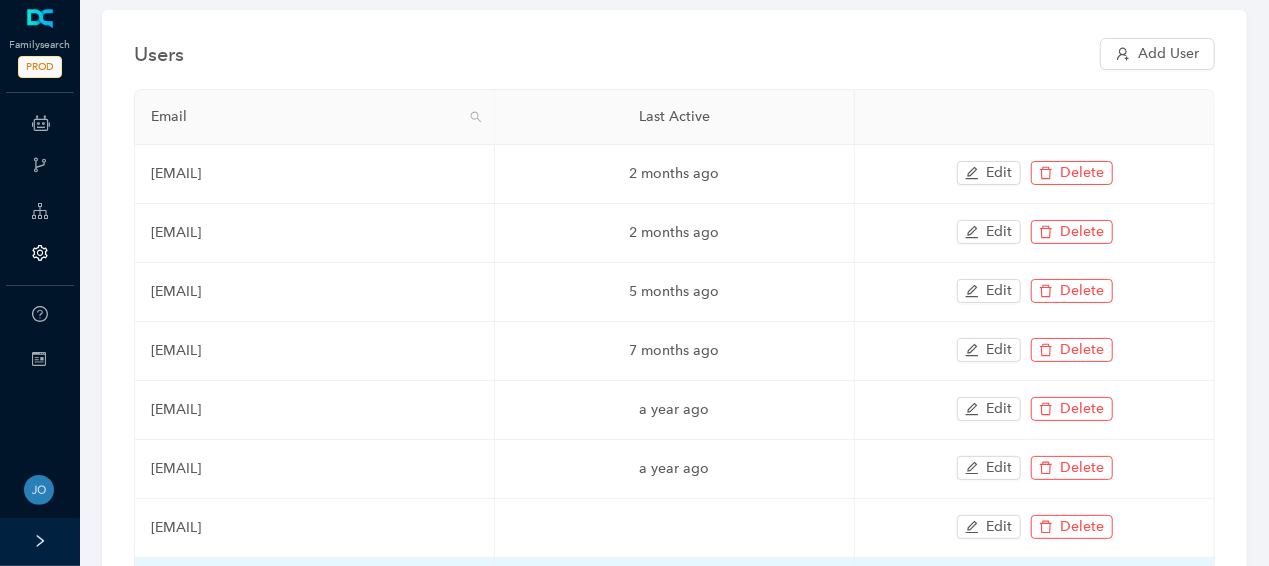 scroll, scrollTop: 0, scrollLeft: 0, axis: both 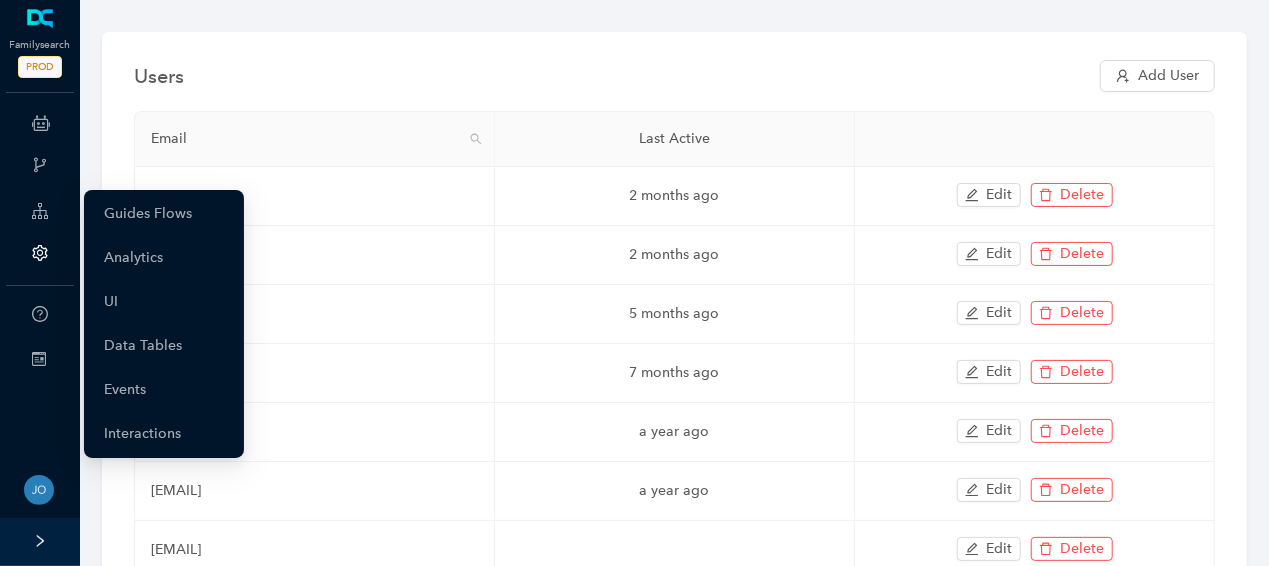 click at bounding box center (40, 211) 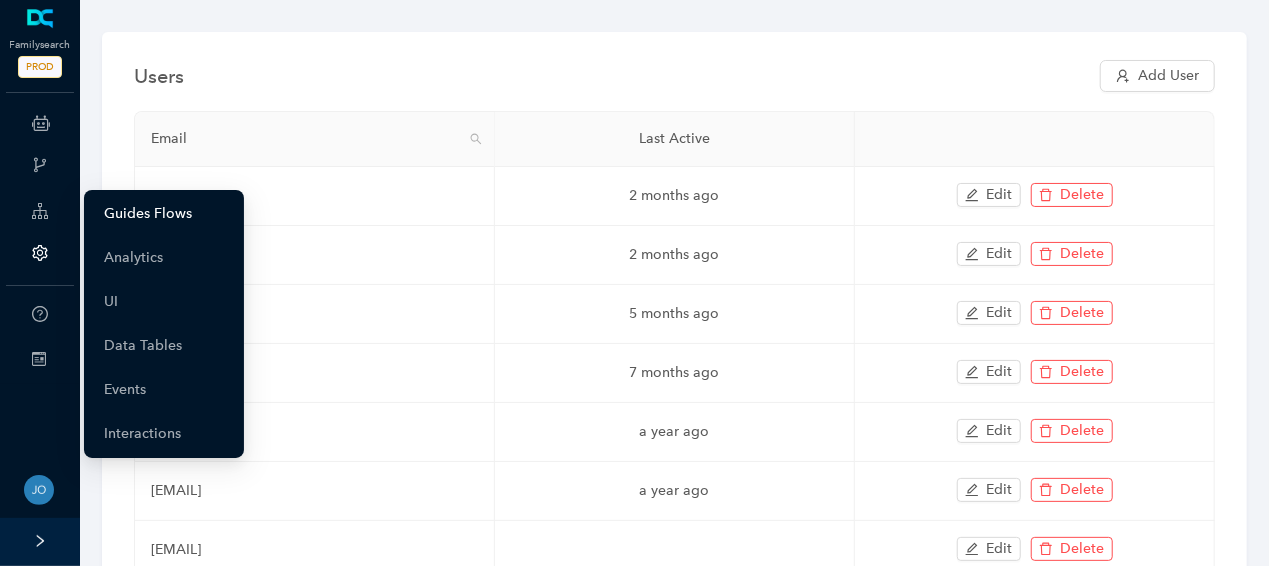 click on "Guides Flows" at bounding box center (148, 214) 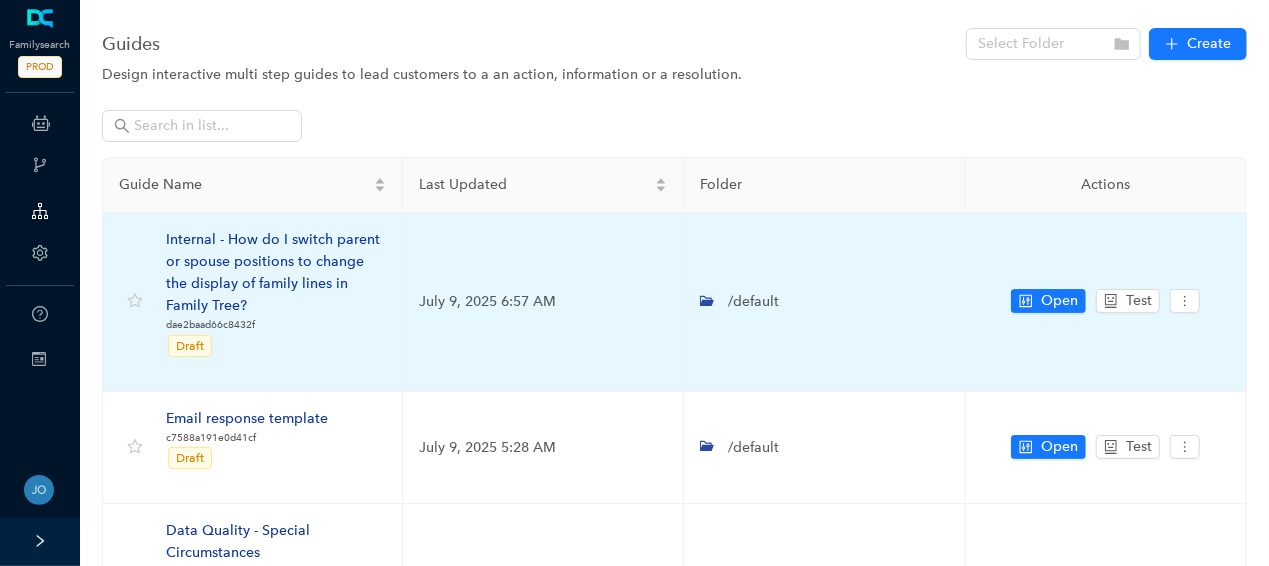 click on "Internal - How do I switch parent or spouse positions to change the display of family lines in Family Tree?" at bounding box center [276, 273] 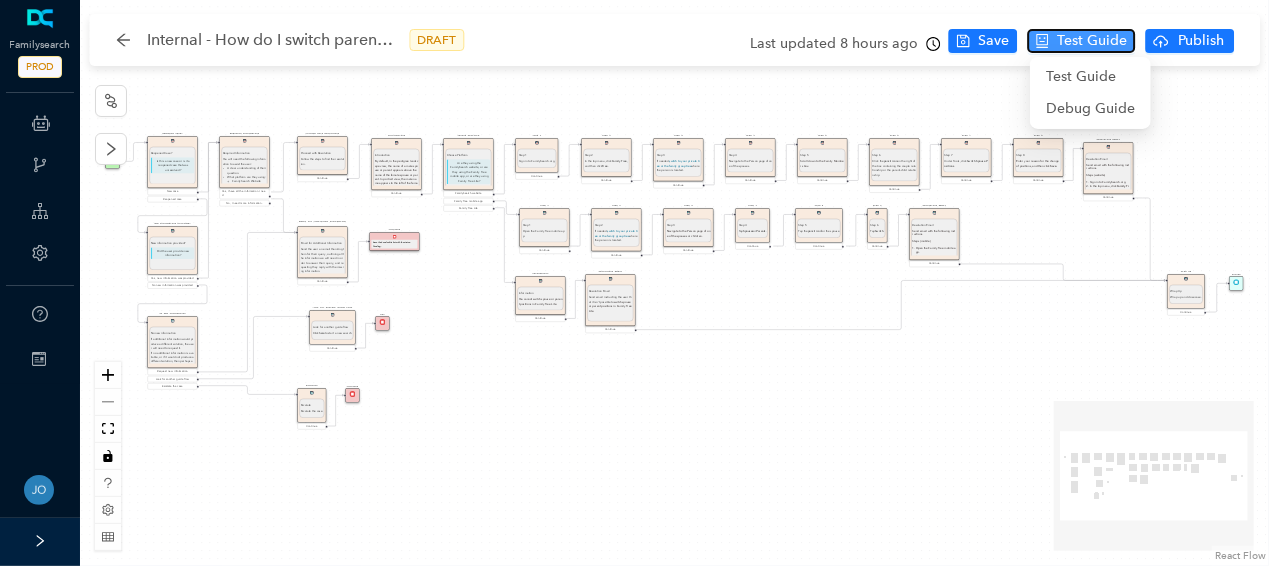 click on "Test Guide" at bounding box center (1092, 41) 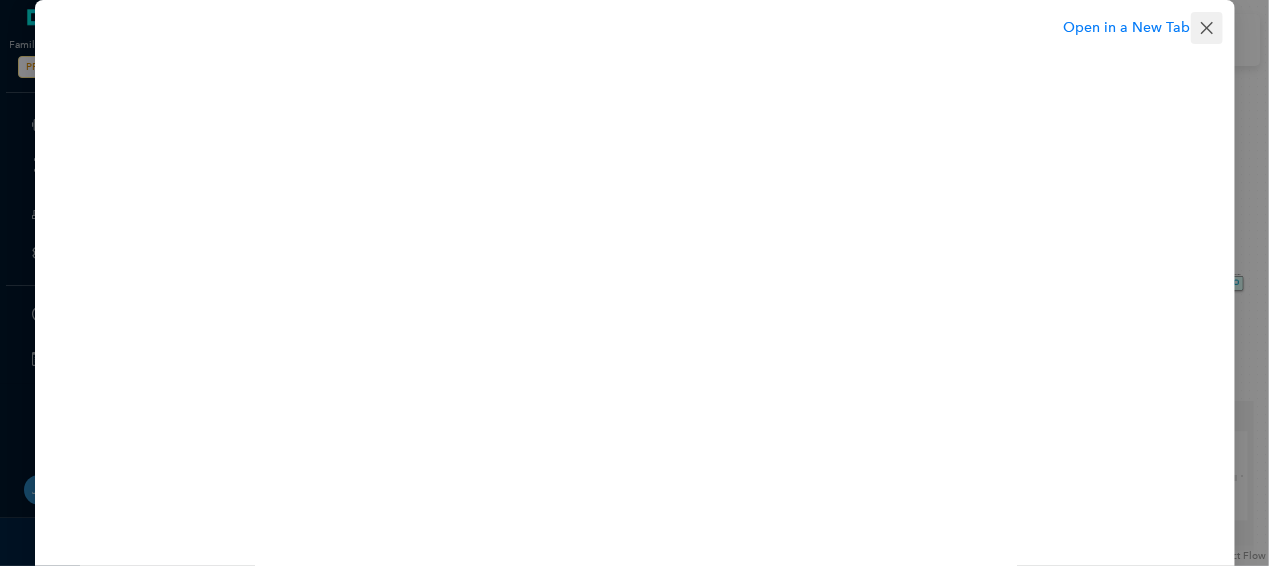 click at bounding box center [1206, 28] 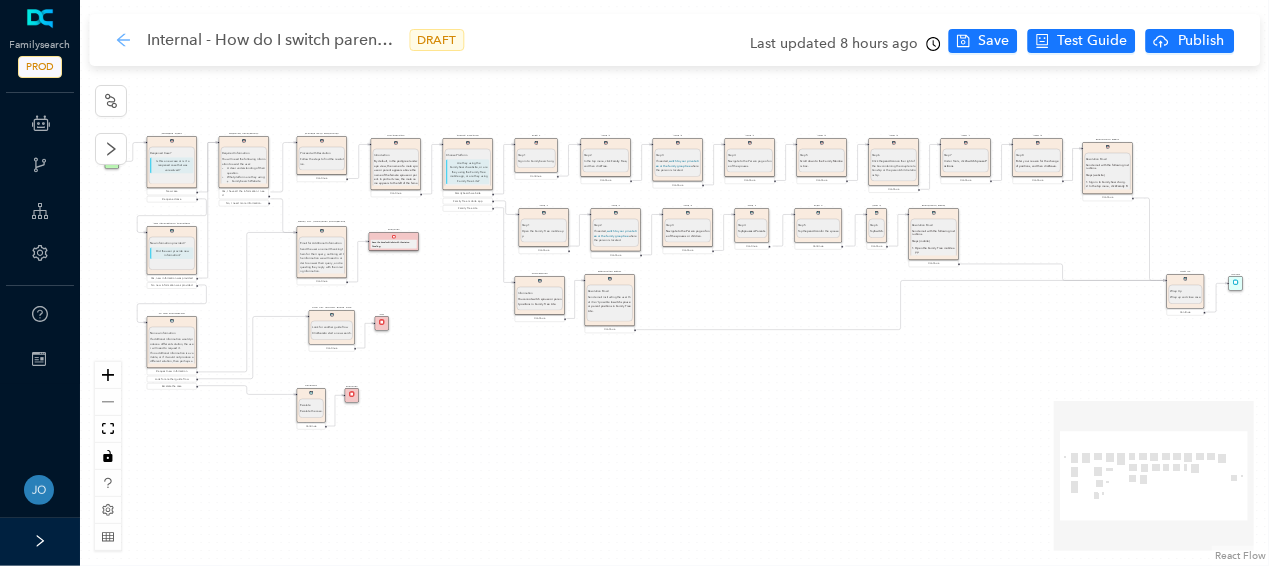 click at bounding box center [122, 39] 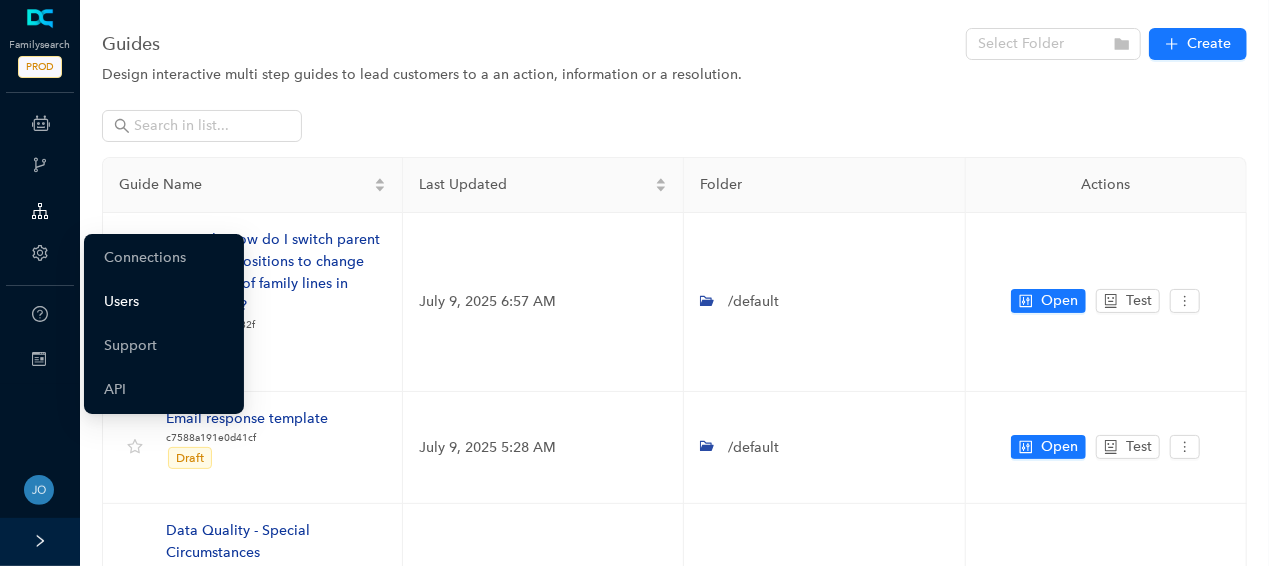 click on "Users" at bounding box center (121, 302) 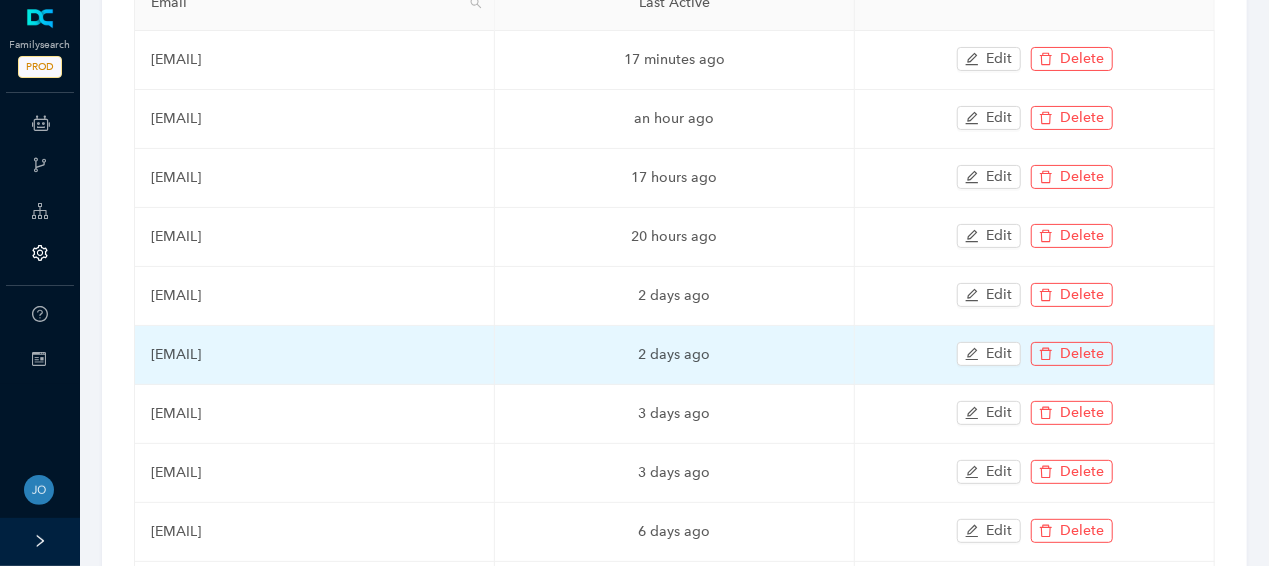 scroll, scrollTop: 333, scrollLeft: 0, axis: vertical 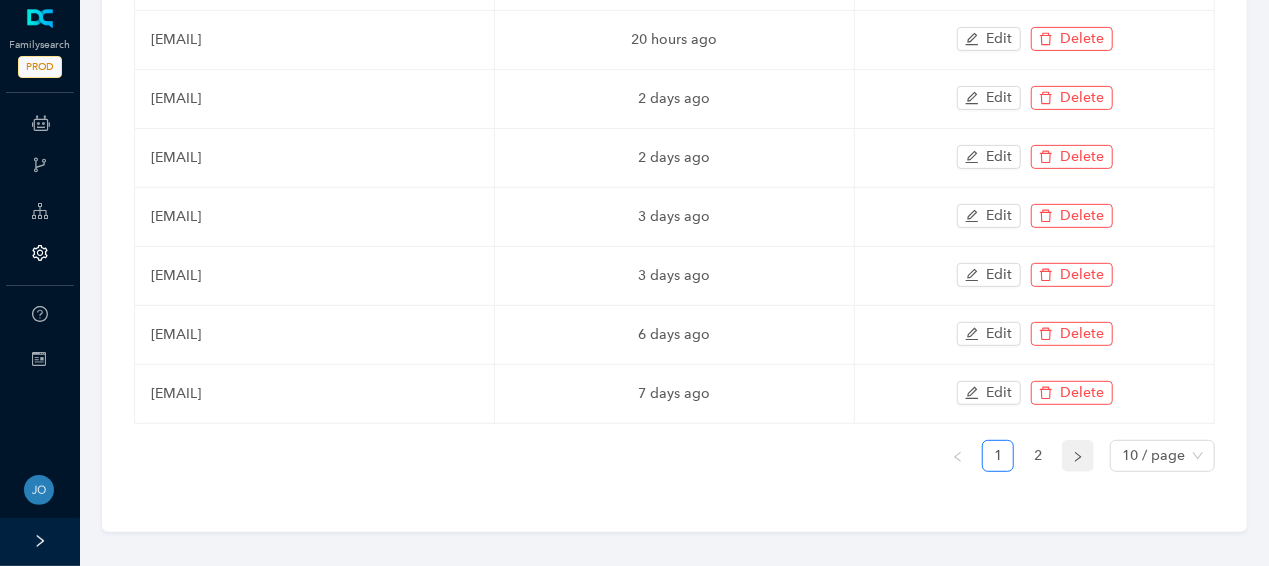 click at bounding box center (1078, 456) 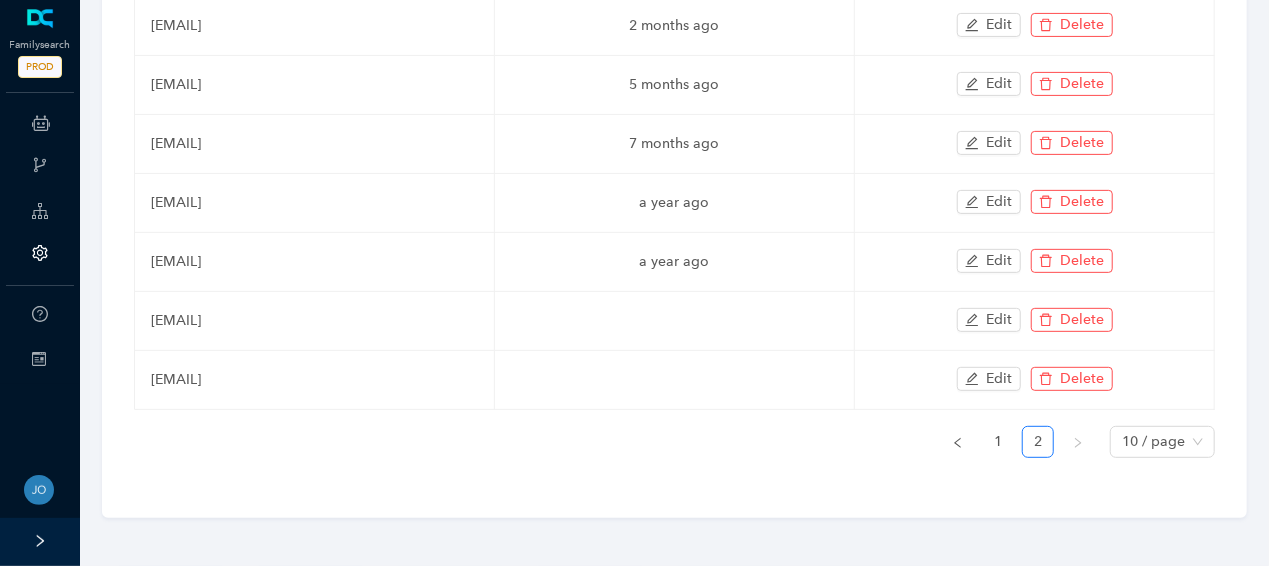 scroll, scrollTop: 275, scrollLeft: 0, axis: vertical 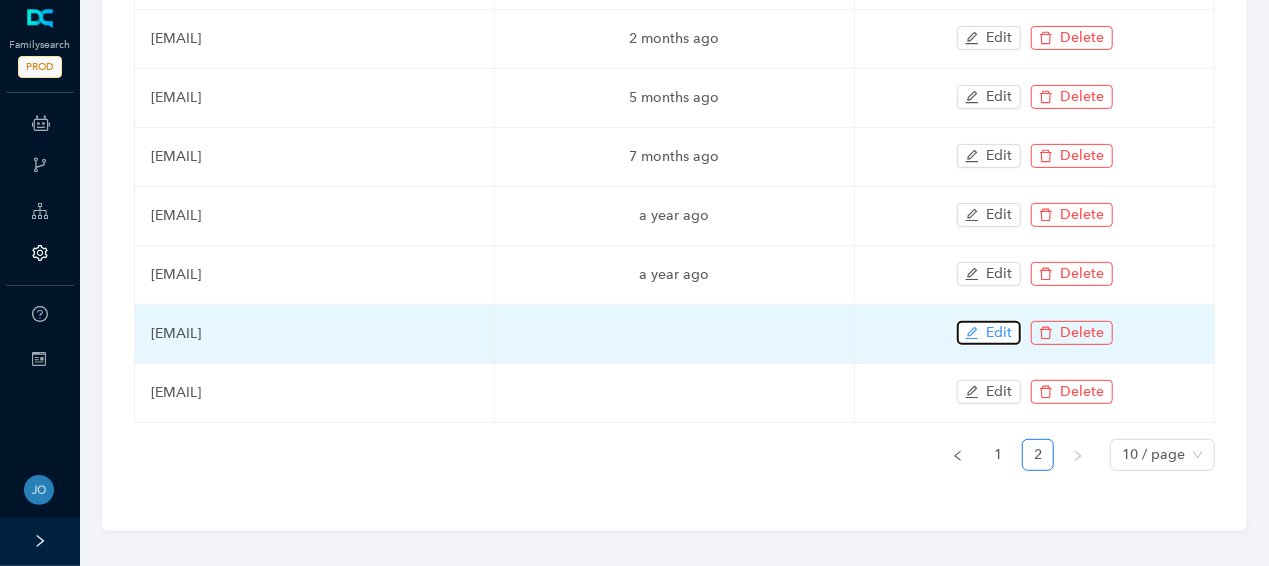 click on "Edit" at bounding box center (1000, 333) 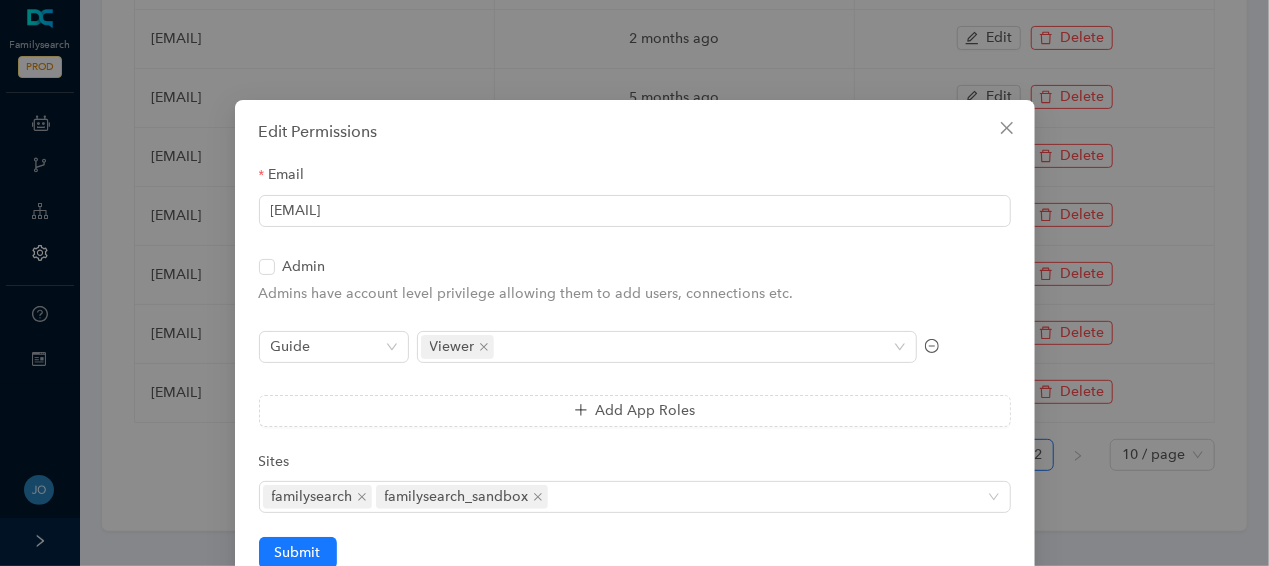 scroll, scrollTop: 2, scrollLeft: 0, axis: vertical 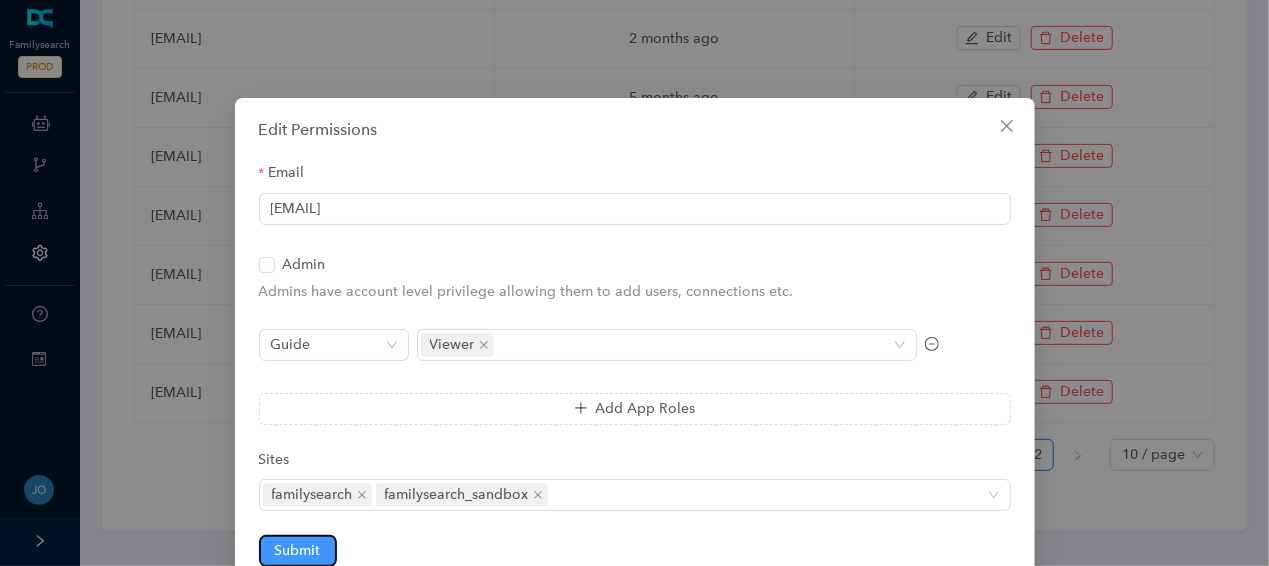 click on "Submit" at bounding box center [298, 551] 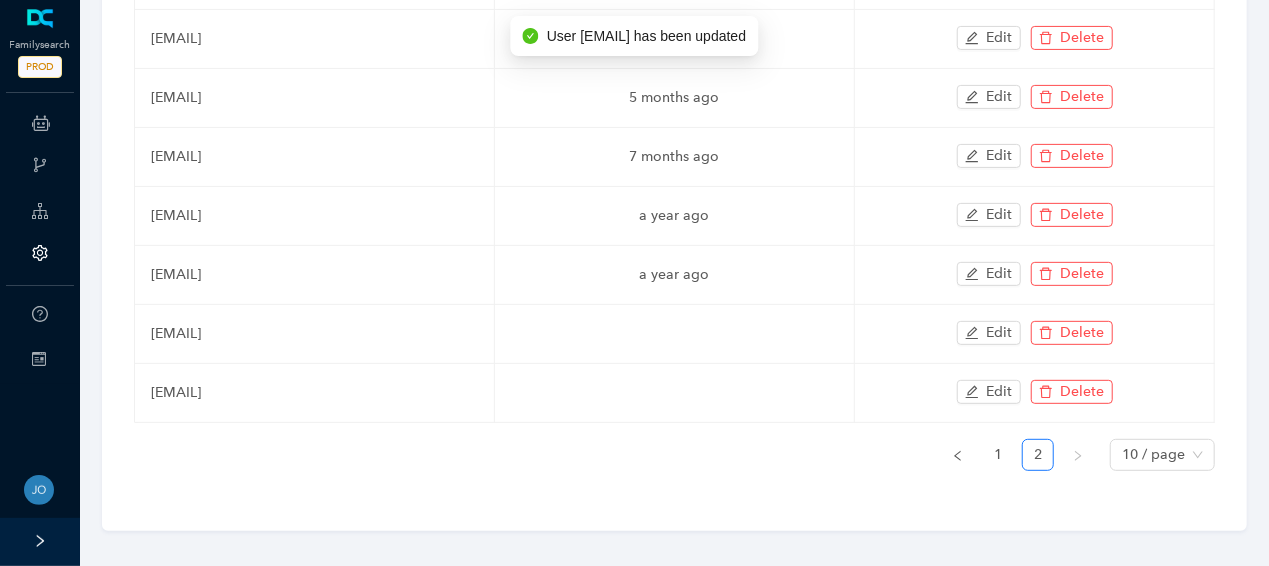 scroll, scrollTop: 0, scrollLeft: 0, axis: both 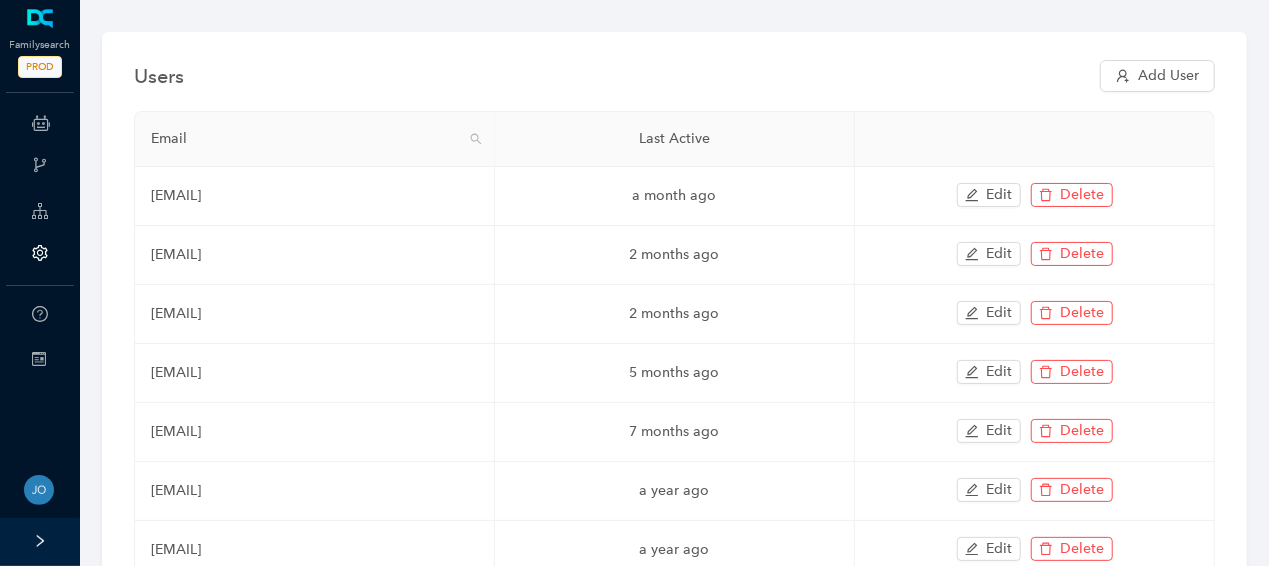 click on "Users Add User Email Last Active [EMAIL] a month ago  Edit  Delete [EMAIL] 2 months ago  Edit  Delete [EMAIL] 2 months ago  Edit  Delete [EMAIL] 5 months ago  Edit  Delete [EMAIL] 7 months ago  Edit  Delete [EMAIL] a year ago  Edit  Delete [EMAIL] a year ago  Edit  Delete [EMAIL]  Edit  Delete [EMAIL]  Edit  Delete 1 2 10 / page" at bounding box center [674, 419] 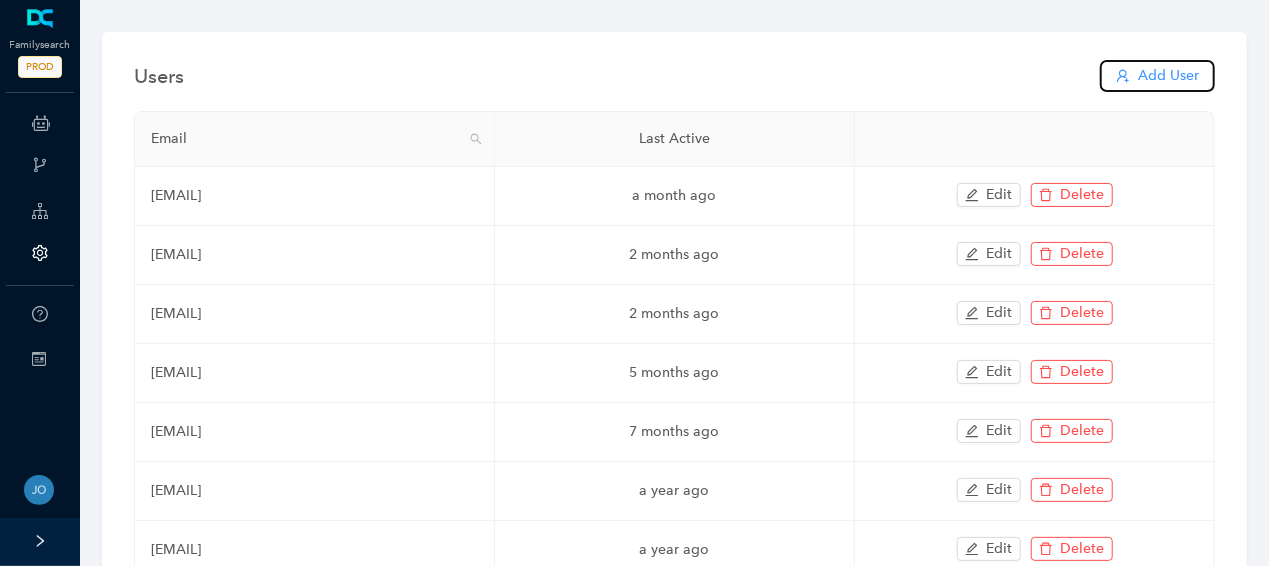 click on "Add User" at bounding box center [1168, 76] 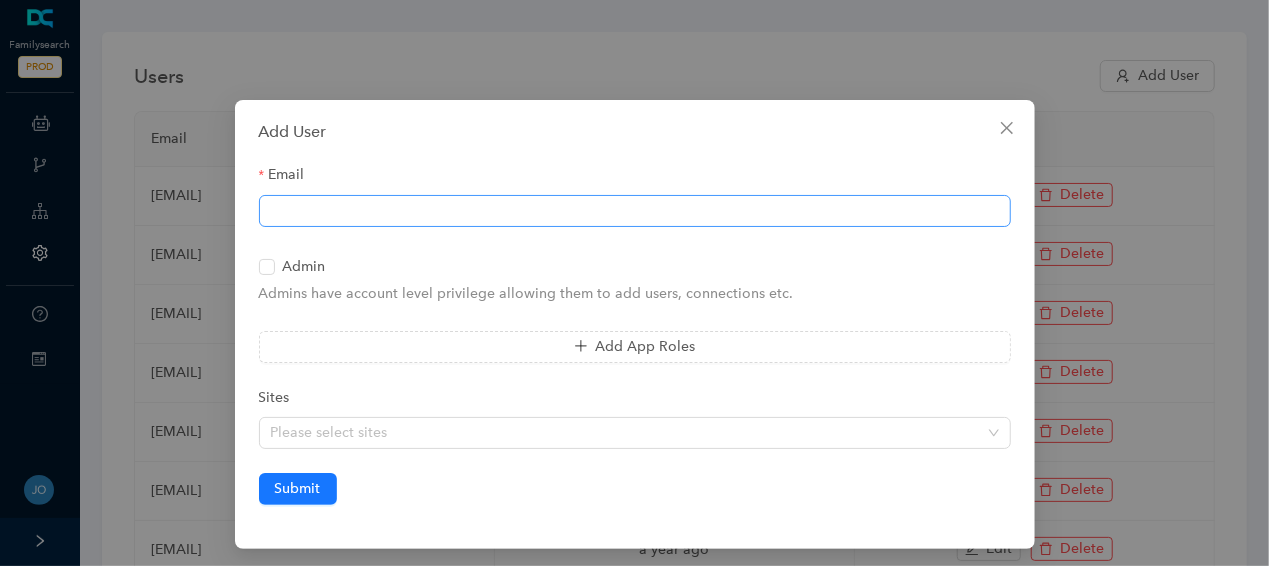 scroll, scrollTop: 5, scrollLeft: 0, axis: vertical 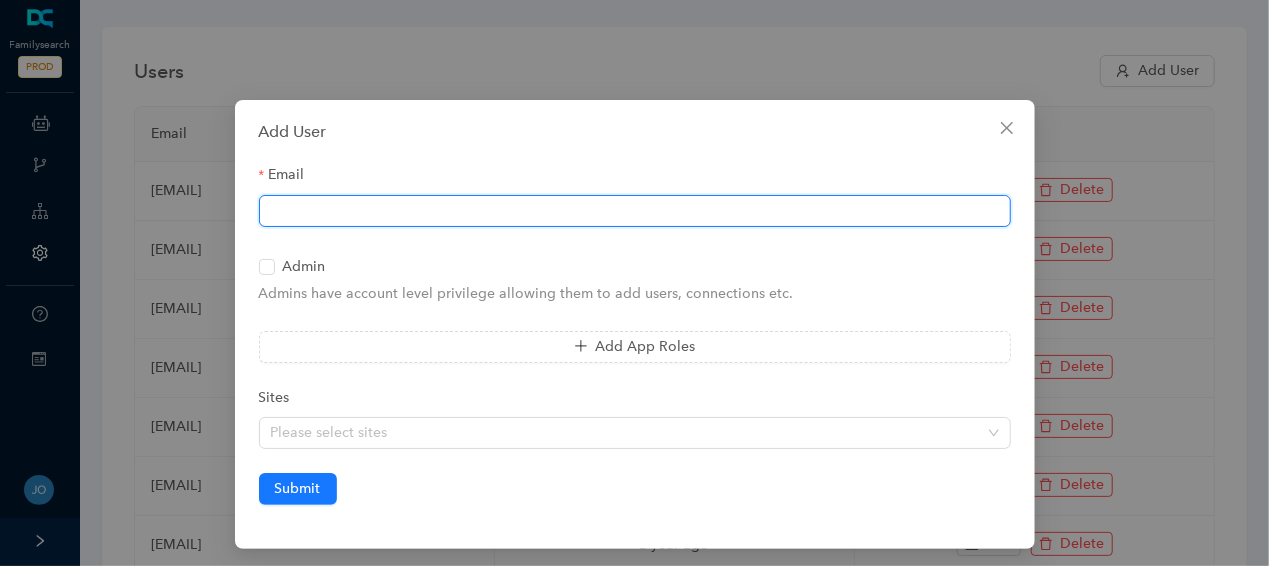 click on "Email" at bounding box center (635, 211) 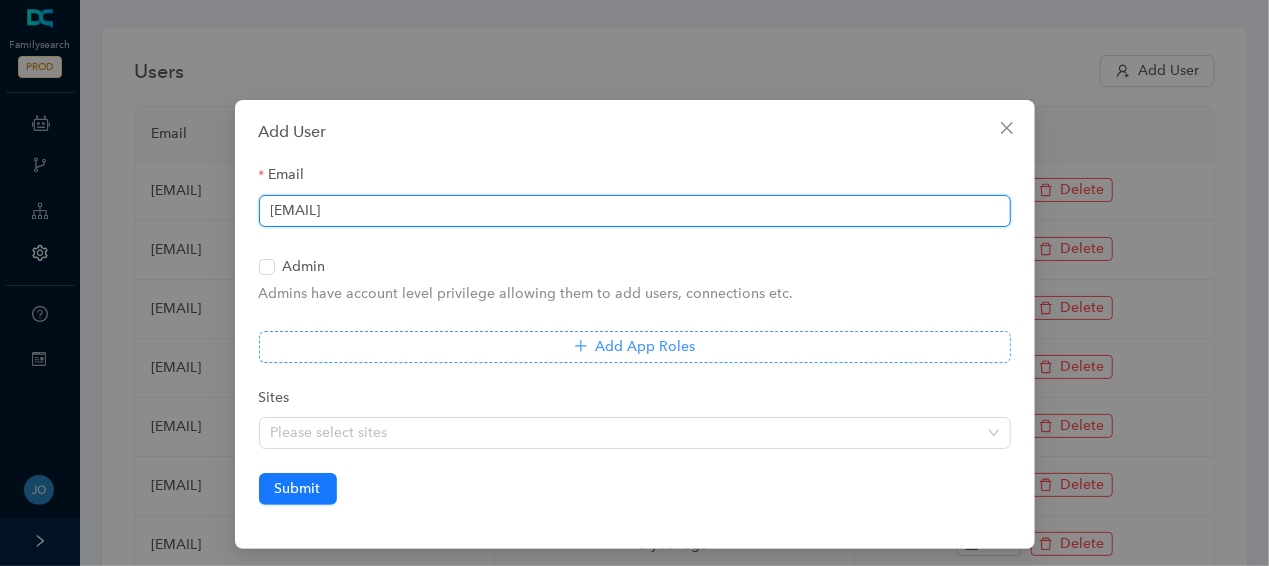type on "[EMAIL]" 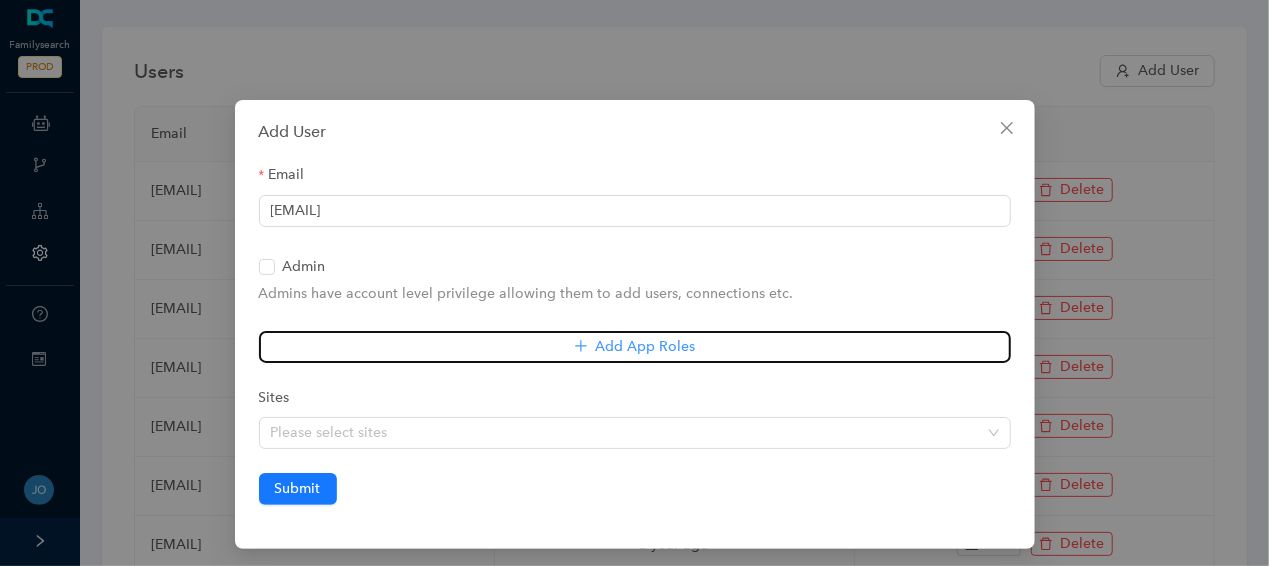 click on "Add App Roles" at bounding box center [635, 347] 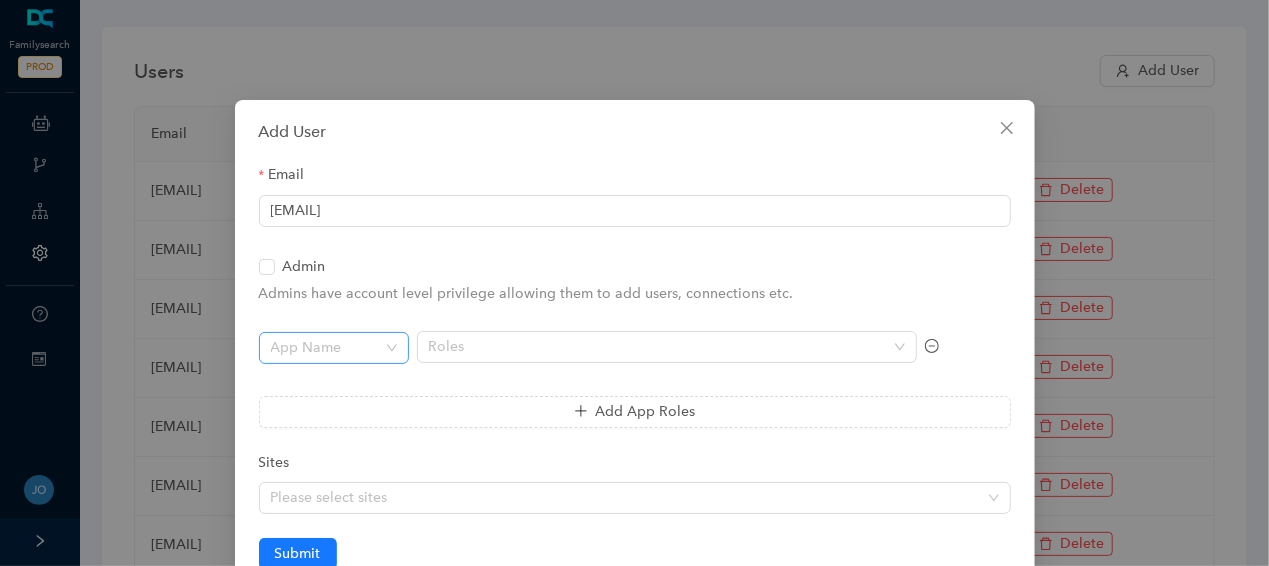 click at bounding box center (328, 348) 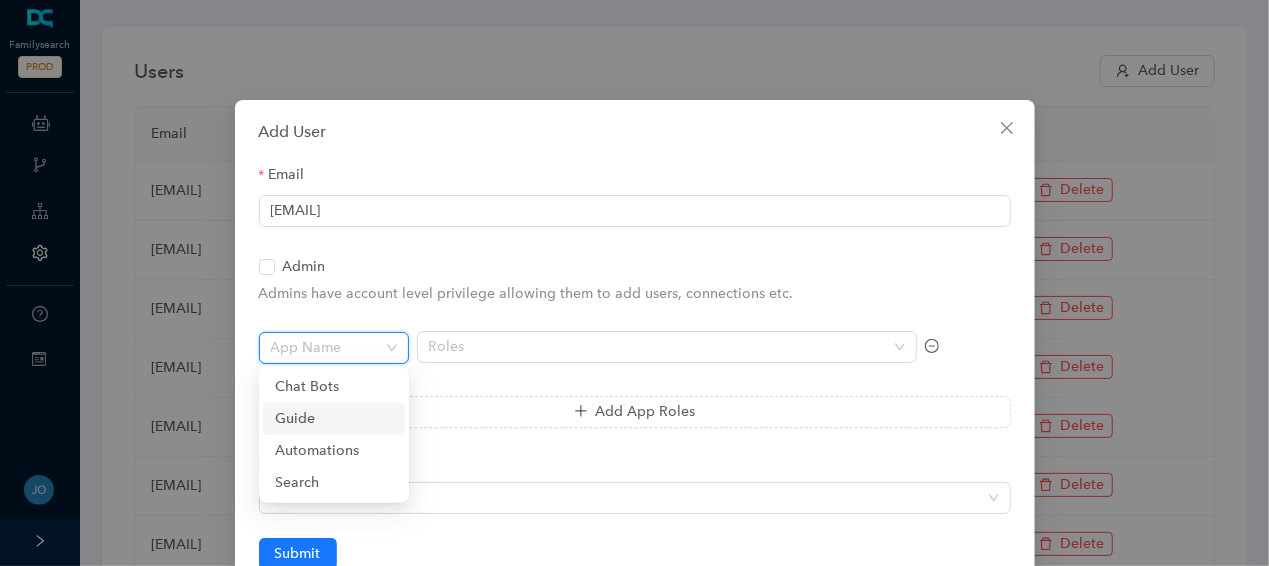 drag, startPoint x: 304, startPoint y: 422, endPoint x: 418, endPoint y: 382, distance: 120.8139 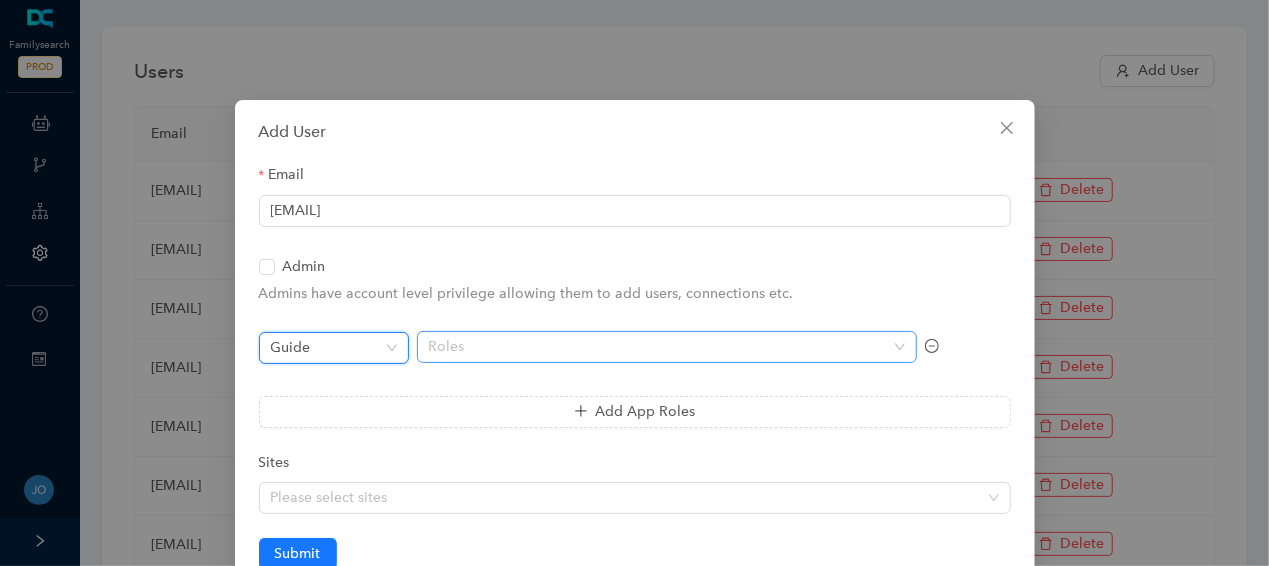 click at bounding box center [656, 347] 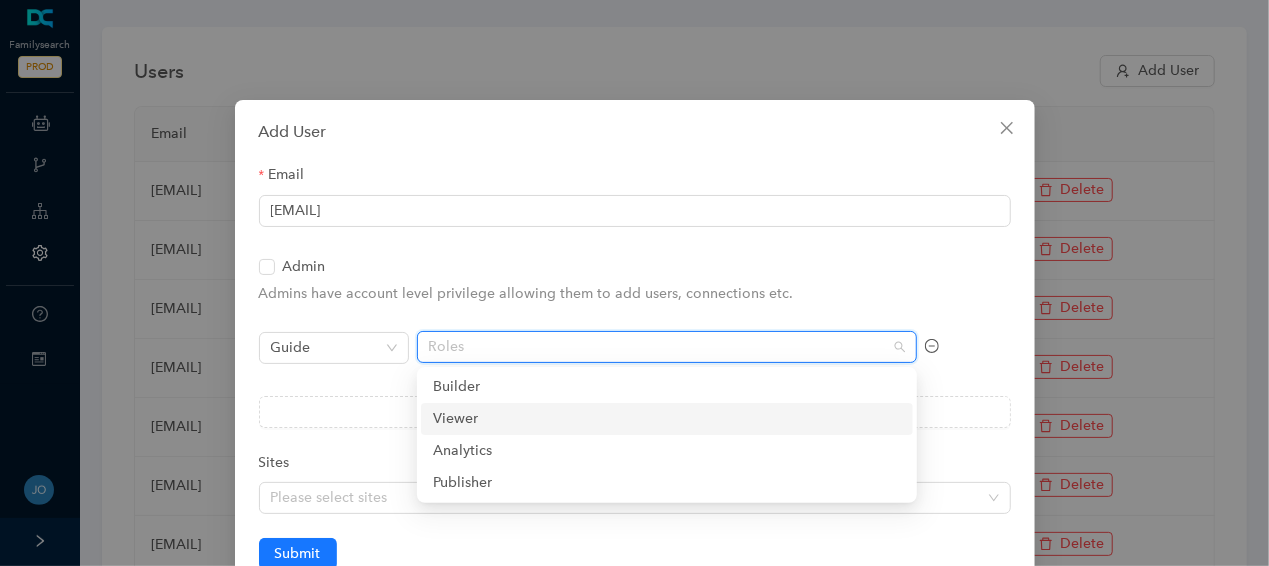 click on "Viewer" at bounding box center (0, 0) 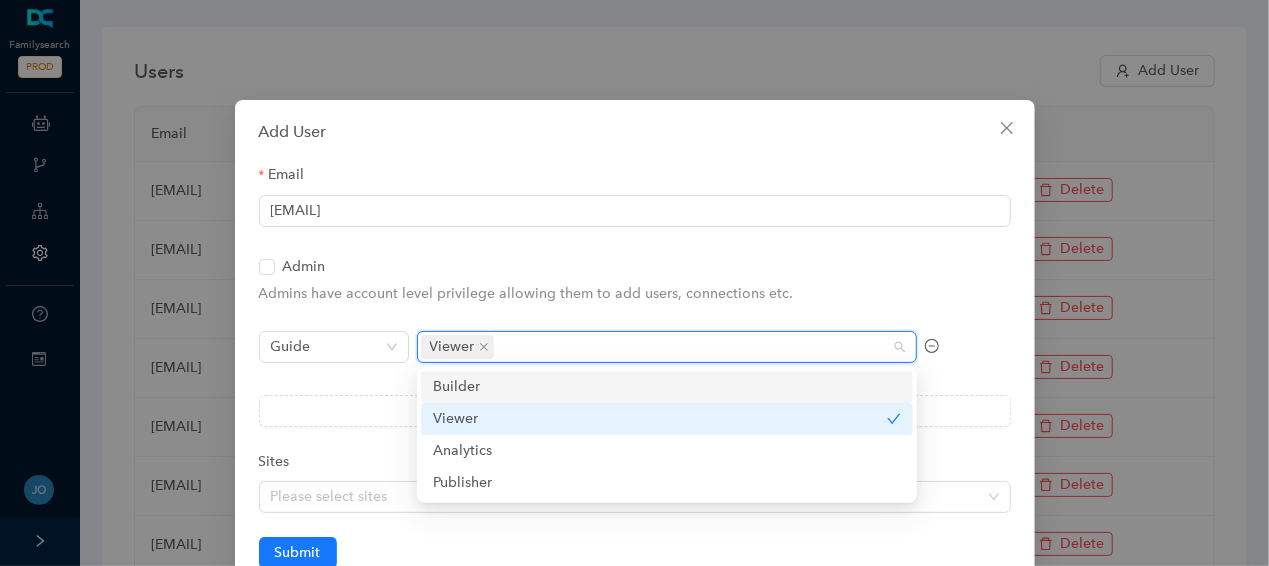 click on "Guide" at bounding box center [334, 359] 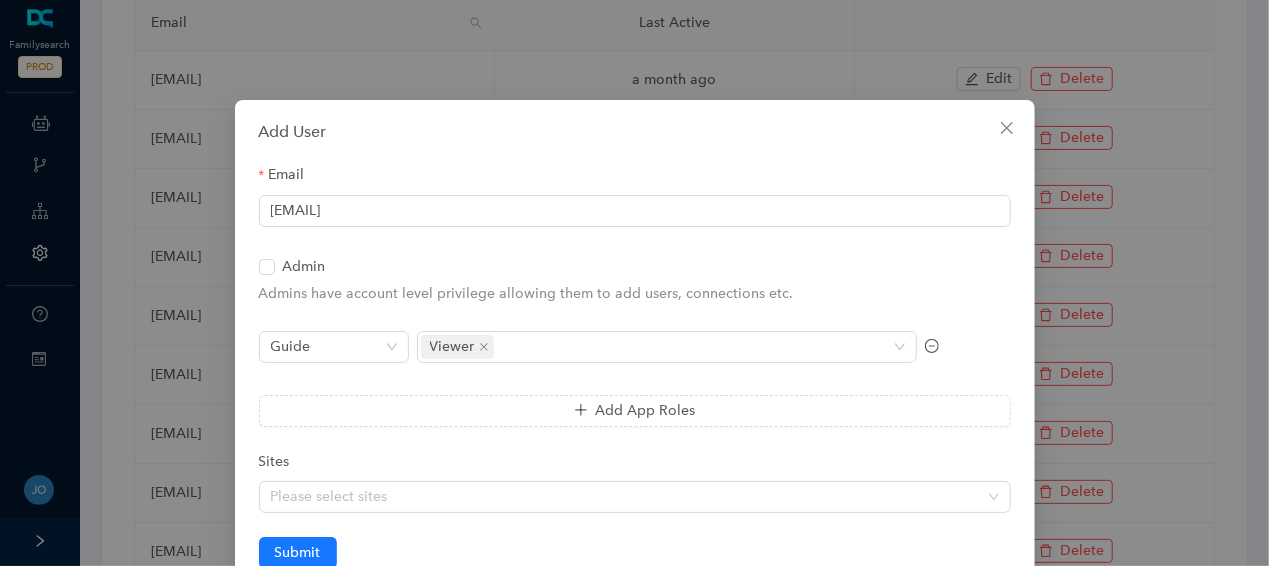 scroll, scrollTop: 115, scrollLeft: 0, axis: vertical 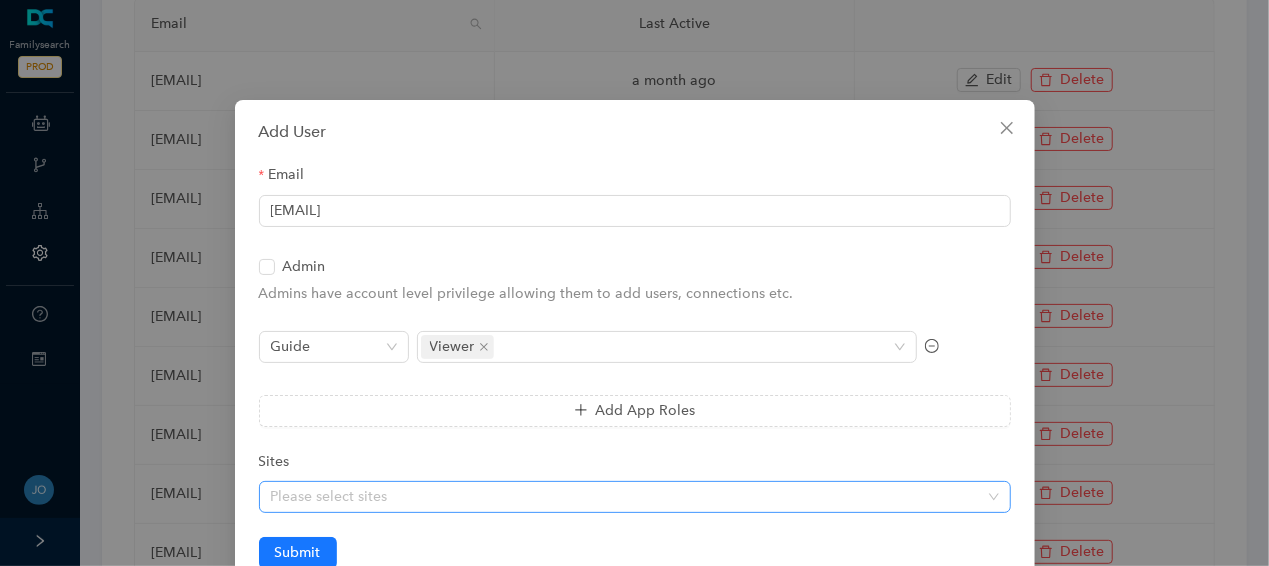 click at bounding box center (656, 347) 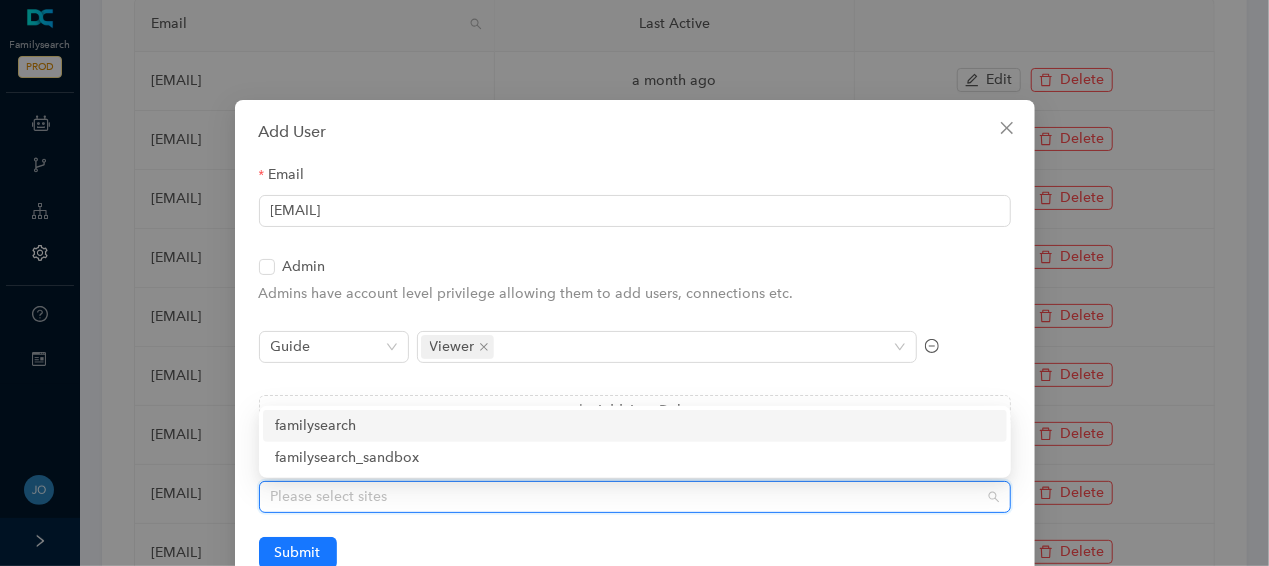click on "familysearch" at bounding box center [635, 426] 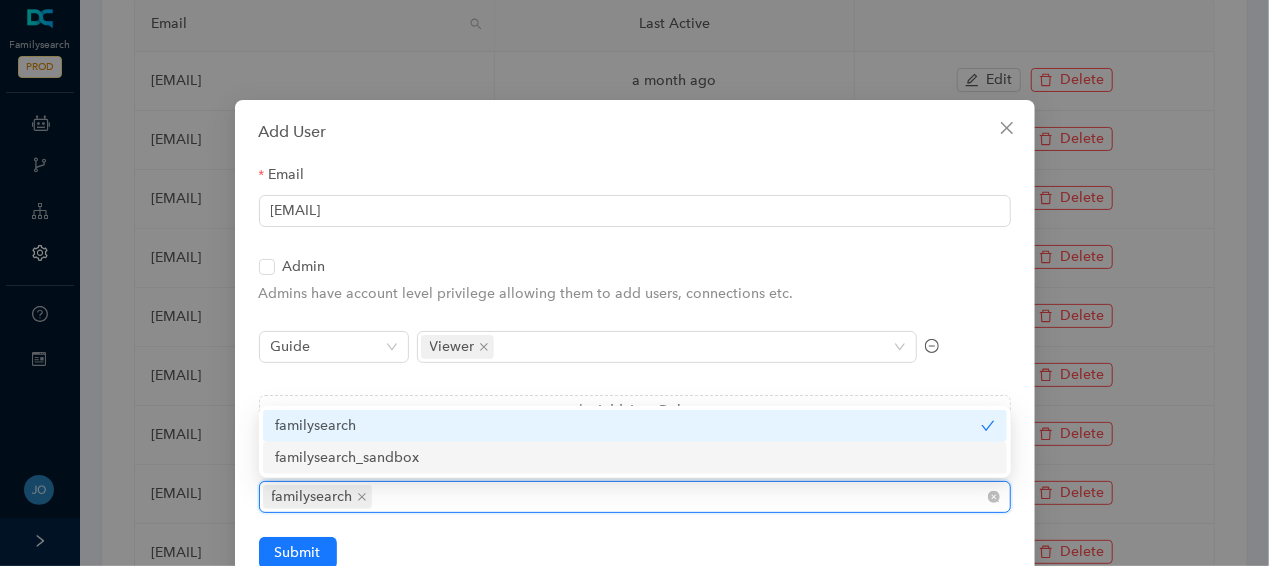 drag, startPoint x: 337, startPoint y: 460, endPoint x: 328, endPoint y: 494, distance: 35.17101 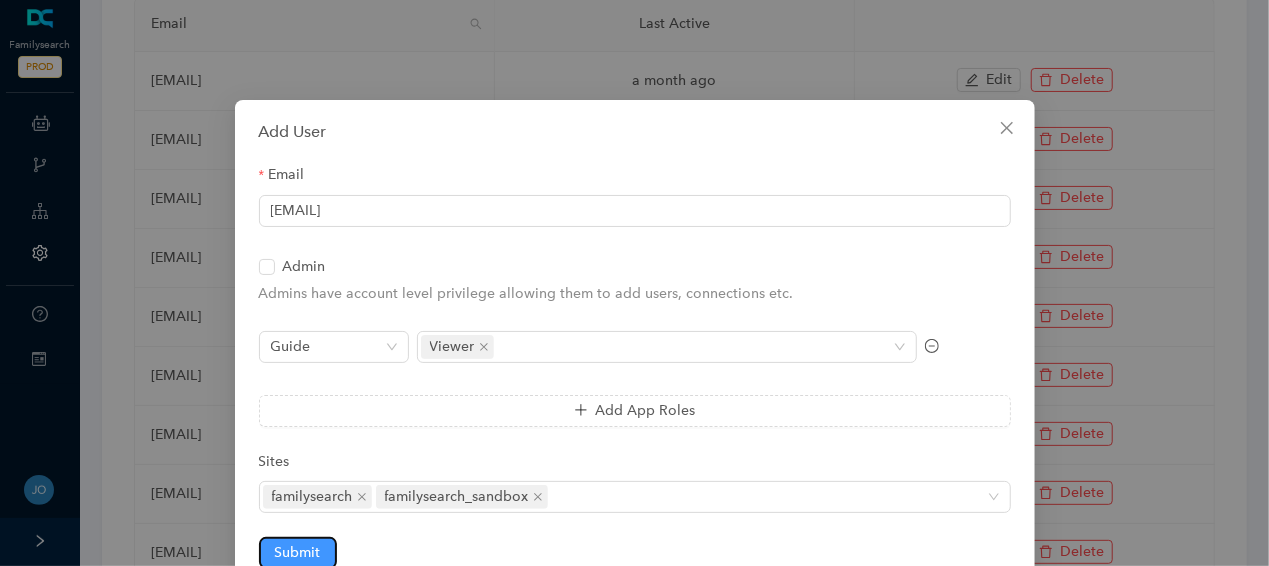 click on "Submit" at bounding box center (298, 553) 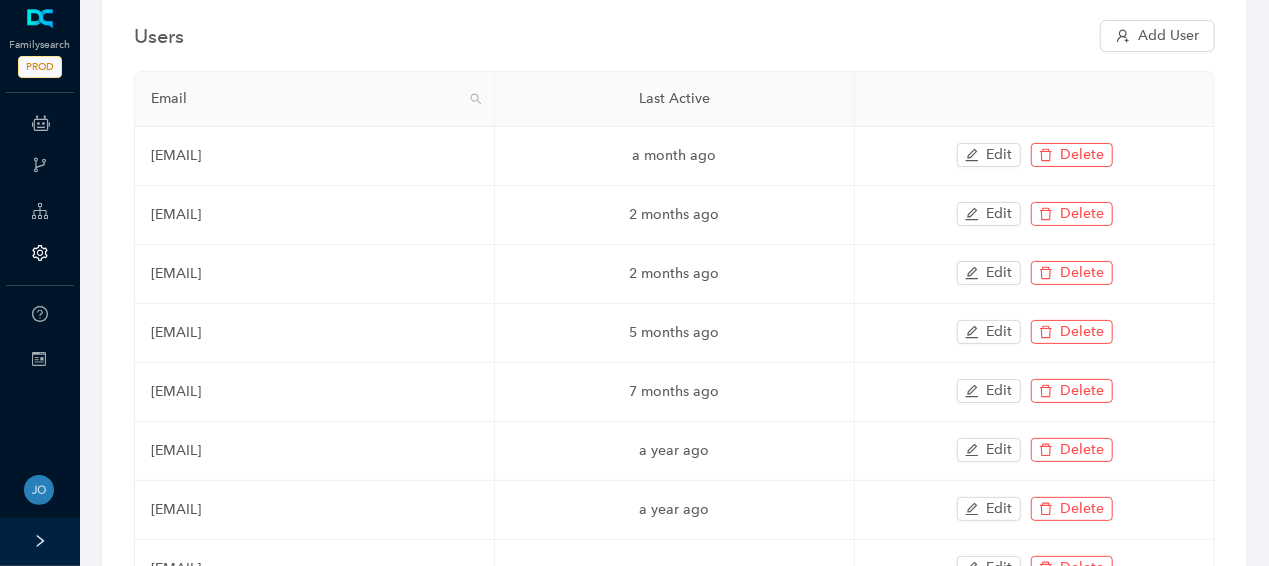 scroll, scrollTop: 0, scrollLeft: 0, axis: both 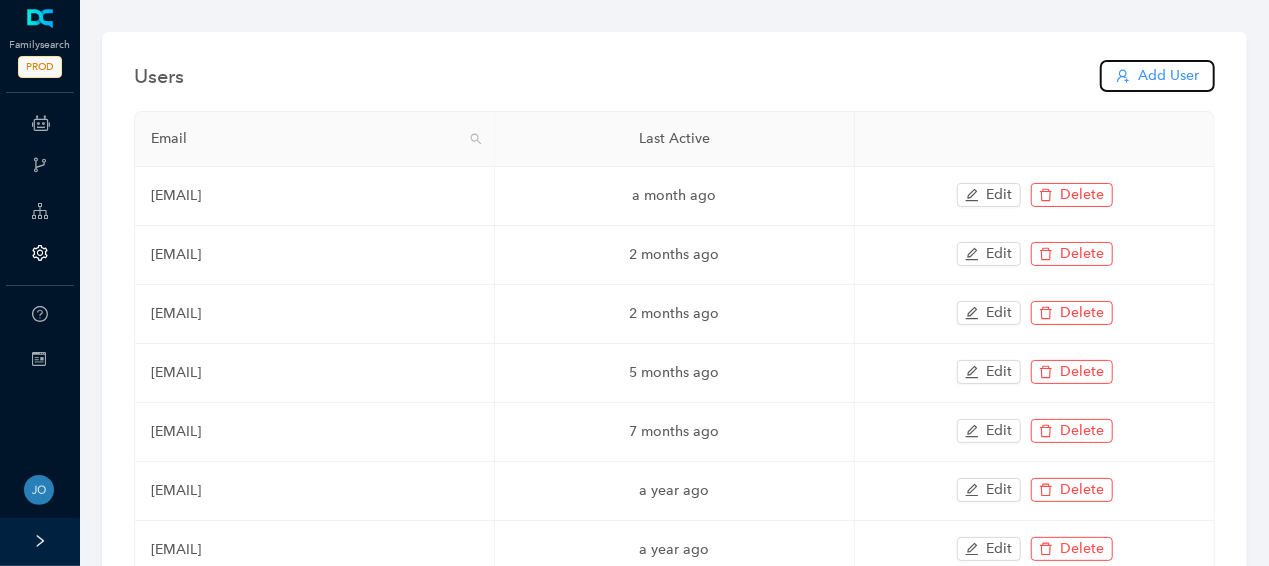 click on "Add User" at bounding box center [1168, 76] 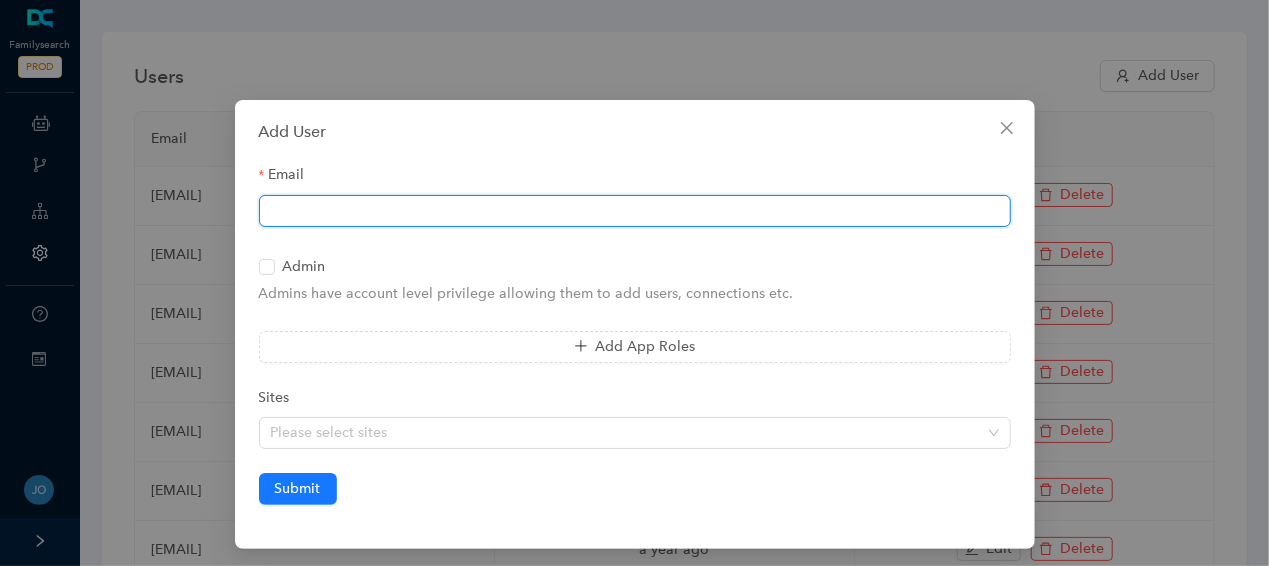 click on "Email" at bounding box center [635, 211] 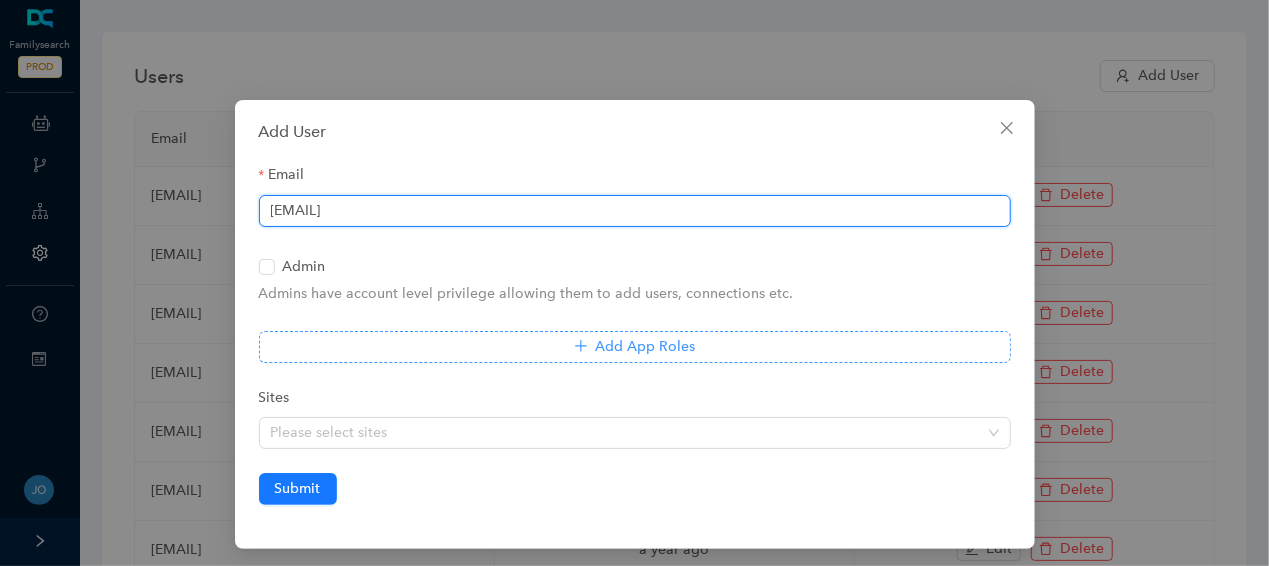 type on "[EMAIL]" 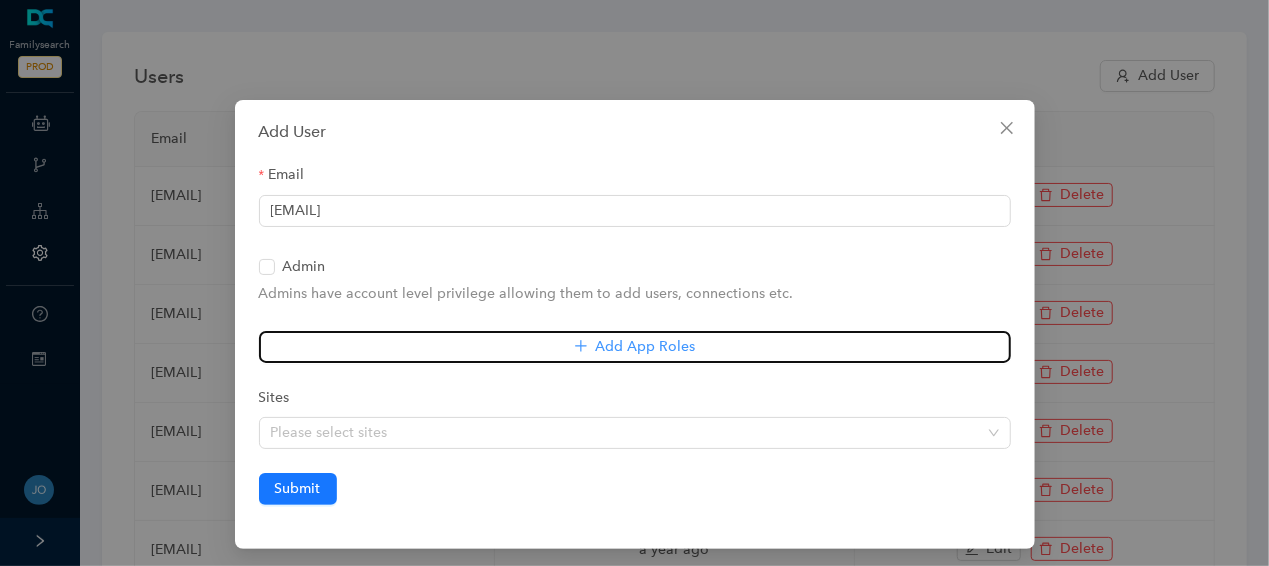 click on "Add App Roles" at bounding box center [635, 347] 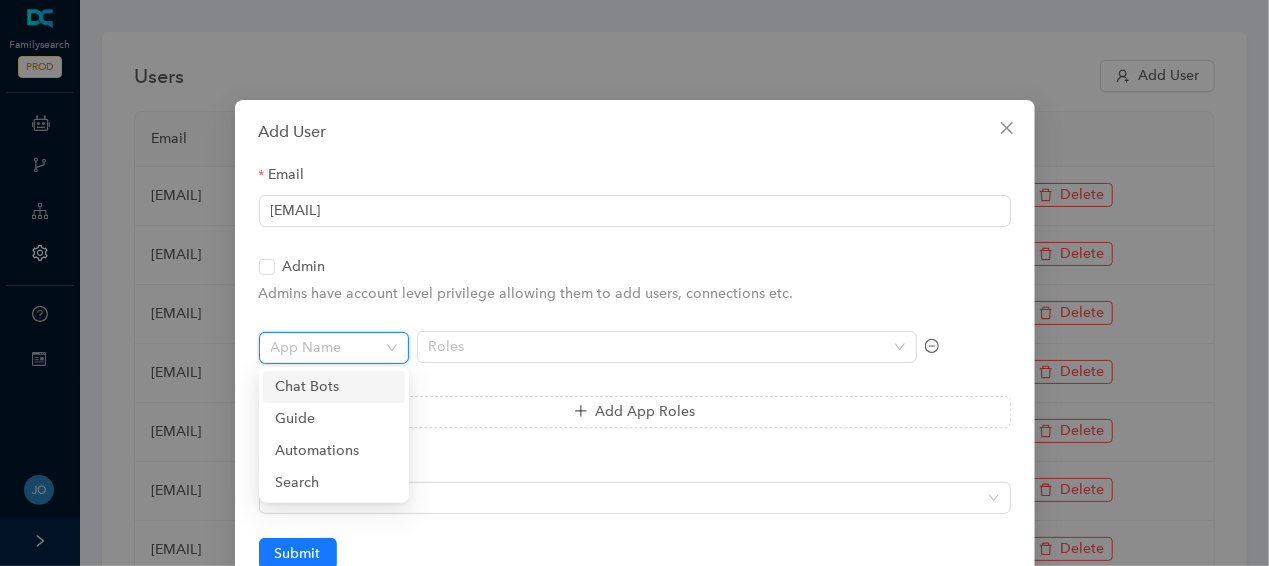 click at bounding box center (328, 348) 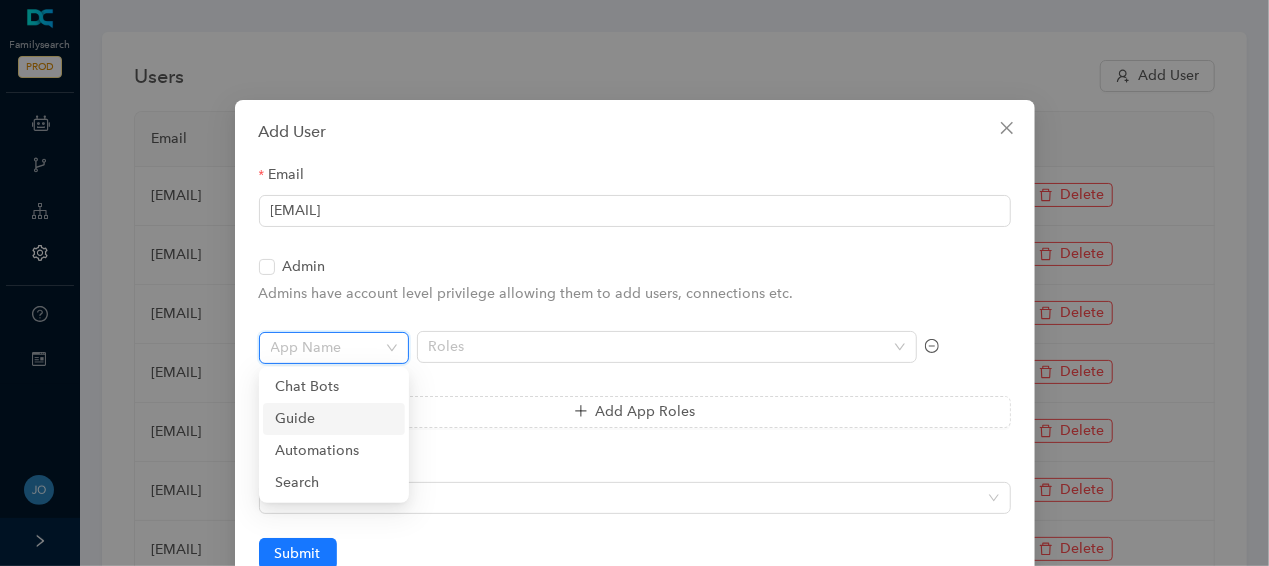 drag, startPoint x: 302, startPoint y: 416, endPoint x: 476, endPoint y: 378, distance: 178.10109 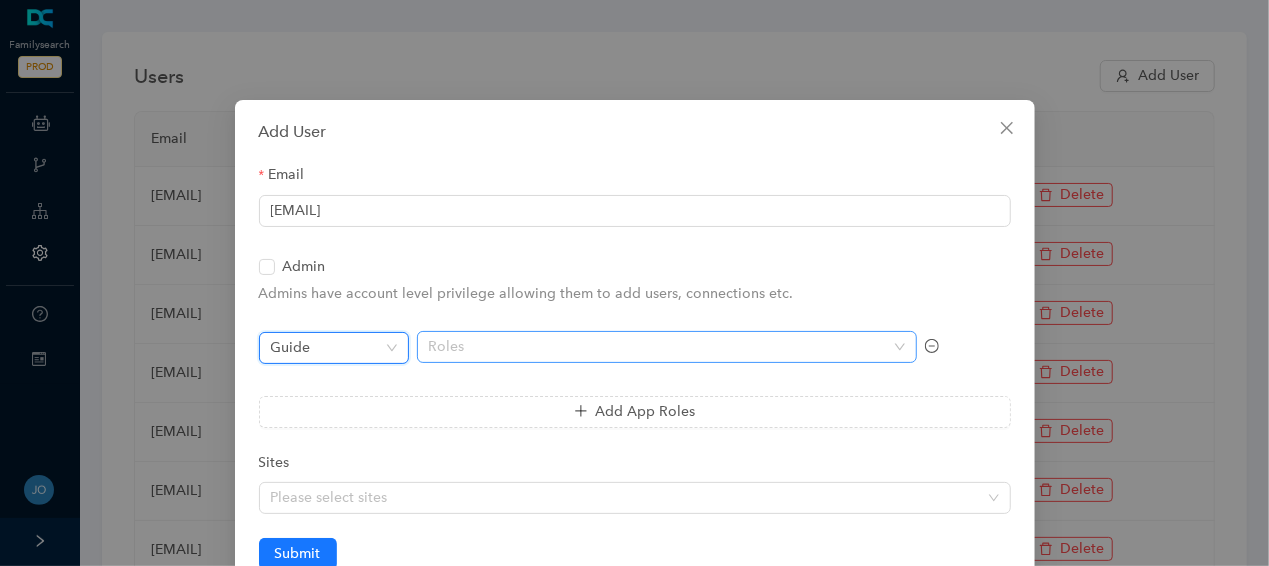 click at bounding box center [656, 347] 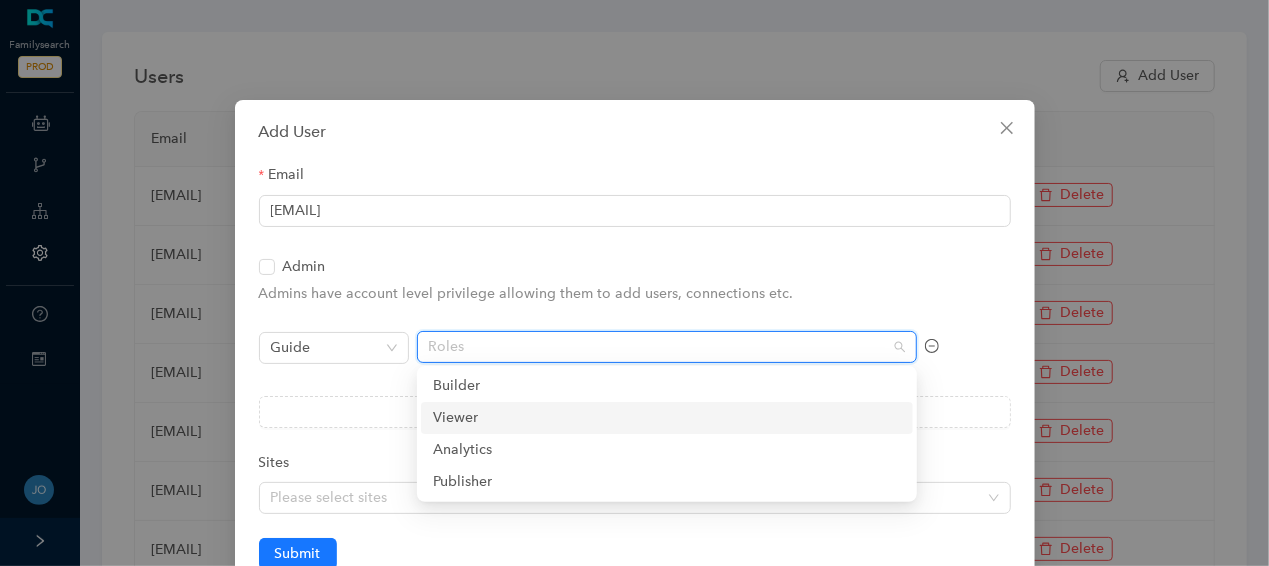 drag, startPoint x: 453, startPoint y: 419, endPoint x: 470, endPoint y: 403, distance: 23.345236 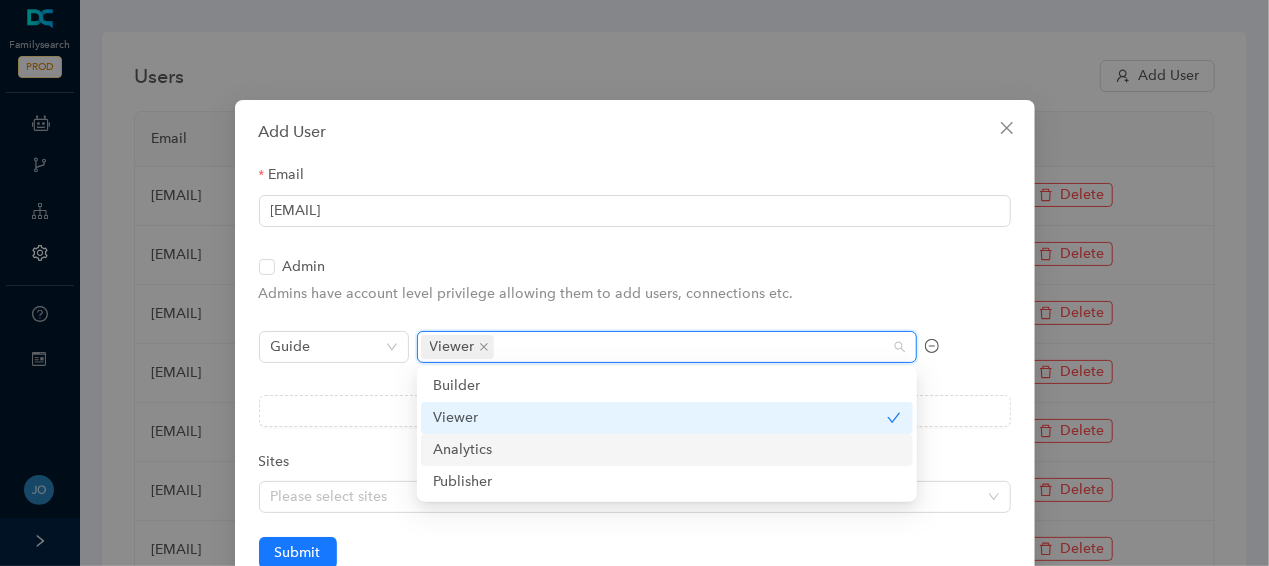 click on "Guide" at bounding box center [334, 359] 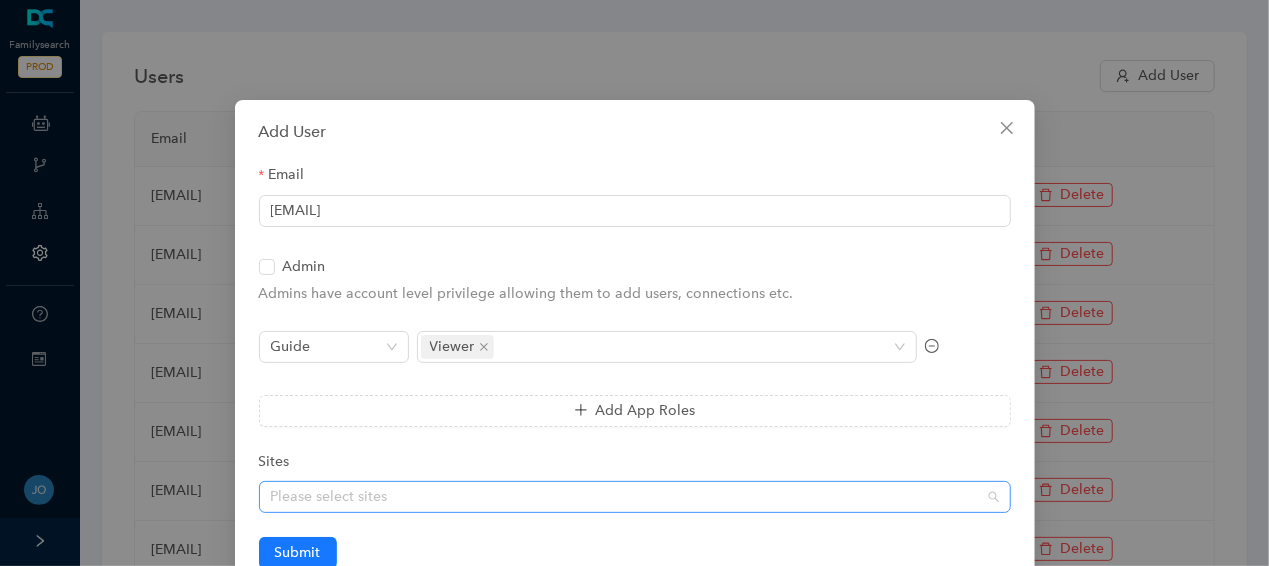 drag, startPoint x: 323, startPoint y: 495, endPoint x: 334, endPoint y: 489, distance: 12.529964 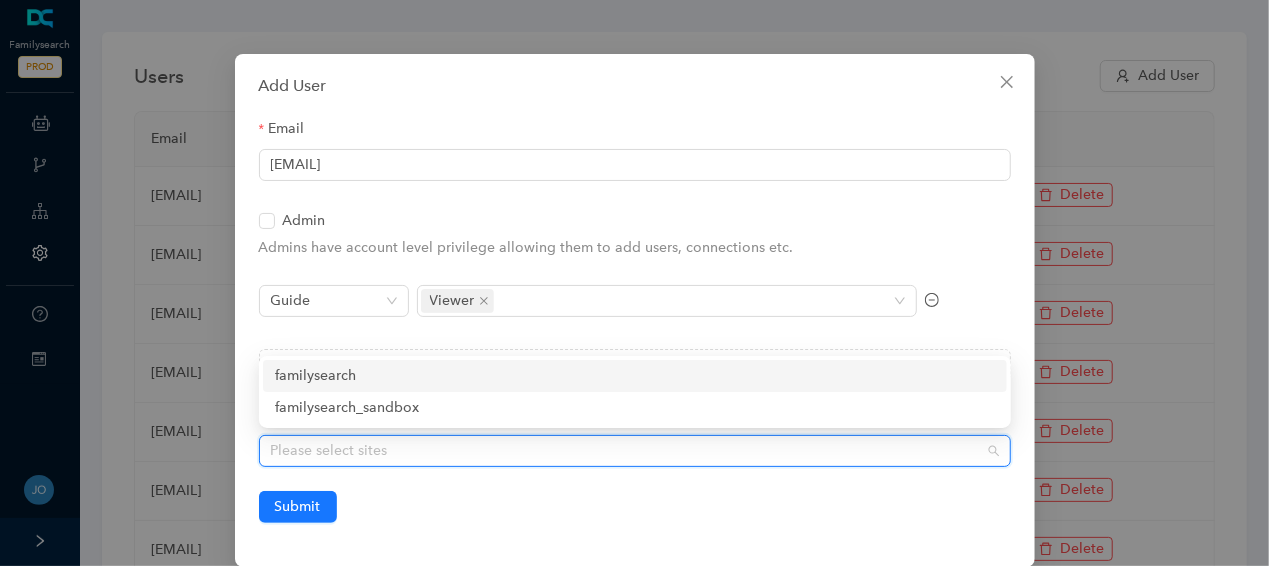 scroll, scrollTop: 49, scrollLeft: 0, axis: vertical 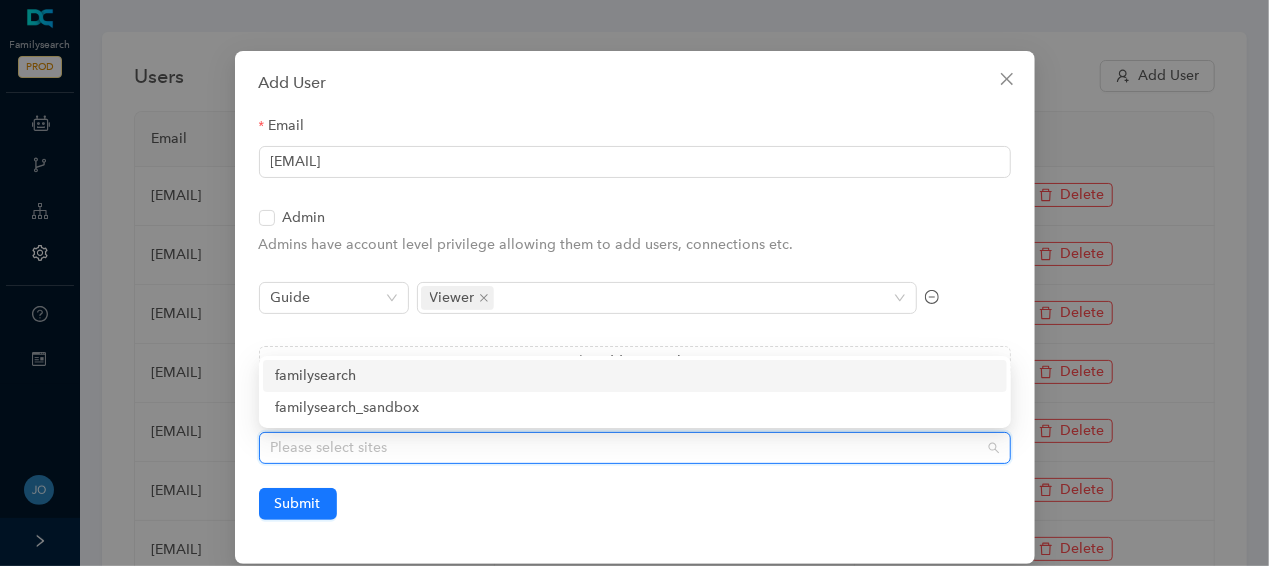 click on "familysearch" at bounding box center (635, 376) 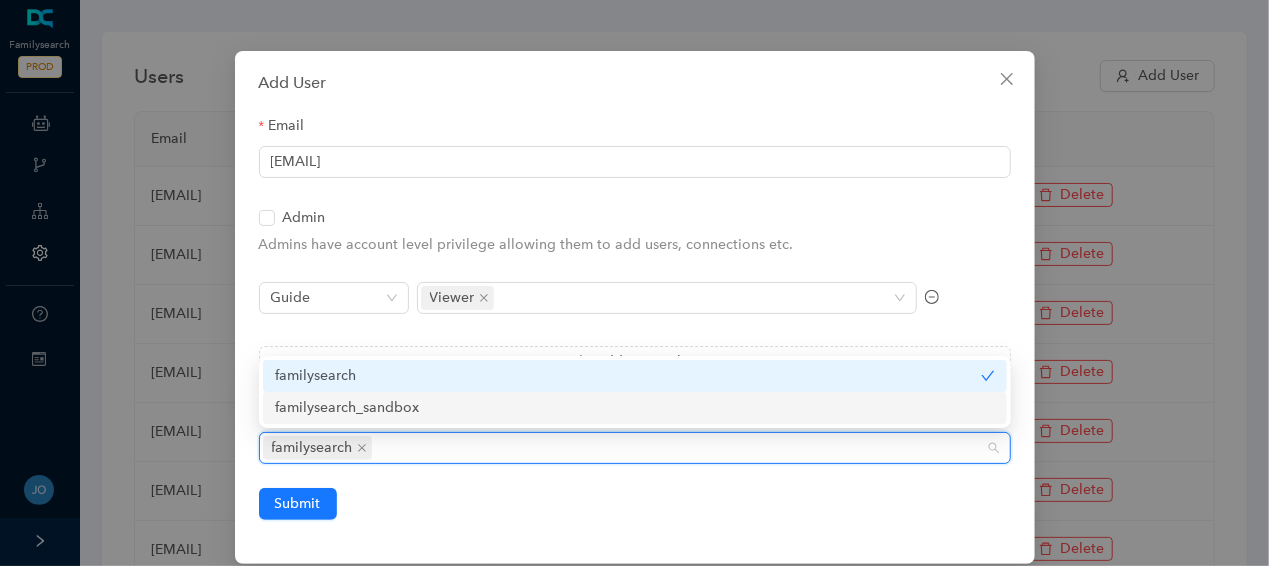 click on "familysearch_sandbox" at bounding box center (635, 408) 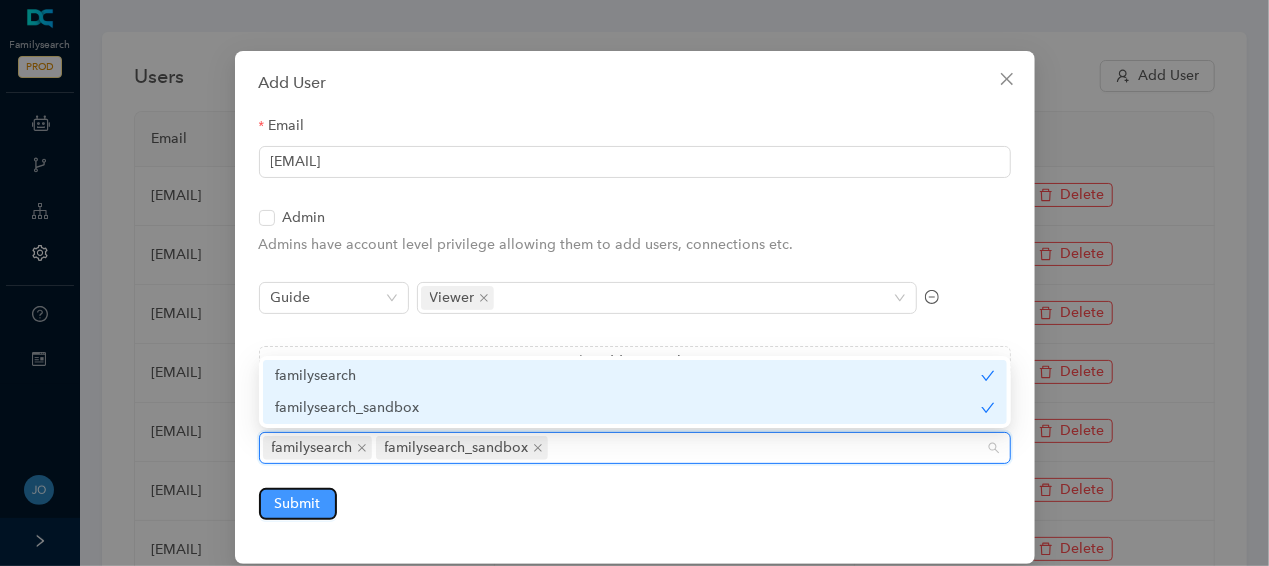 click on "Submit" at bounding box center [298, 504] 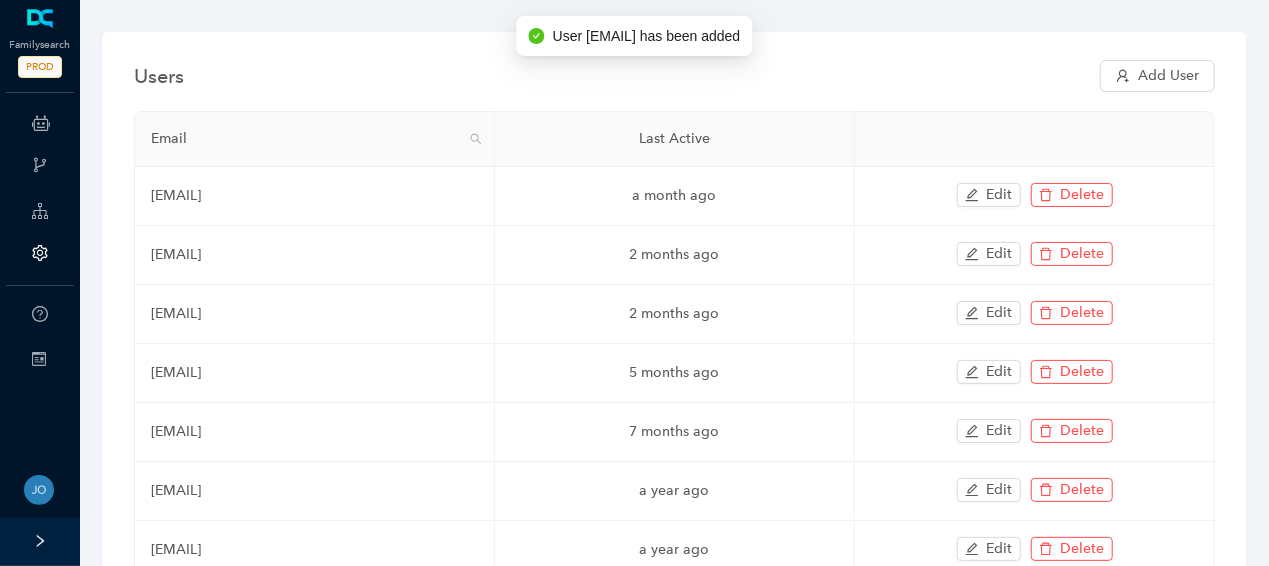 scroll, scrollTop: 0, scrollLeft: 0, axis: both 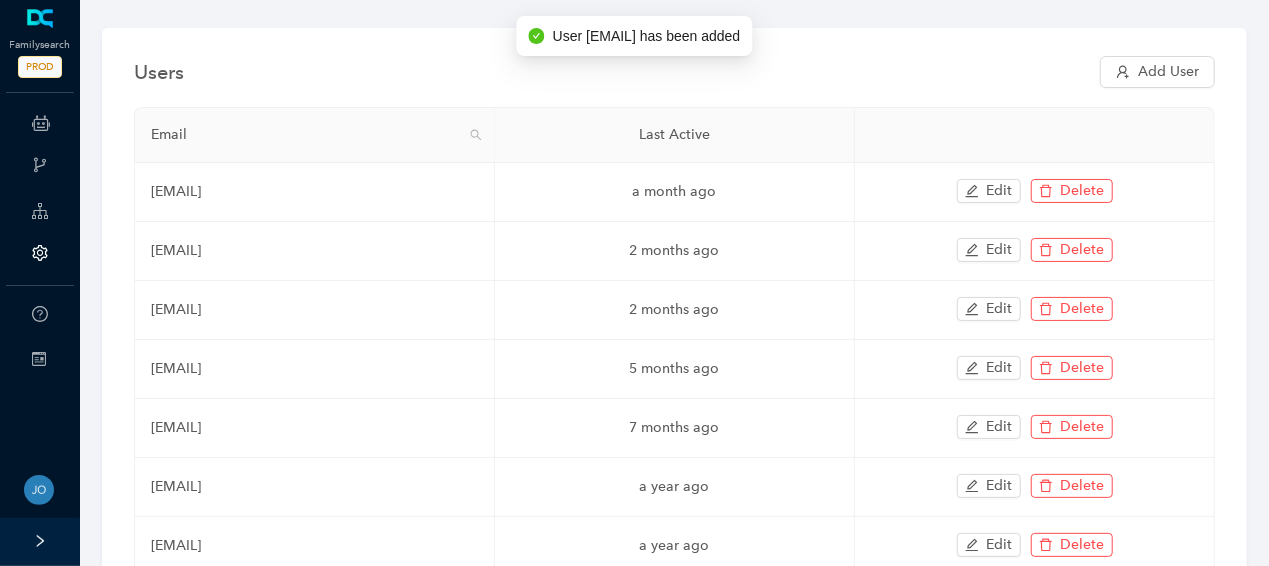 click on "Users Add User" at bounding box center [674, 72] 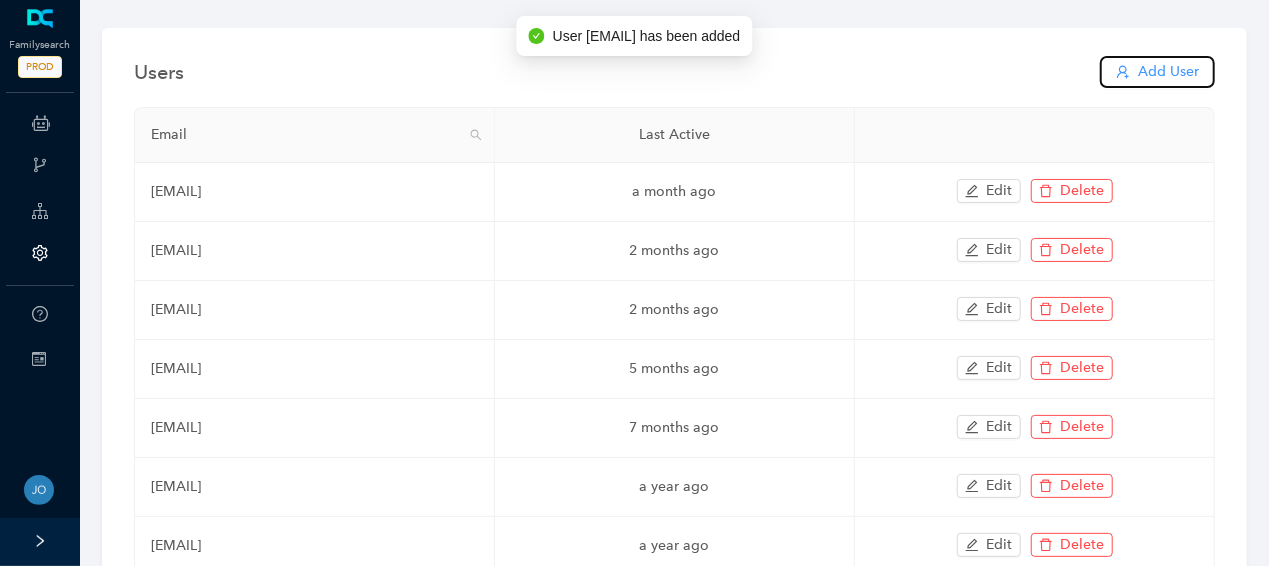 click on "Add User" at bounding box center (1168, 72) 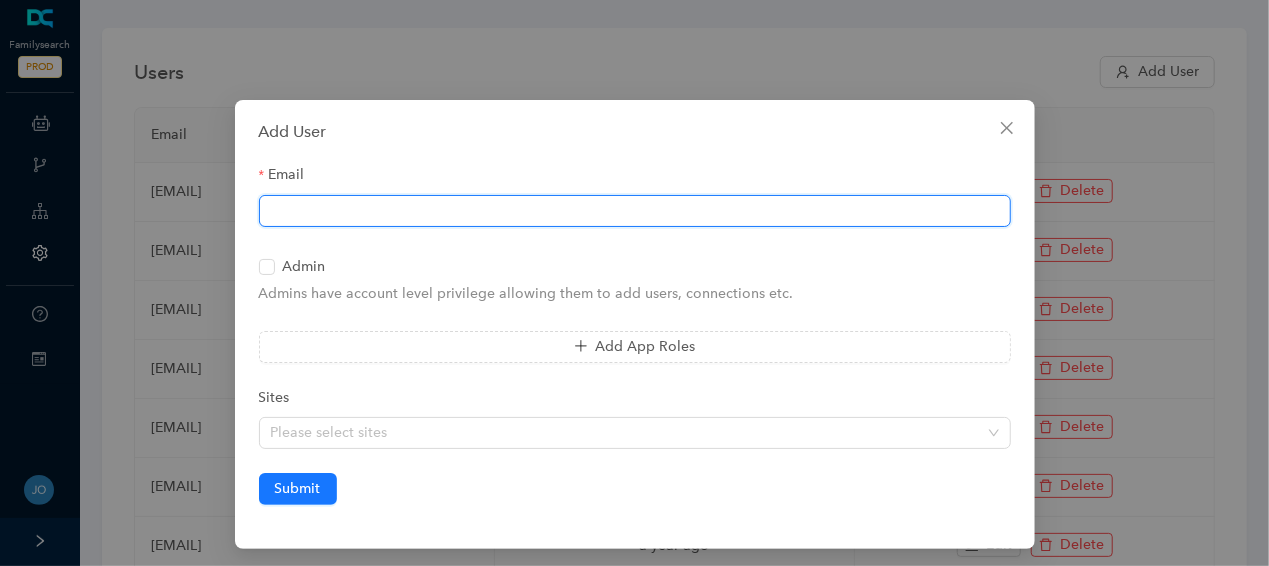 drag, startPoint x: 271, startPoint y: 198, endPoint x: 307, endPoint y: 210, distance: 37.94733 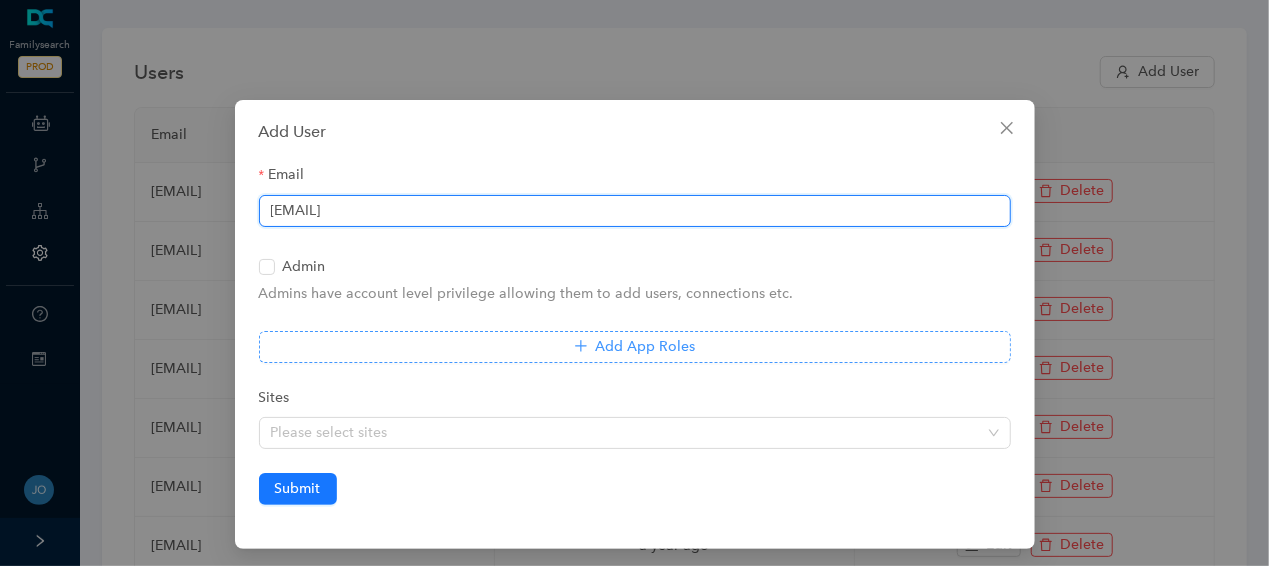 type on "[EMAIL]" 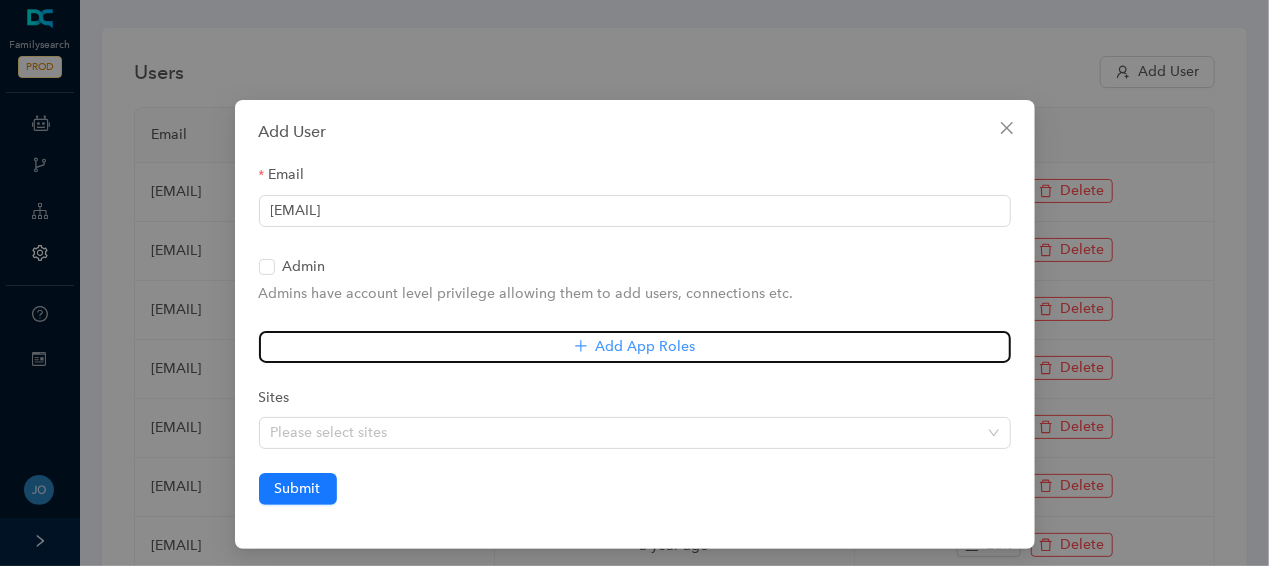 click on "Add App Roles" at bounding box center [635, 347] 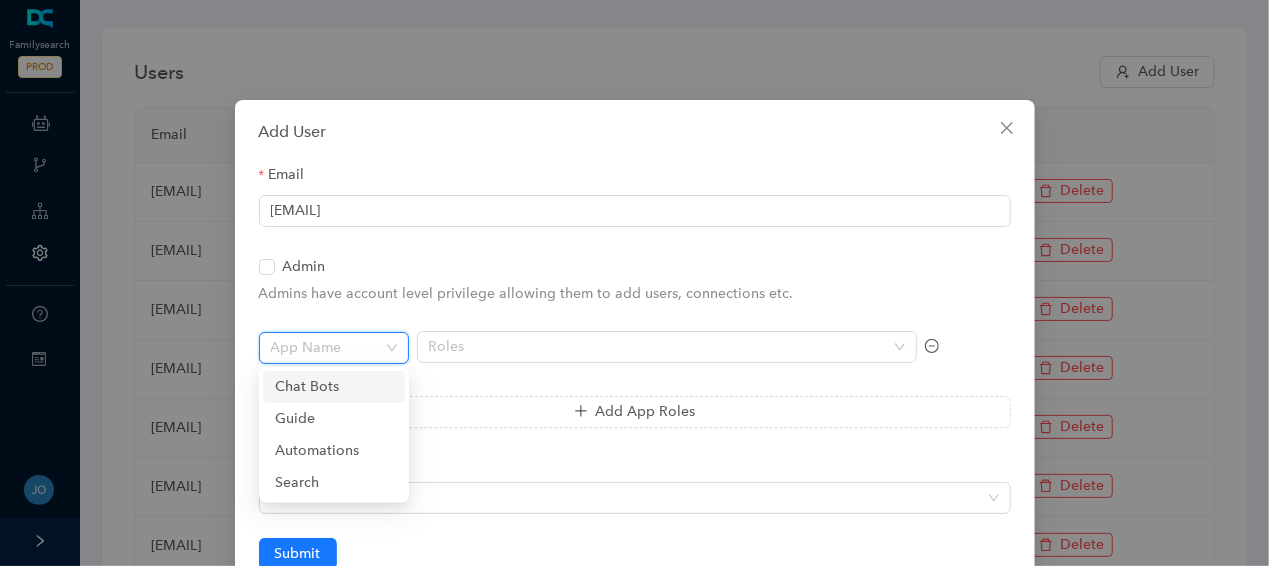 click at bounding box center (328, 348) 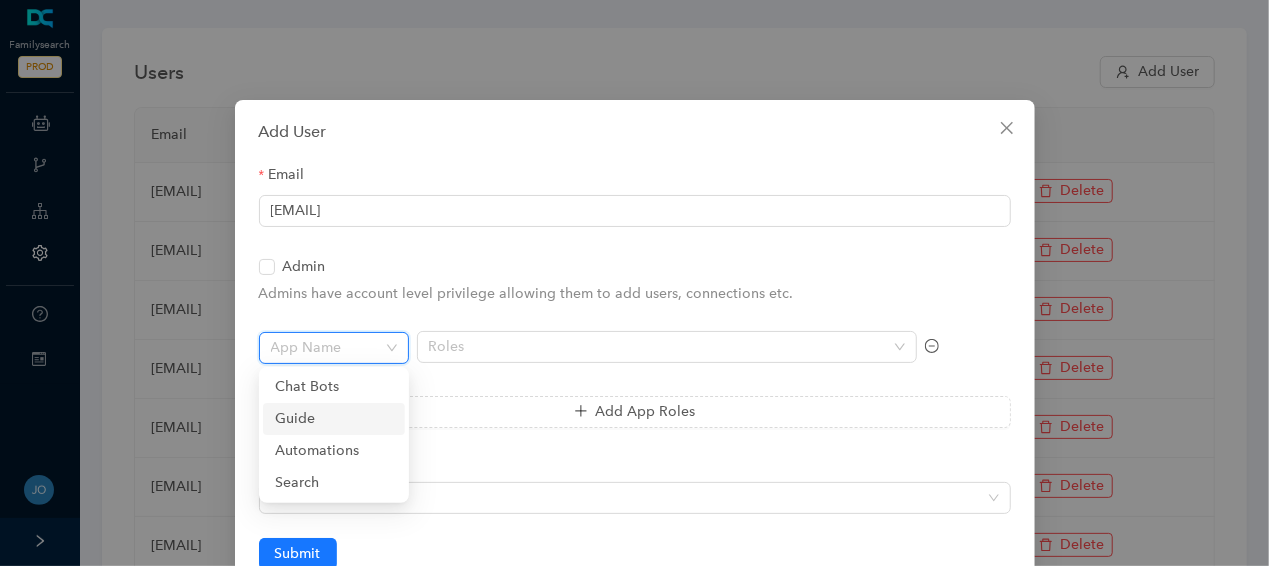 drag, startPoint x: 312, startPoint y: 420, endPoint x: 425, endPoint y: 389, distance: 117.17508 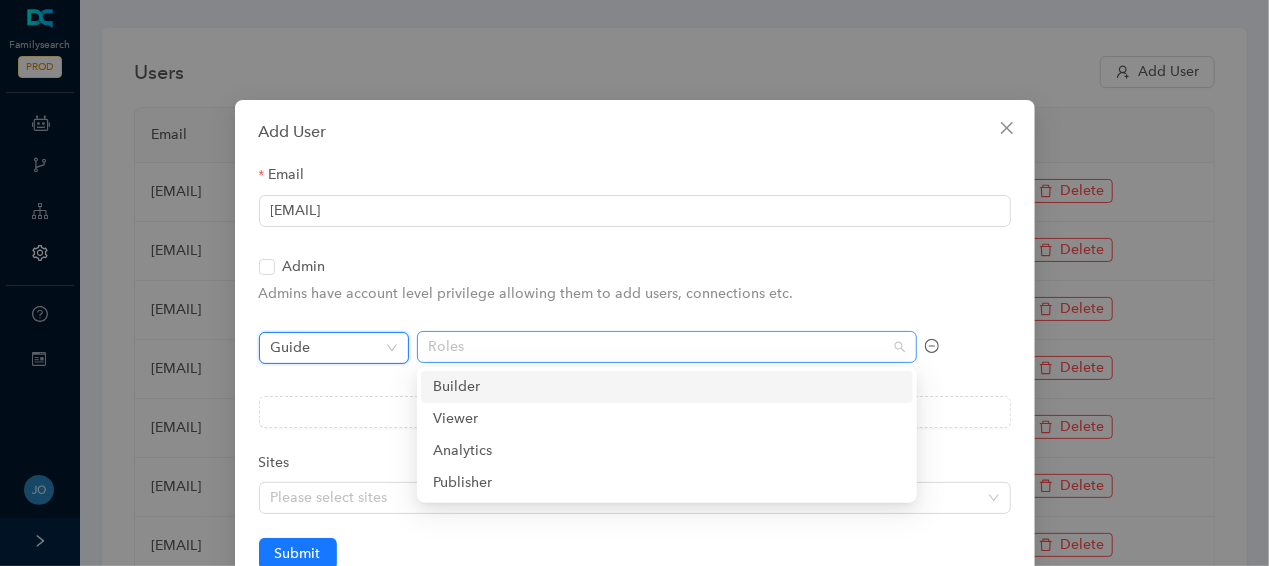 click at bounding box center (656, 347) 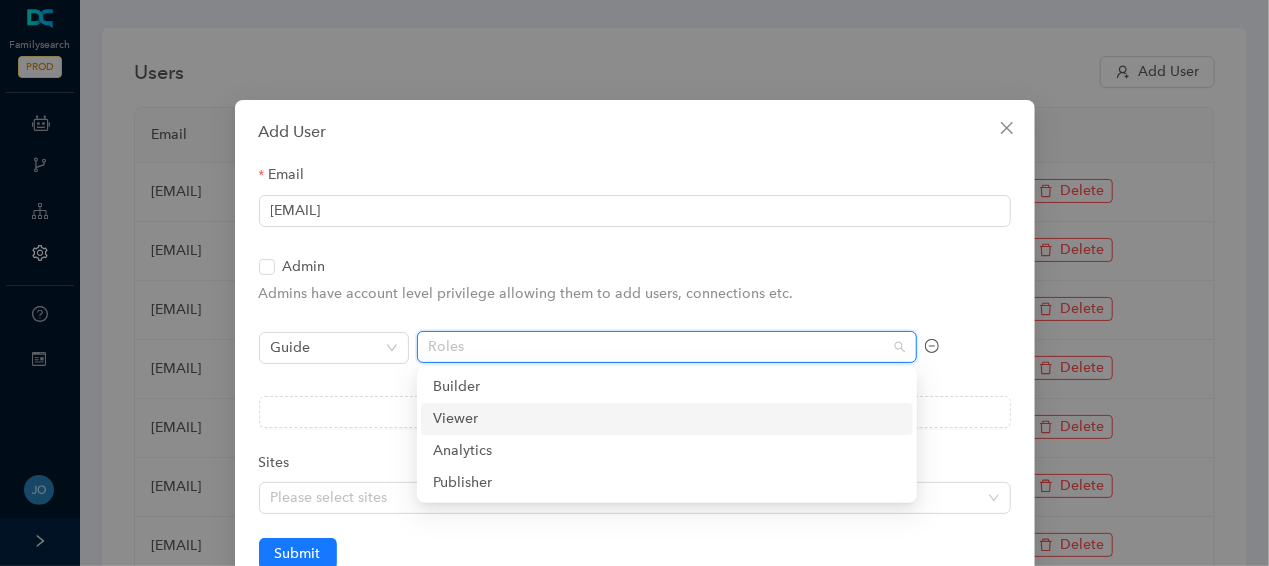 click on "Viewer" at bounding box center [0, 0] 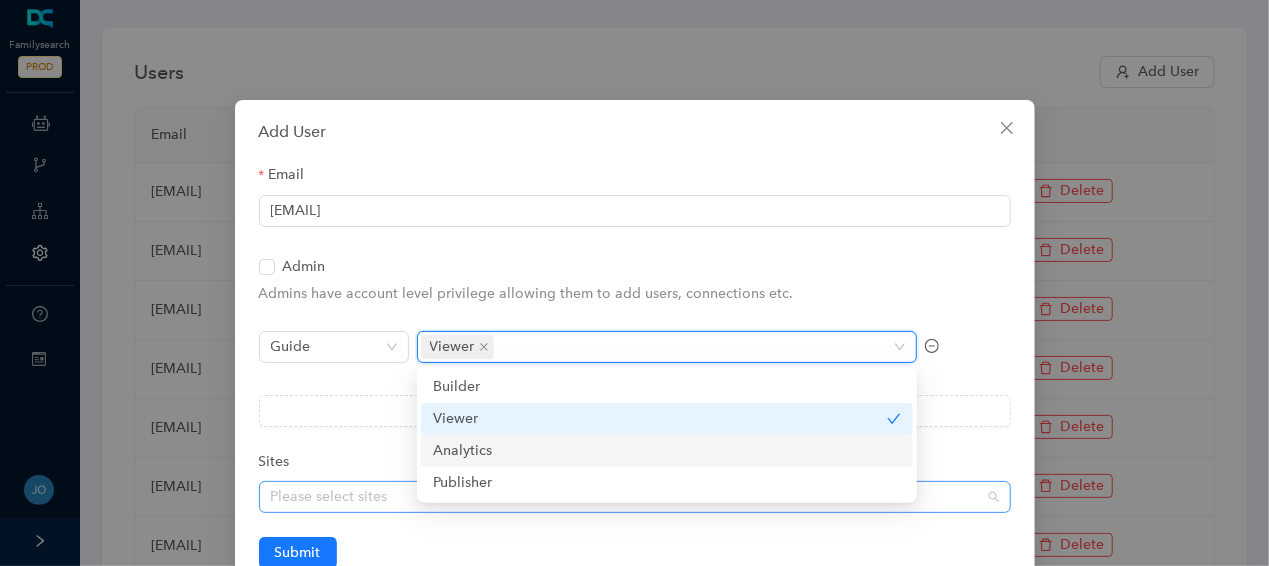 click at bounding box center [624, 497] 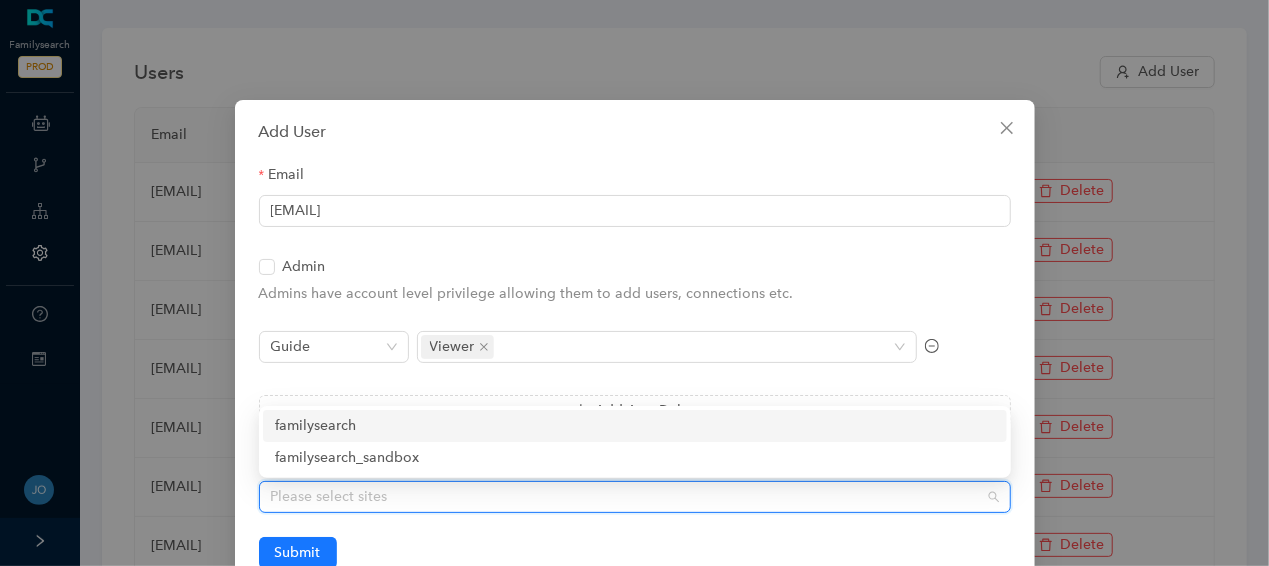 drag, startPoint x: 336, startPoint y: 425, endPoint x: 336, endPoint y: 445, distance: 20 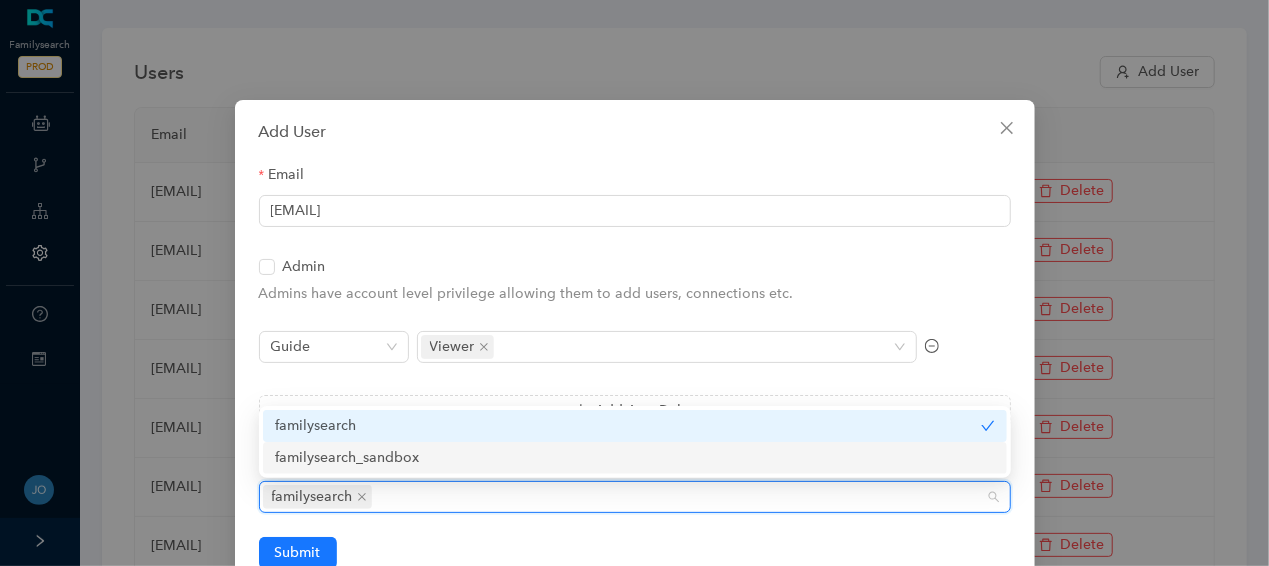 drag, startPoint x: 334, startPoint y: 457, endPoint x: 348, endPoint y: 476, distance: 23.600847 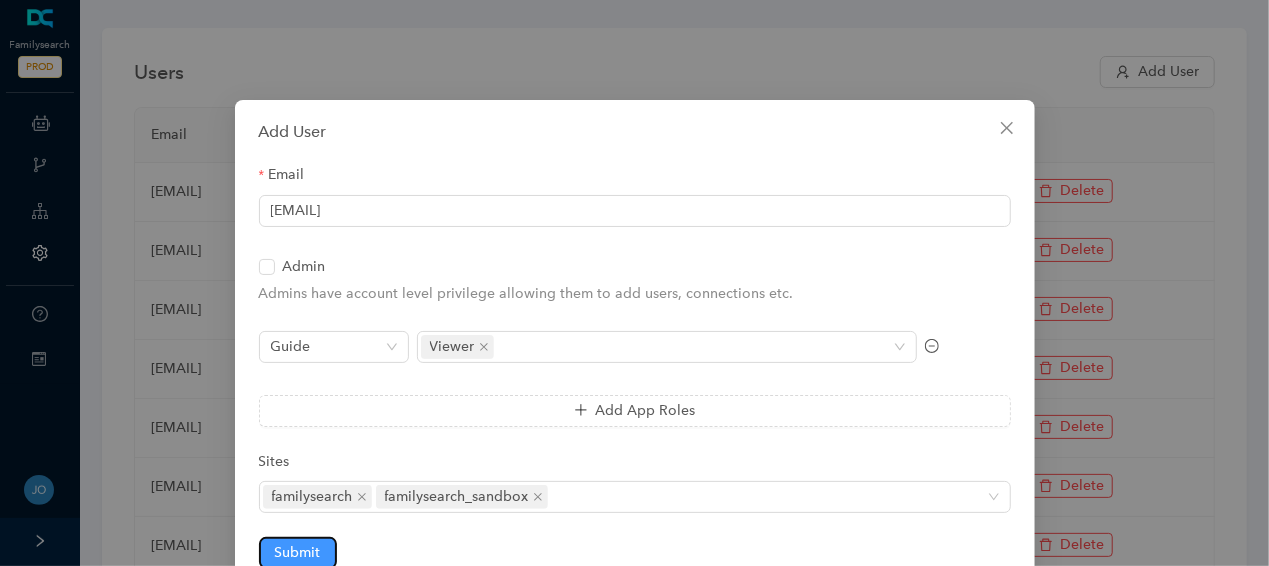 click on "Submit" at bounding box center [298, 553] 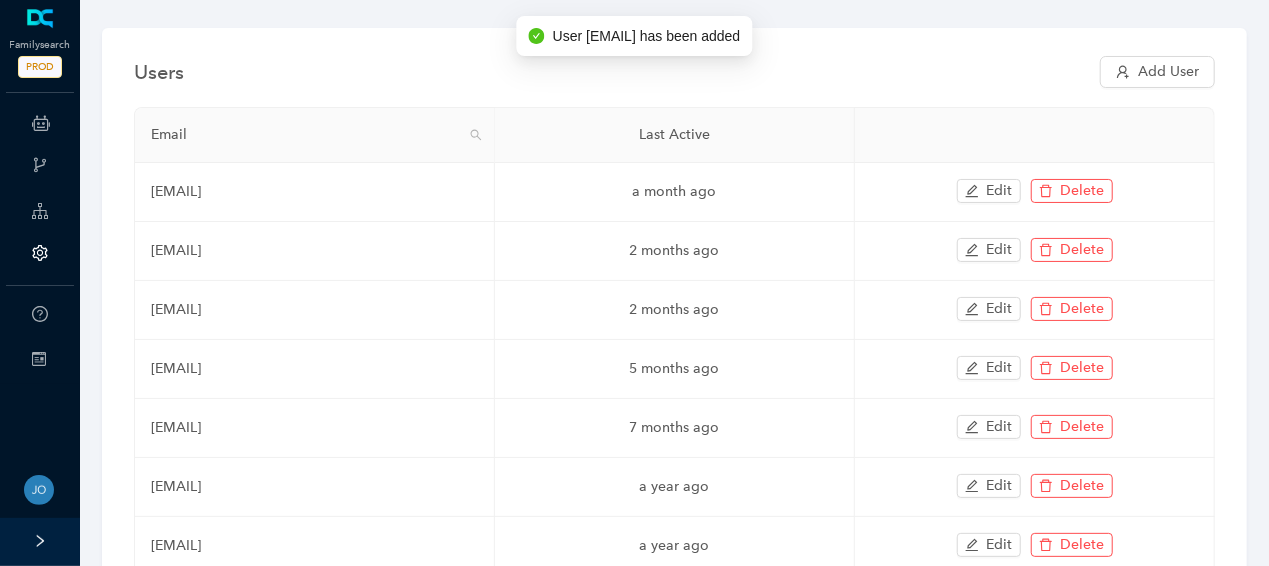 click on "Users Add User" at bounding box center [674, 72] 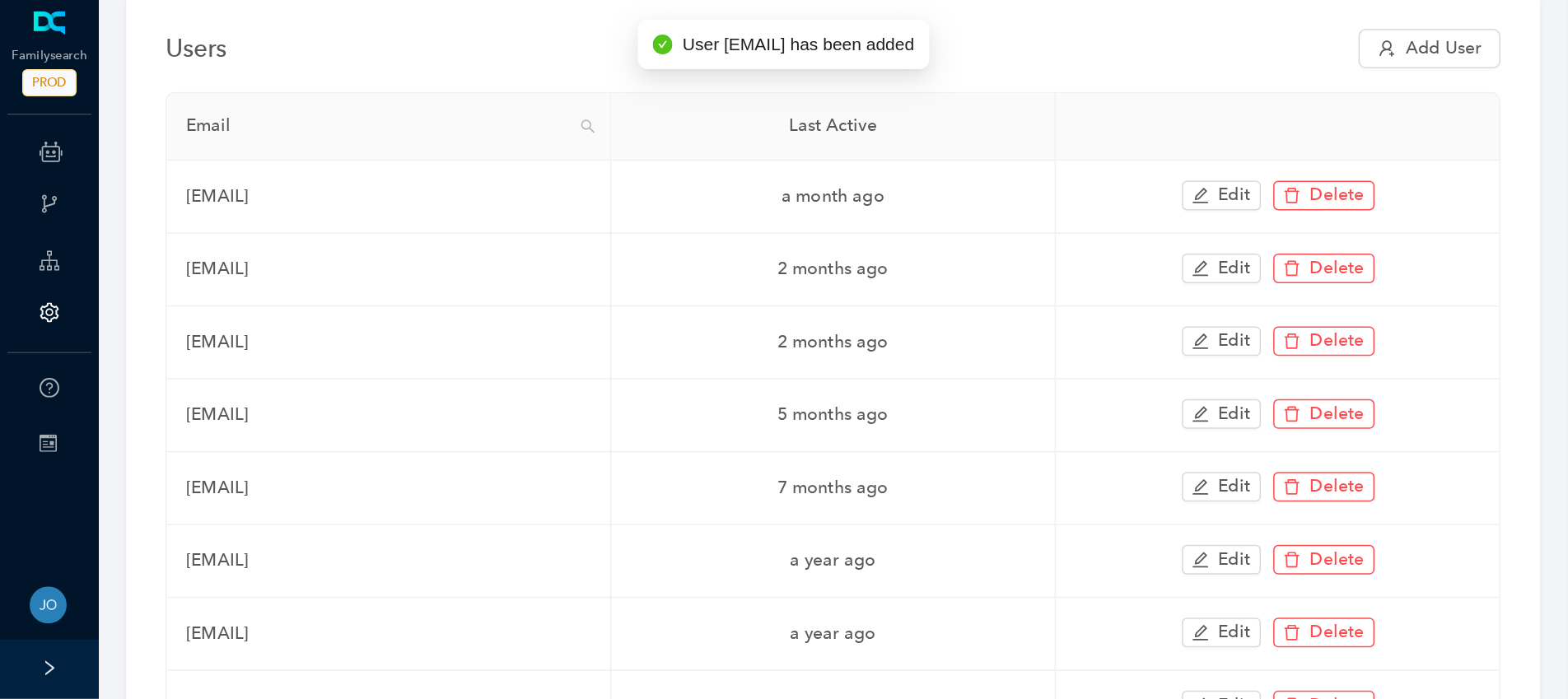 scroll, scrollTop: 33, scrollLeft: 0, axis: vertical 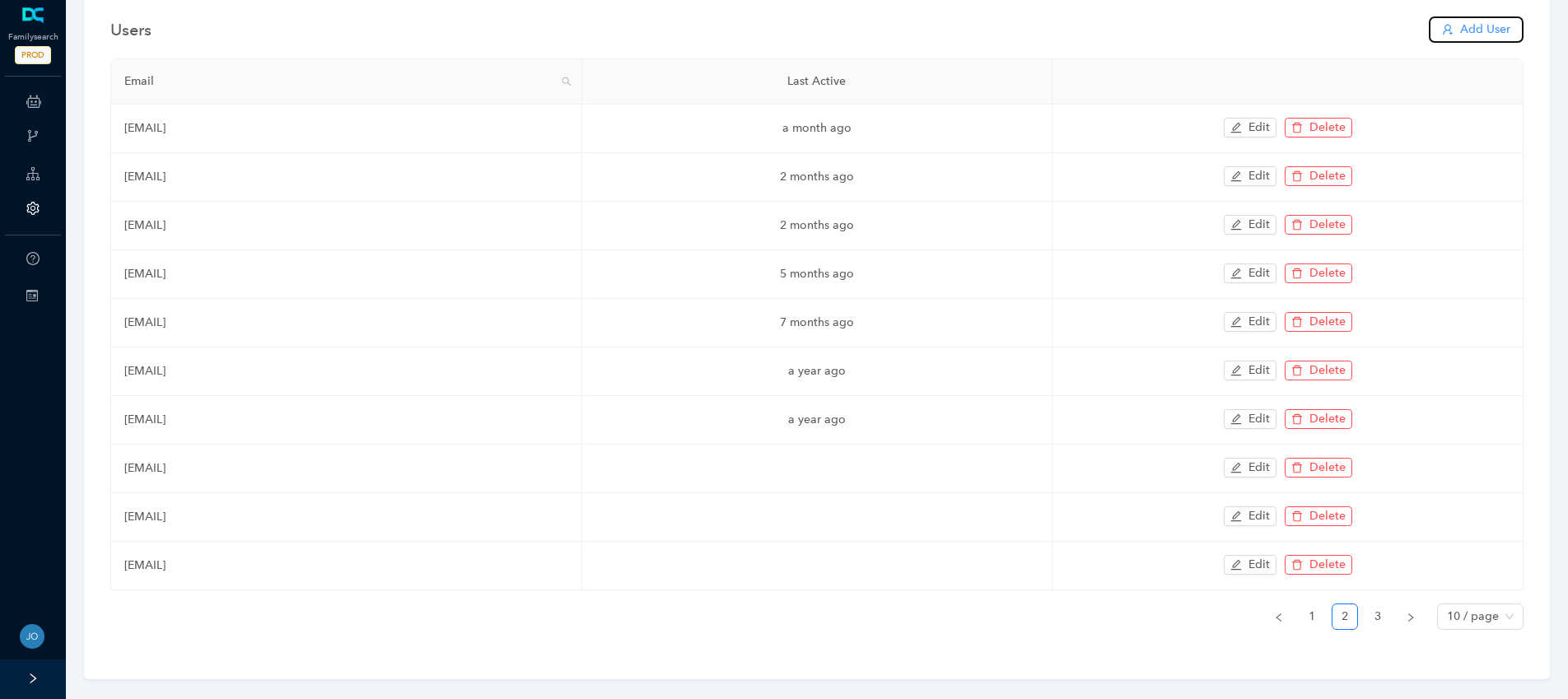 click on "Add User" at bounding box center [1485, 30] 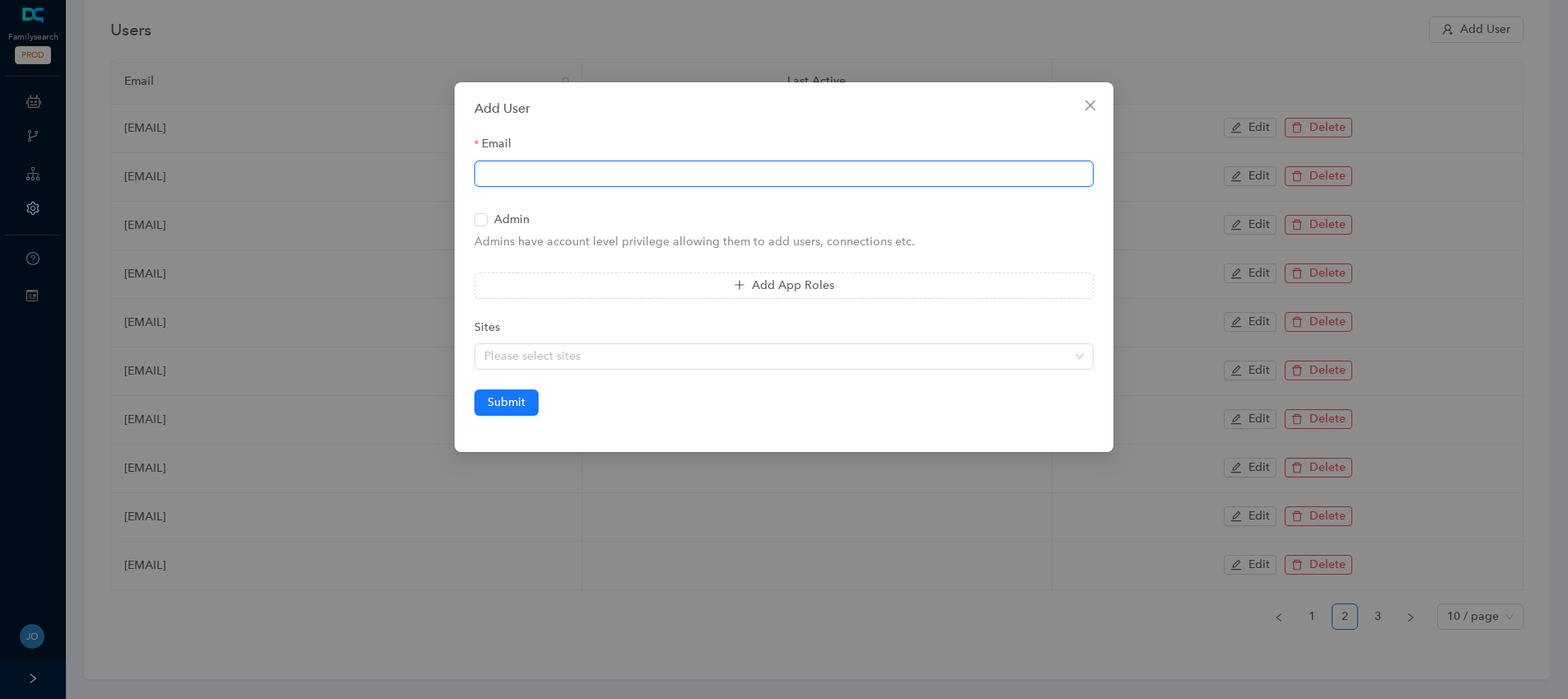 click on "Email" at bounding box center [784, 174] 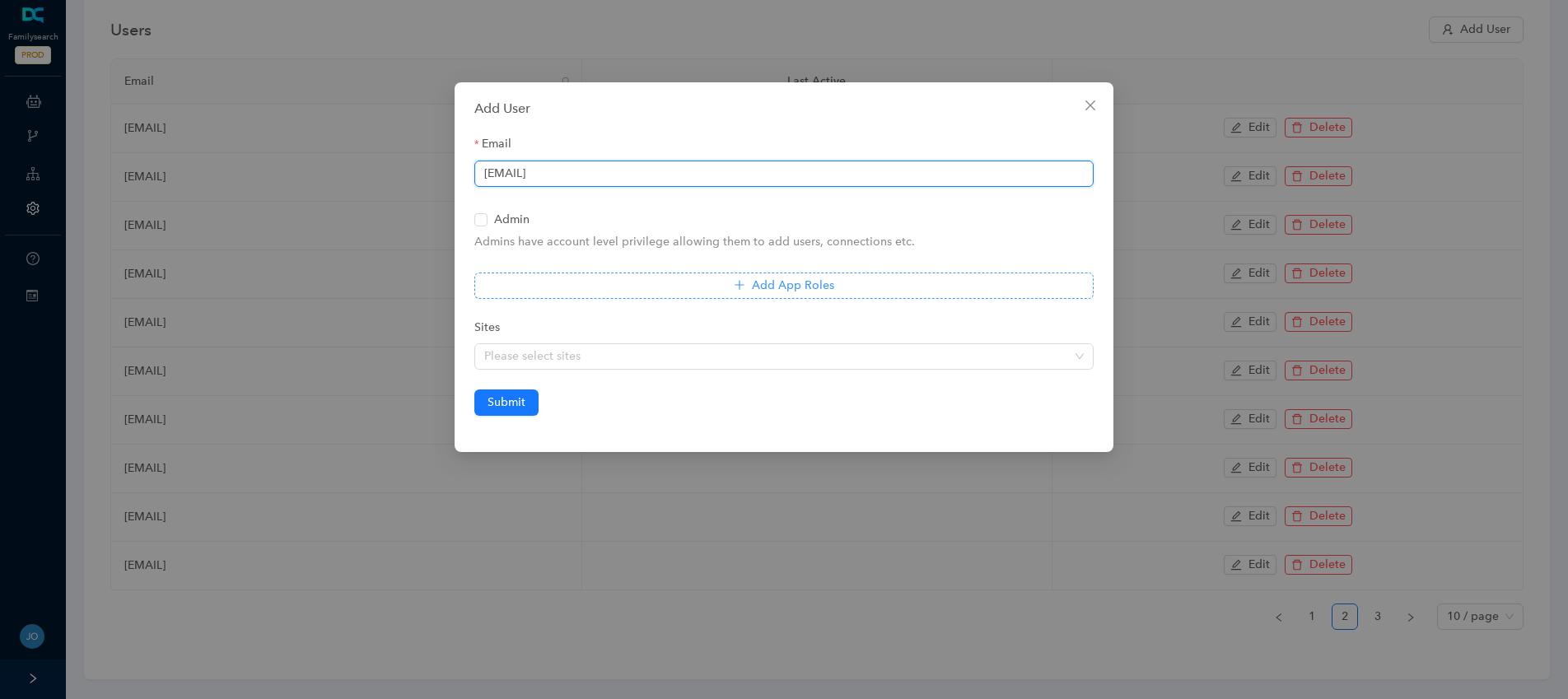 type on "[EMAIL]" 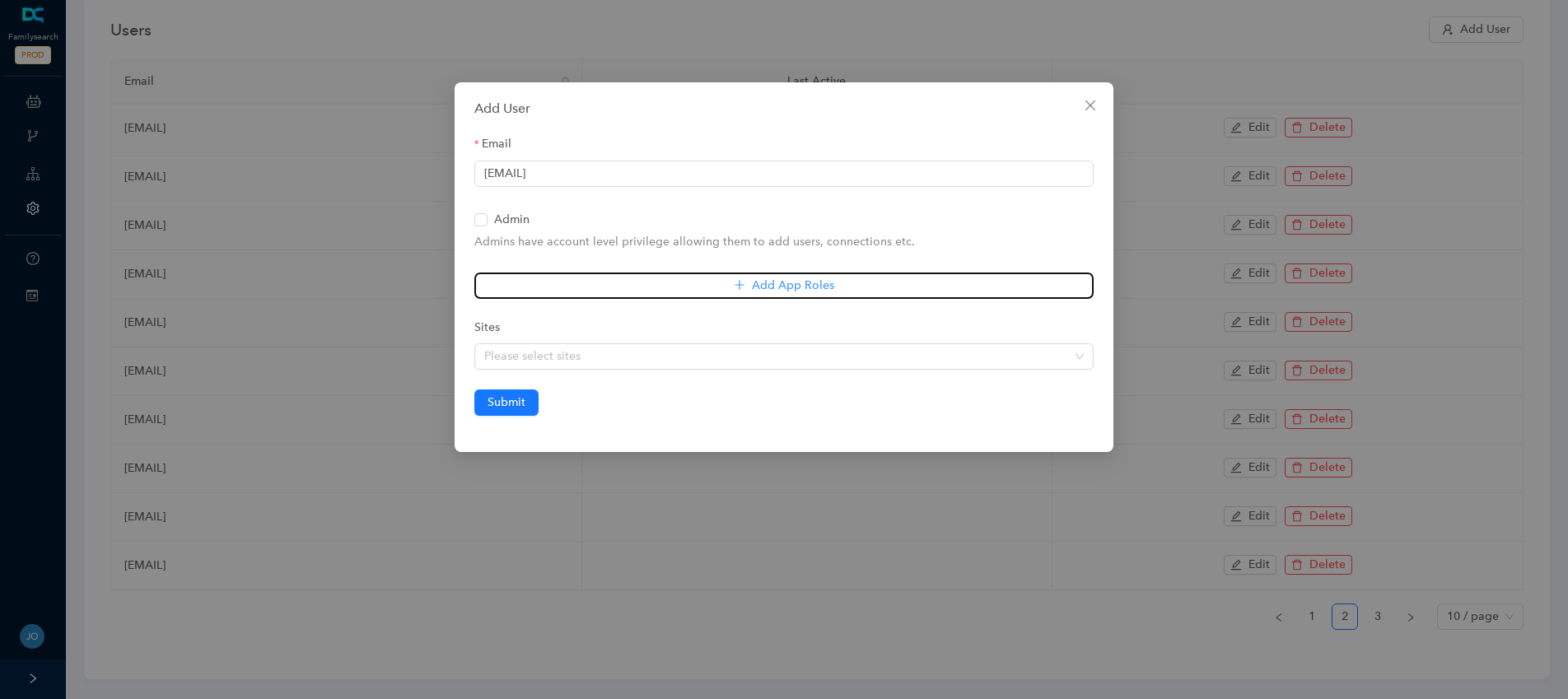 click on "Add App Roles" at bounding box center [784, 286] 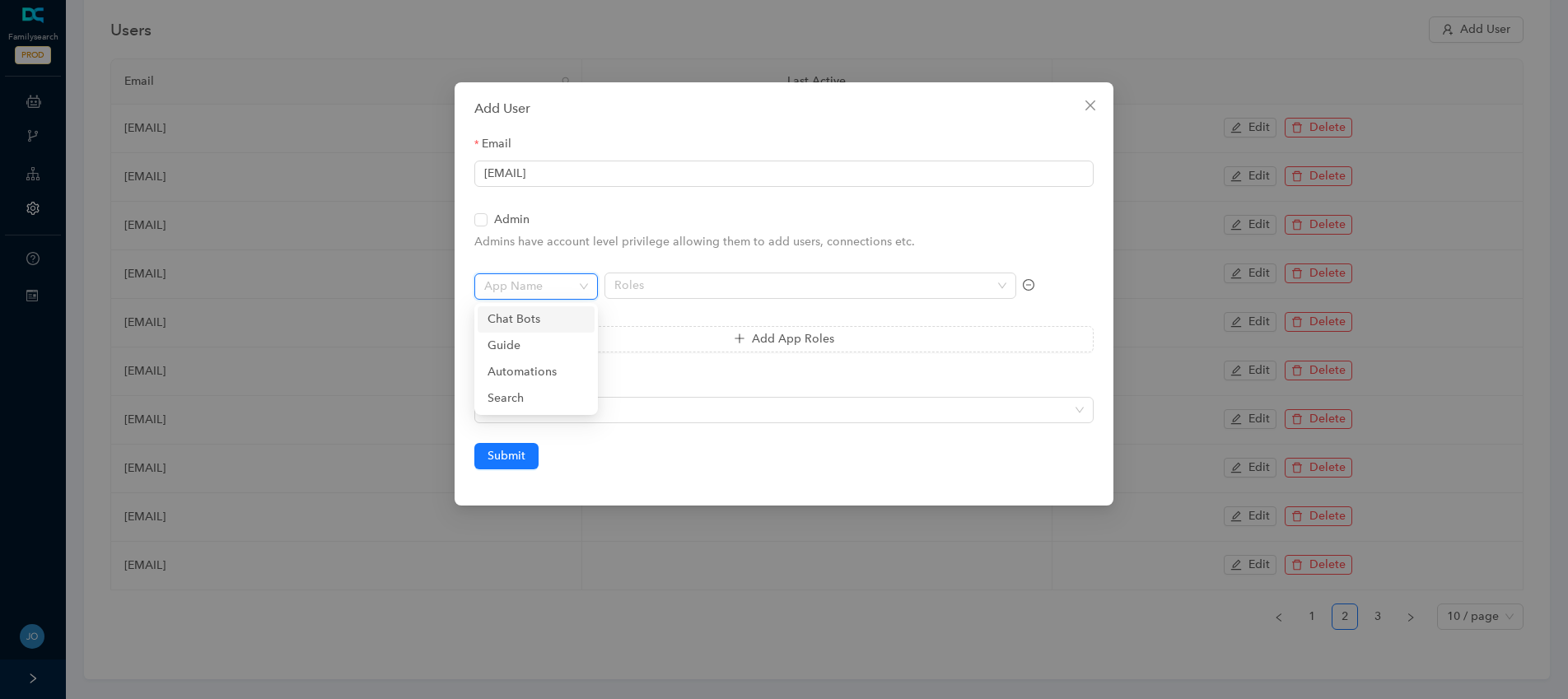 click at bounding box center [531, 287] 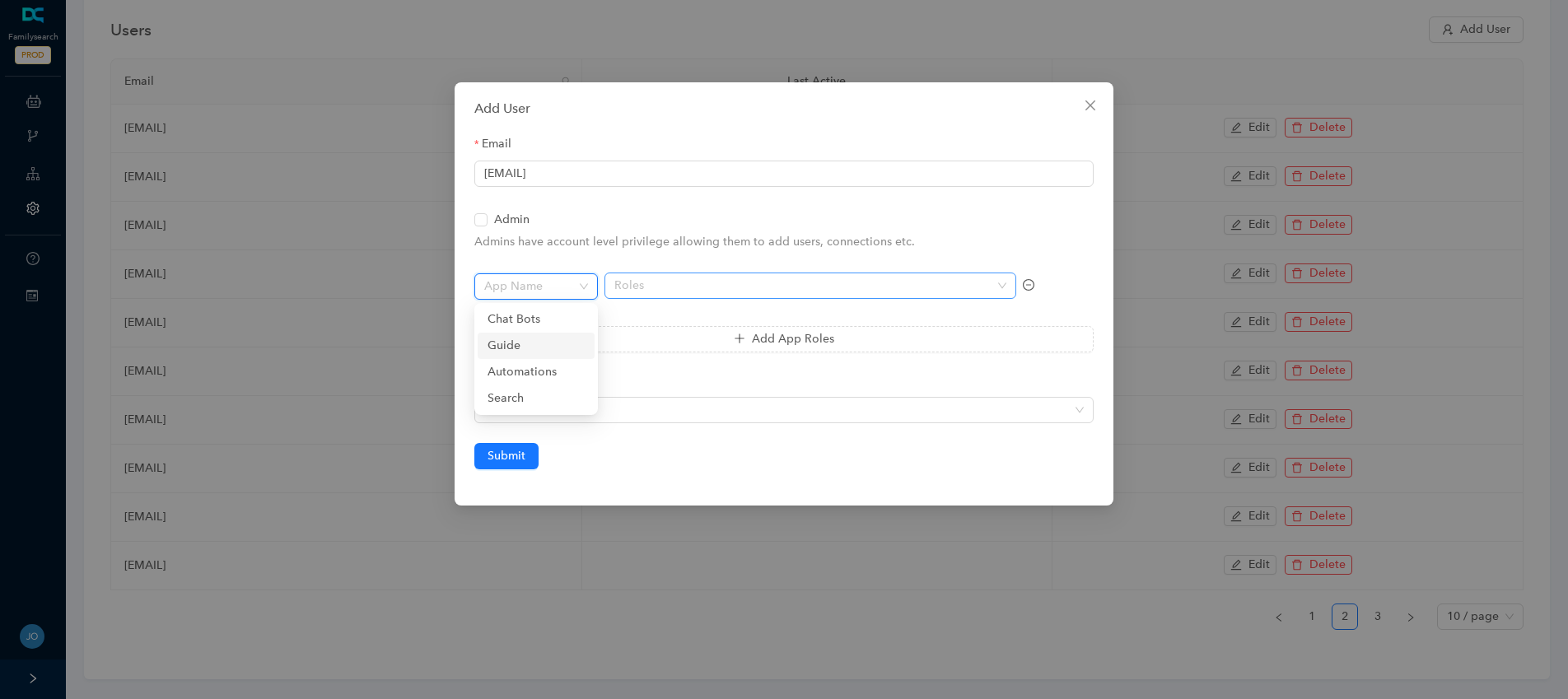 drag, startPoint x: 525, startPoint y: 340, endPoint x: 622, endPoint y: 296, distance: 106.51291 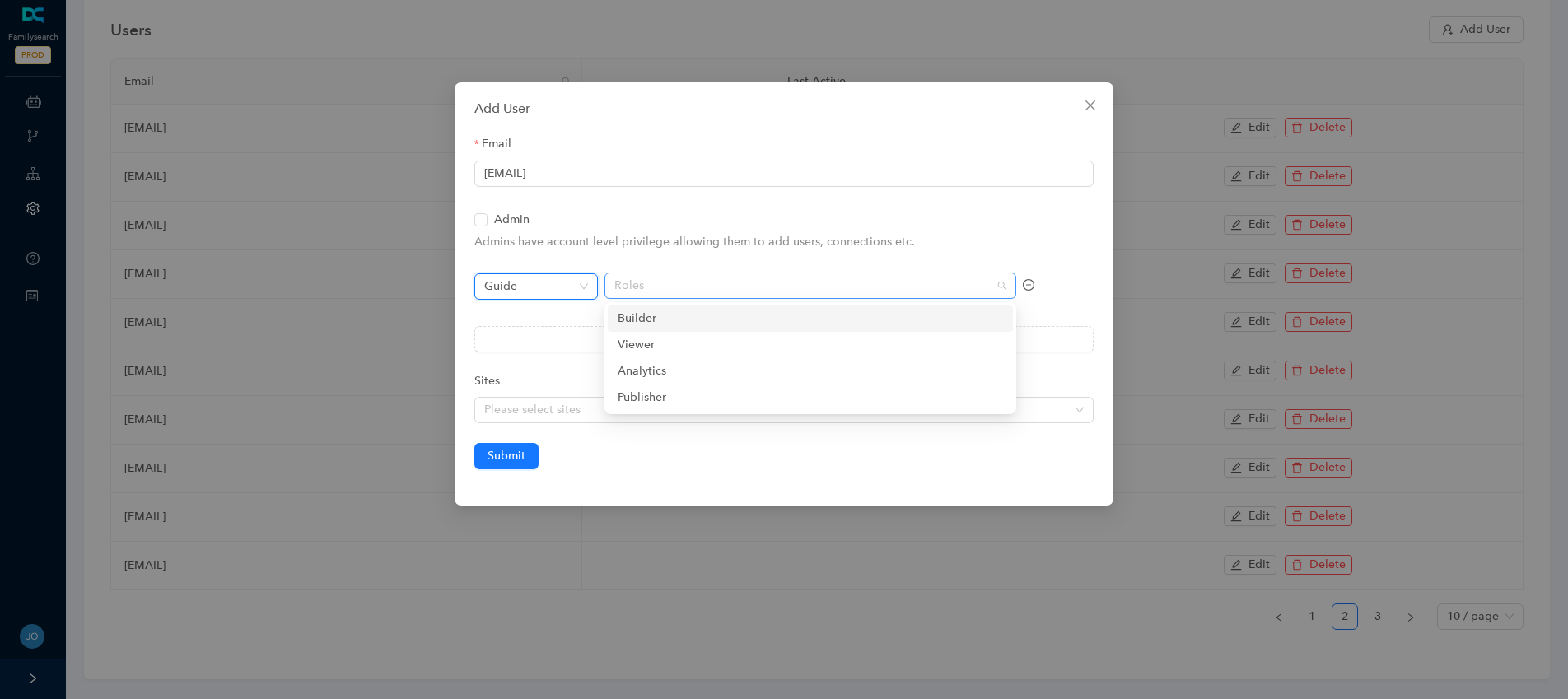 click at bounding box center (801, 286) 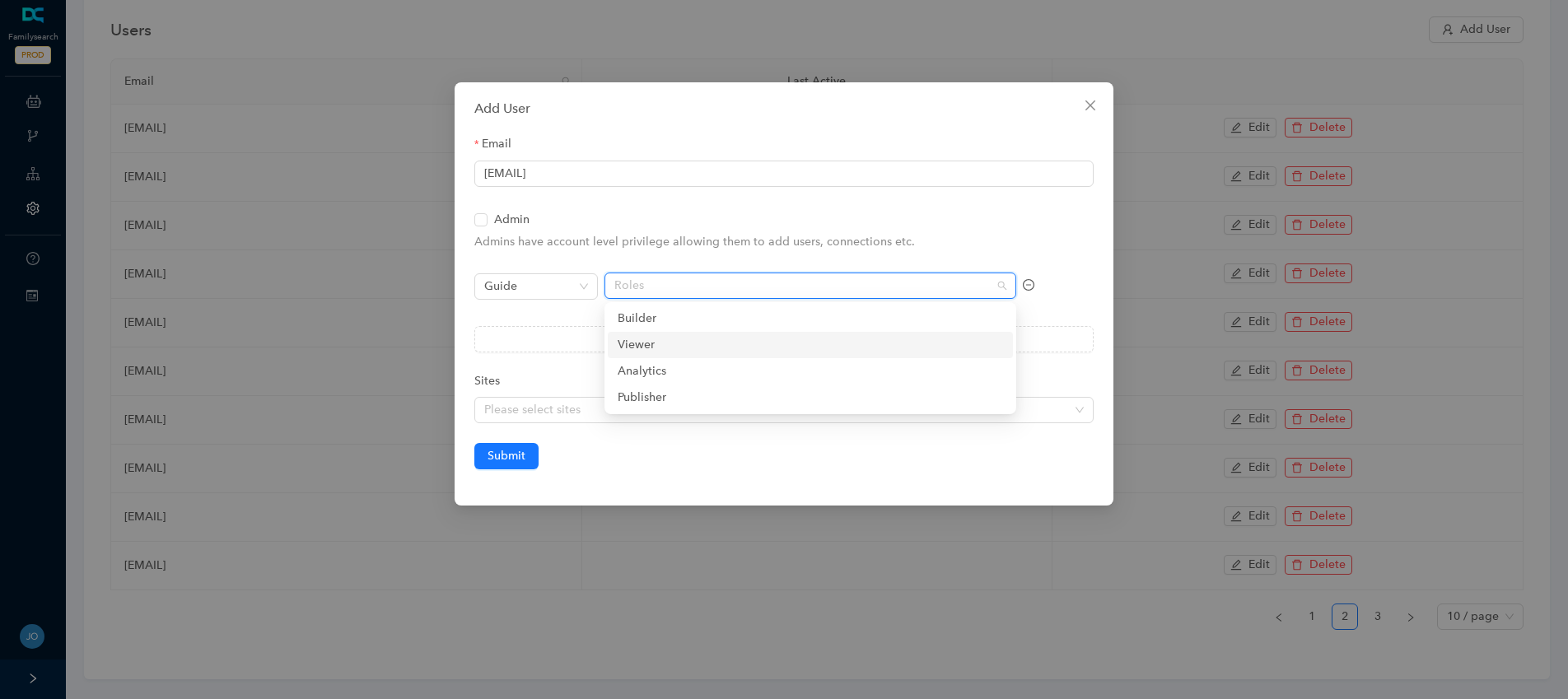 click on "Viewer" at bounding box center (0, 0) 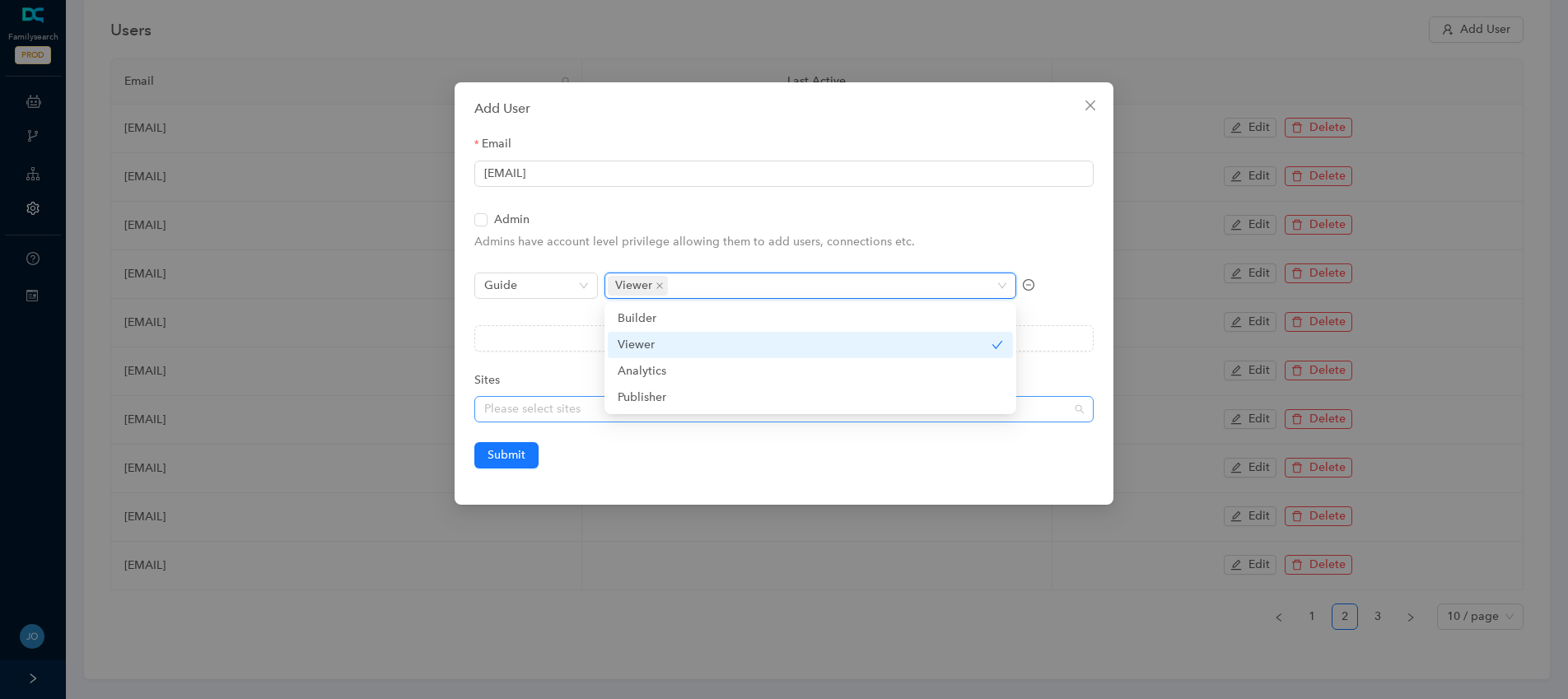 click at bounding box center (775, 409) 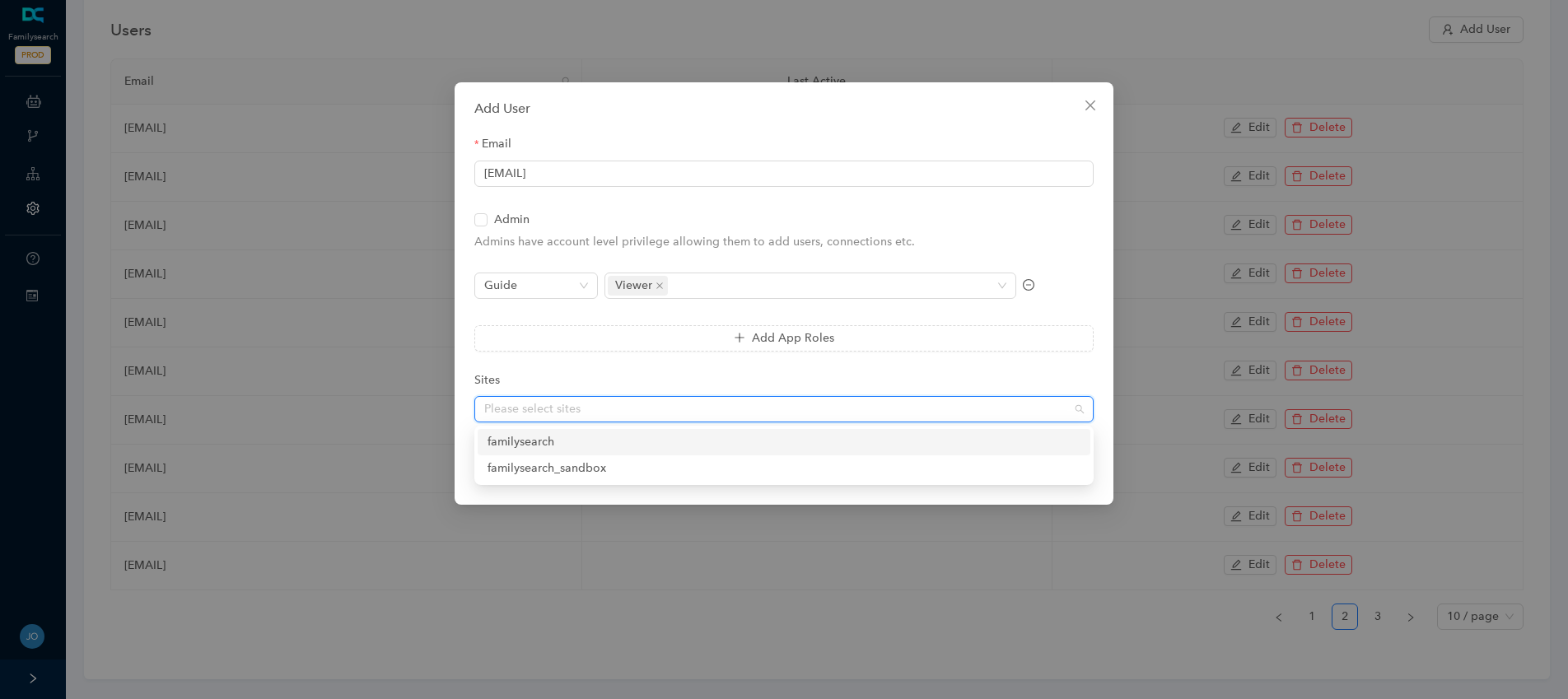 click on "familysearch" at bounding box center (0, 0) 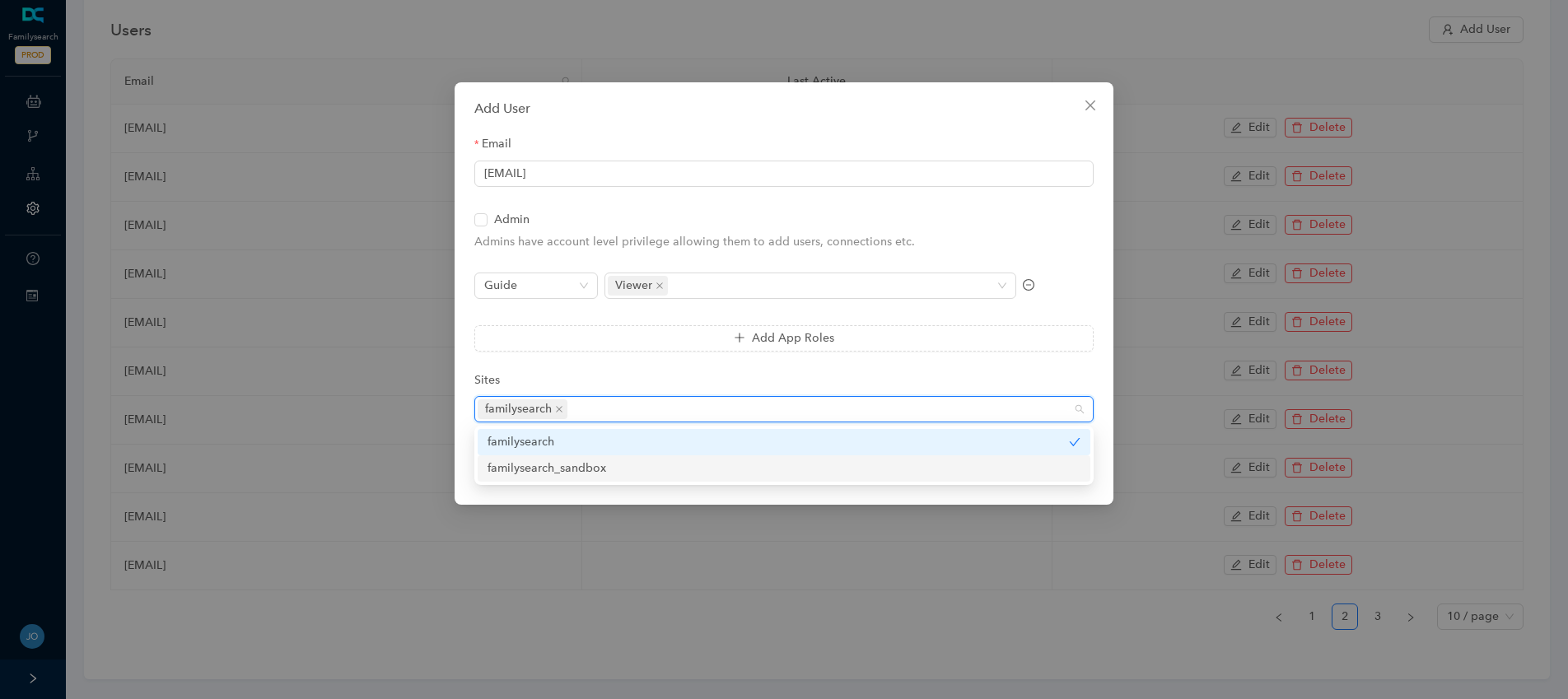 click on "familysearch_sandbox" at bounding box center [0, 0] 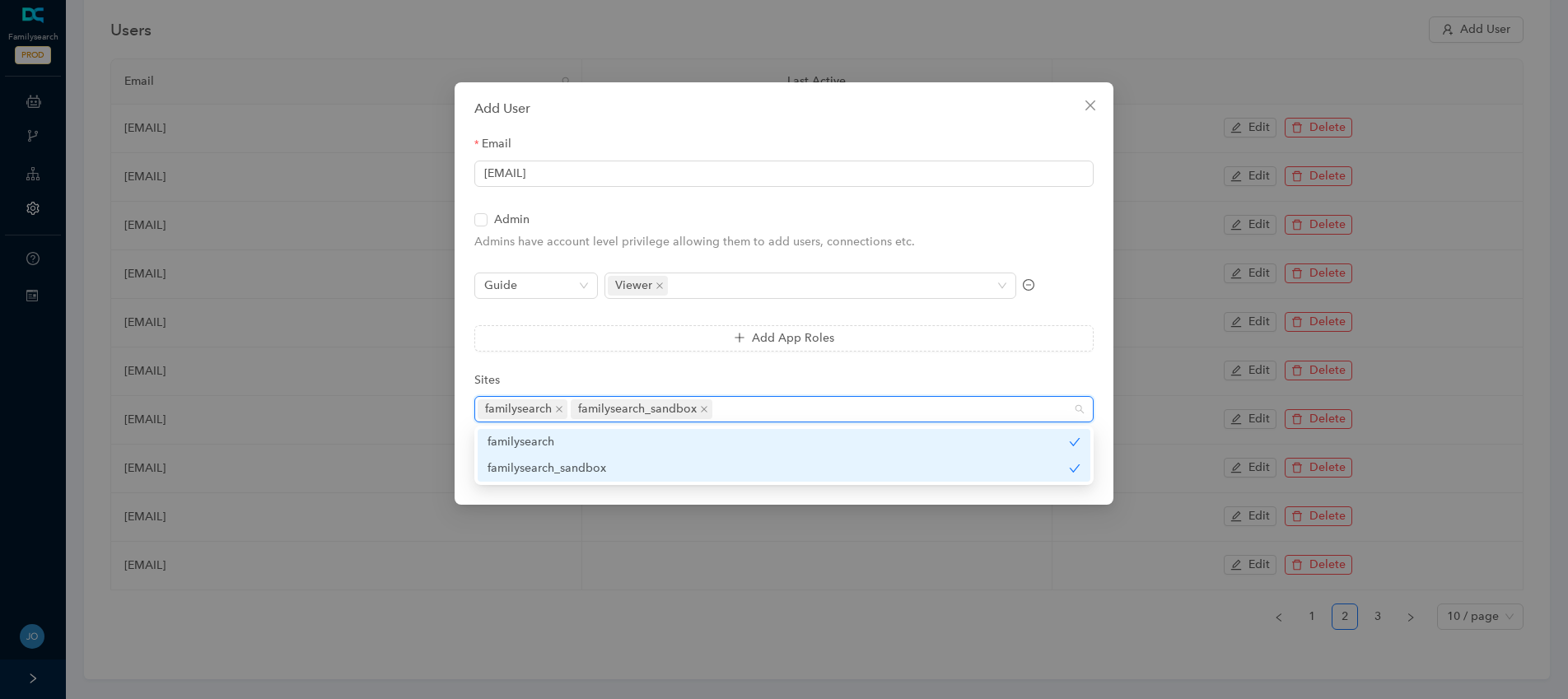 click on "Add User Email [EMAIL] Admin Admins have account level privilege allowing them to add users, connections etc. Guide Viewer   Add App Roles Sites familysearch familysearch_sandbox   Submit" at bounding box center (784, 293) 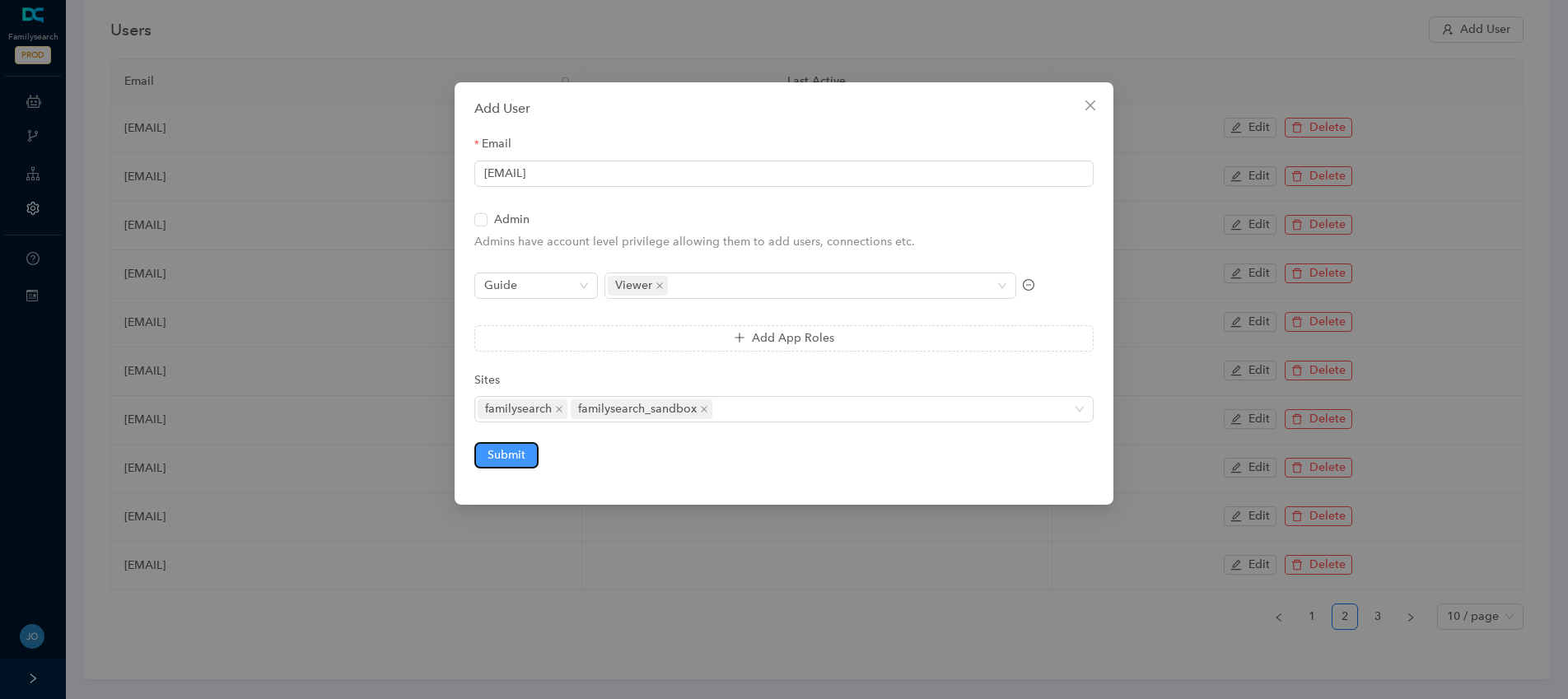 click on "Submit" at bounding box center [506, 455] 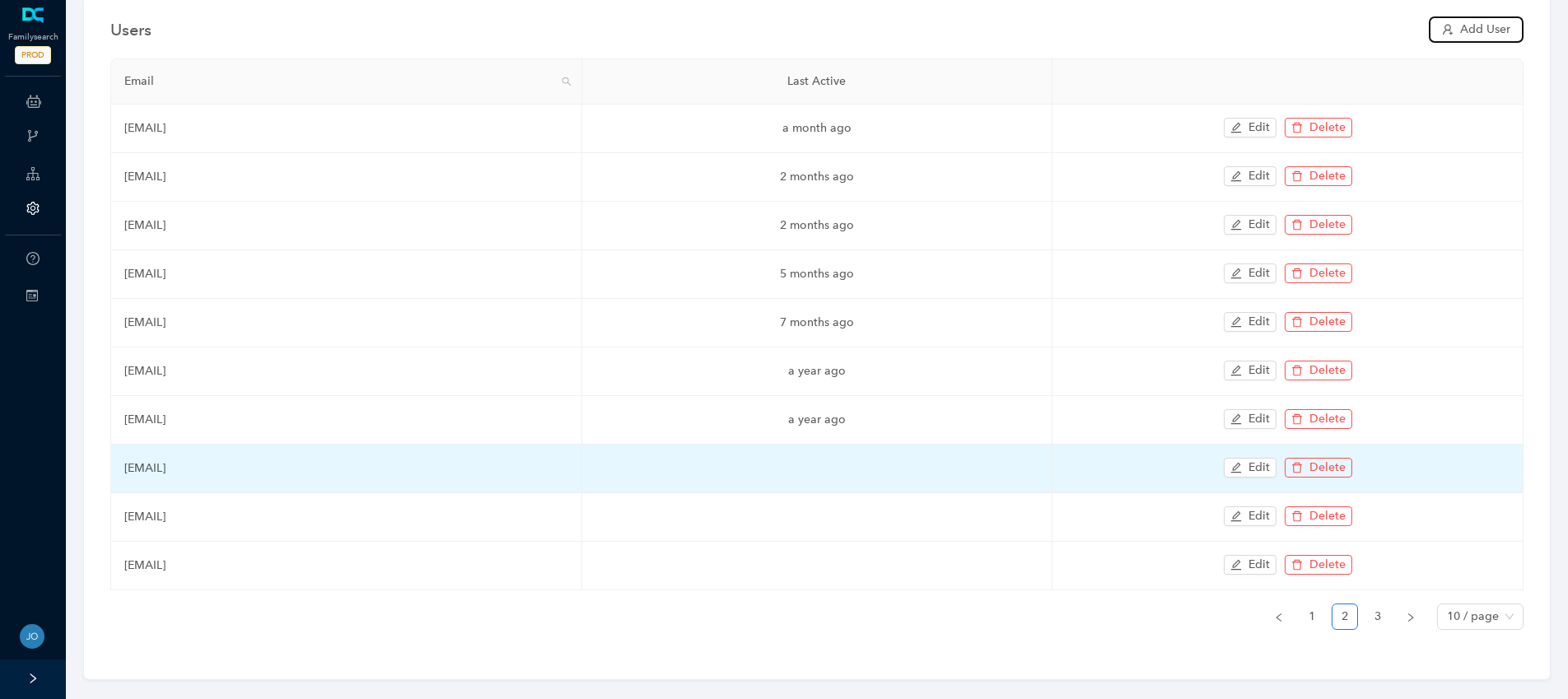 scroll, scrollTop: 0, scrollLeft: 0, axis: both 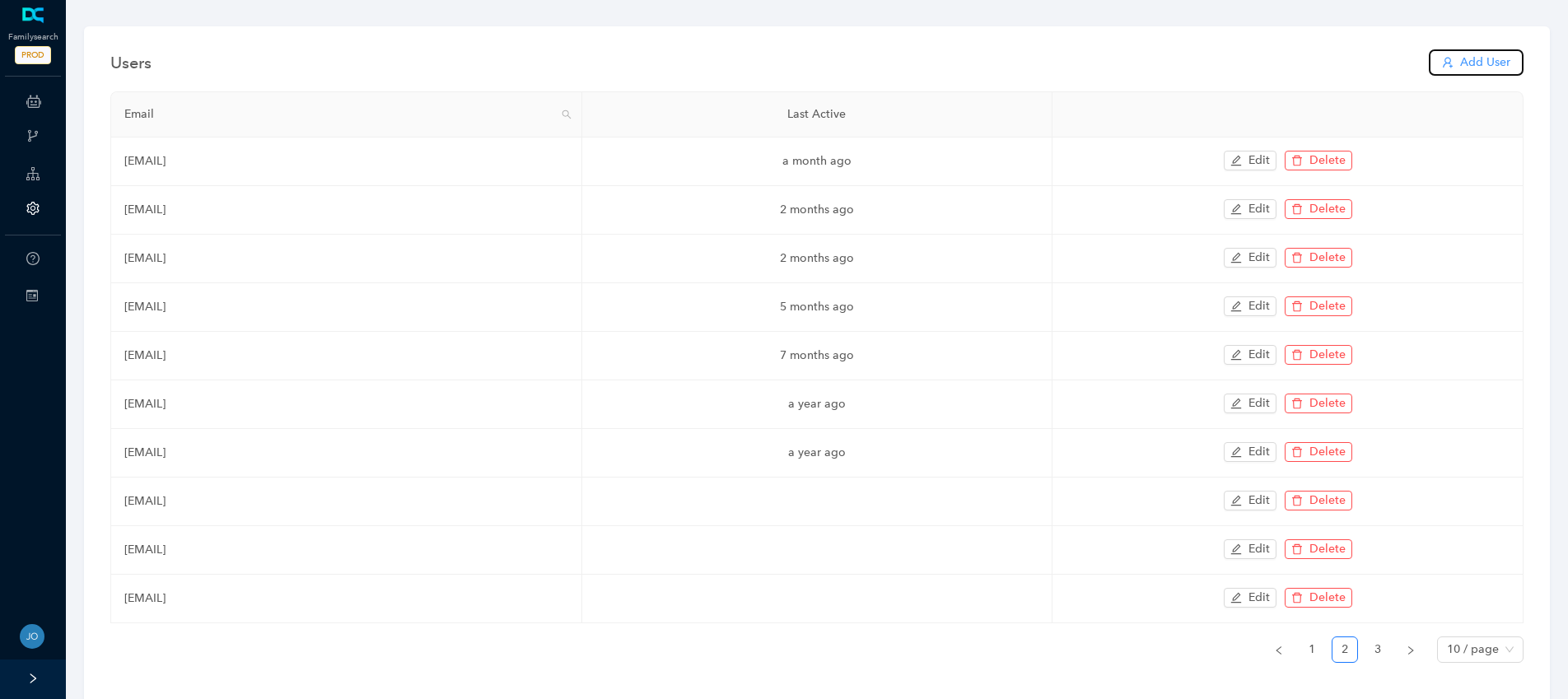 click on "Add User" at bounding box center [1485, 63] 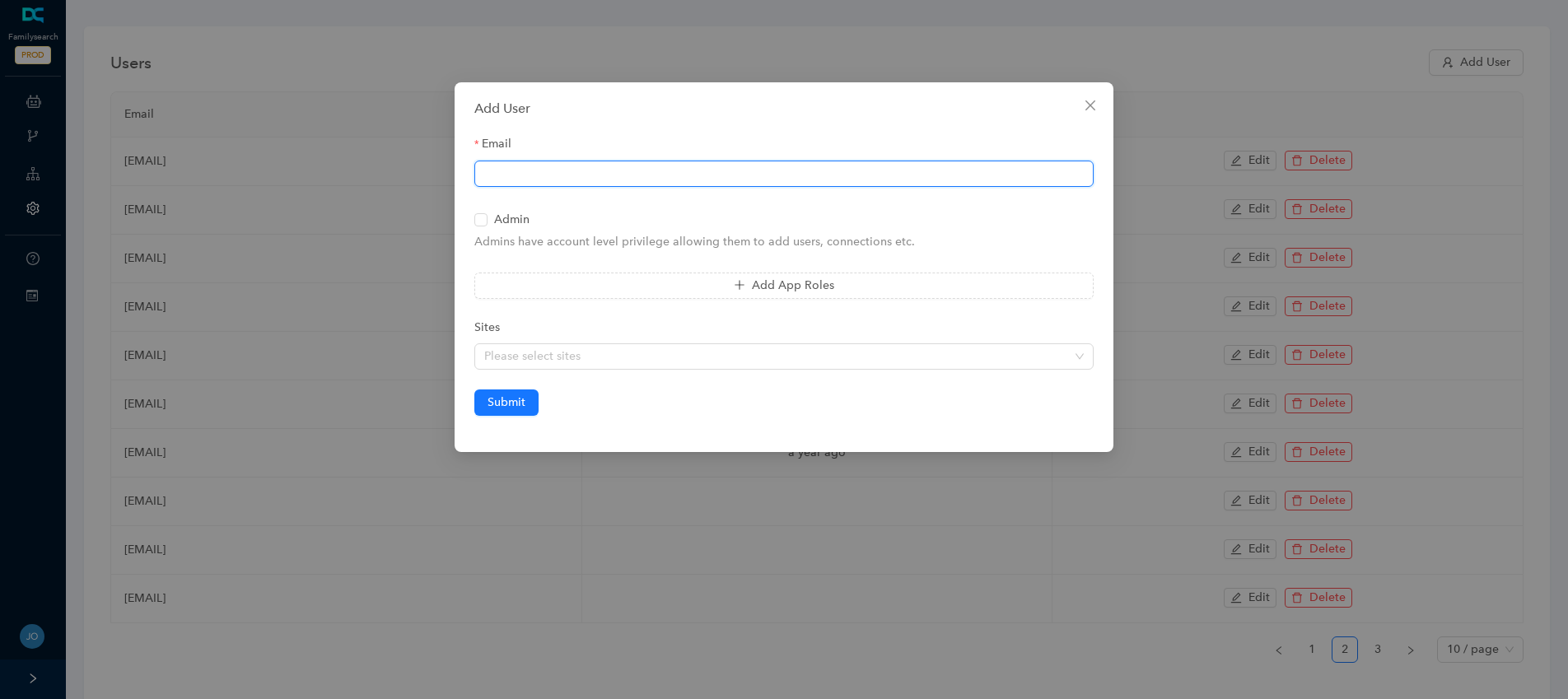 click on "Email" at bounding box center [784, 174] 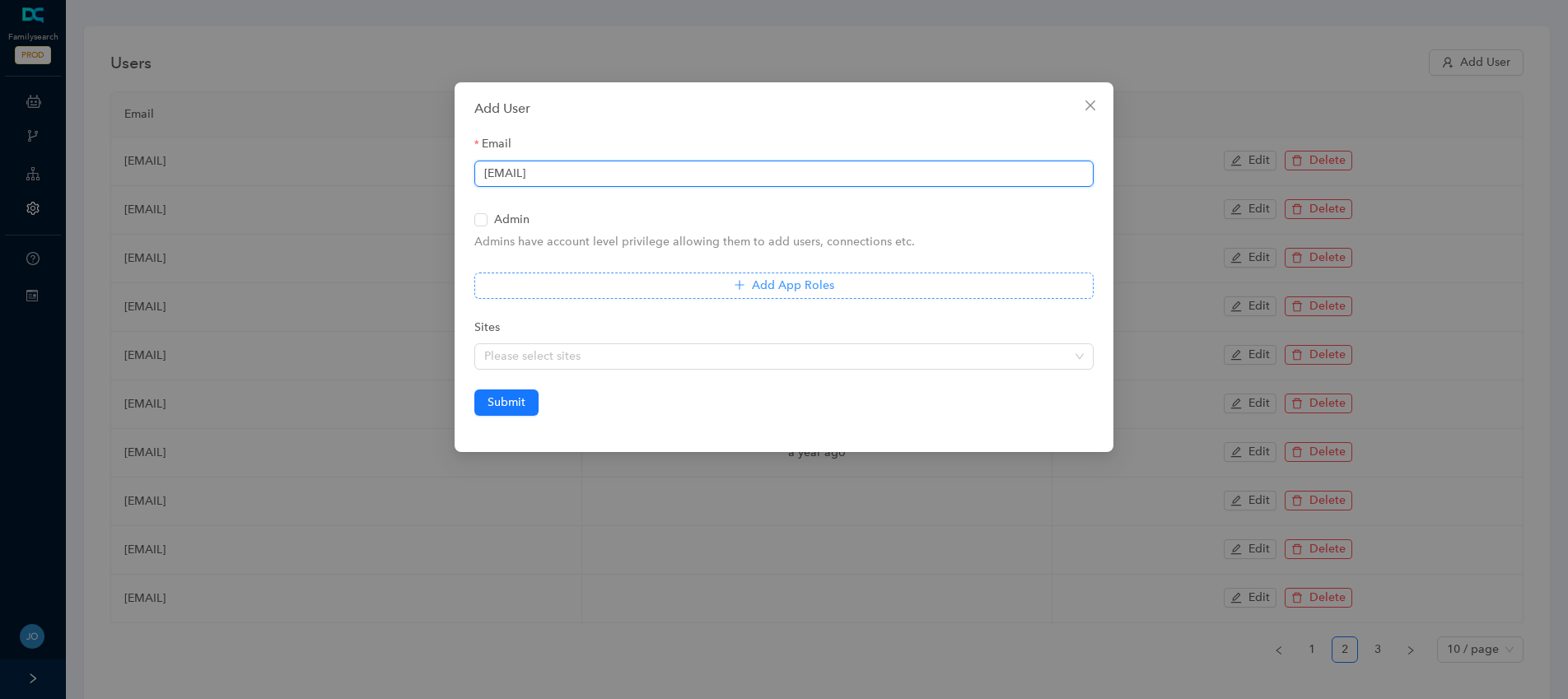 type on "[EMAIL]" 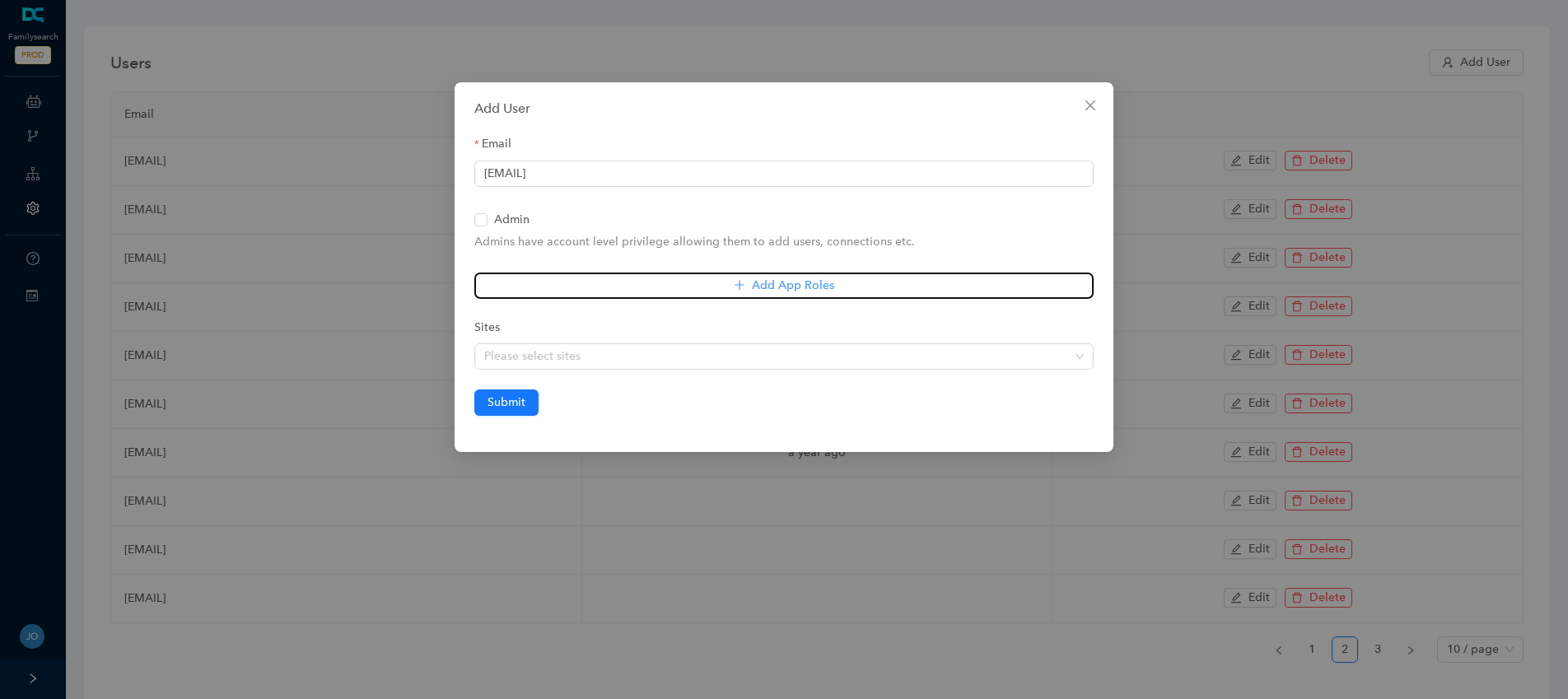 click on "Add App Roles" at bounding box center (784, 286) 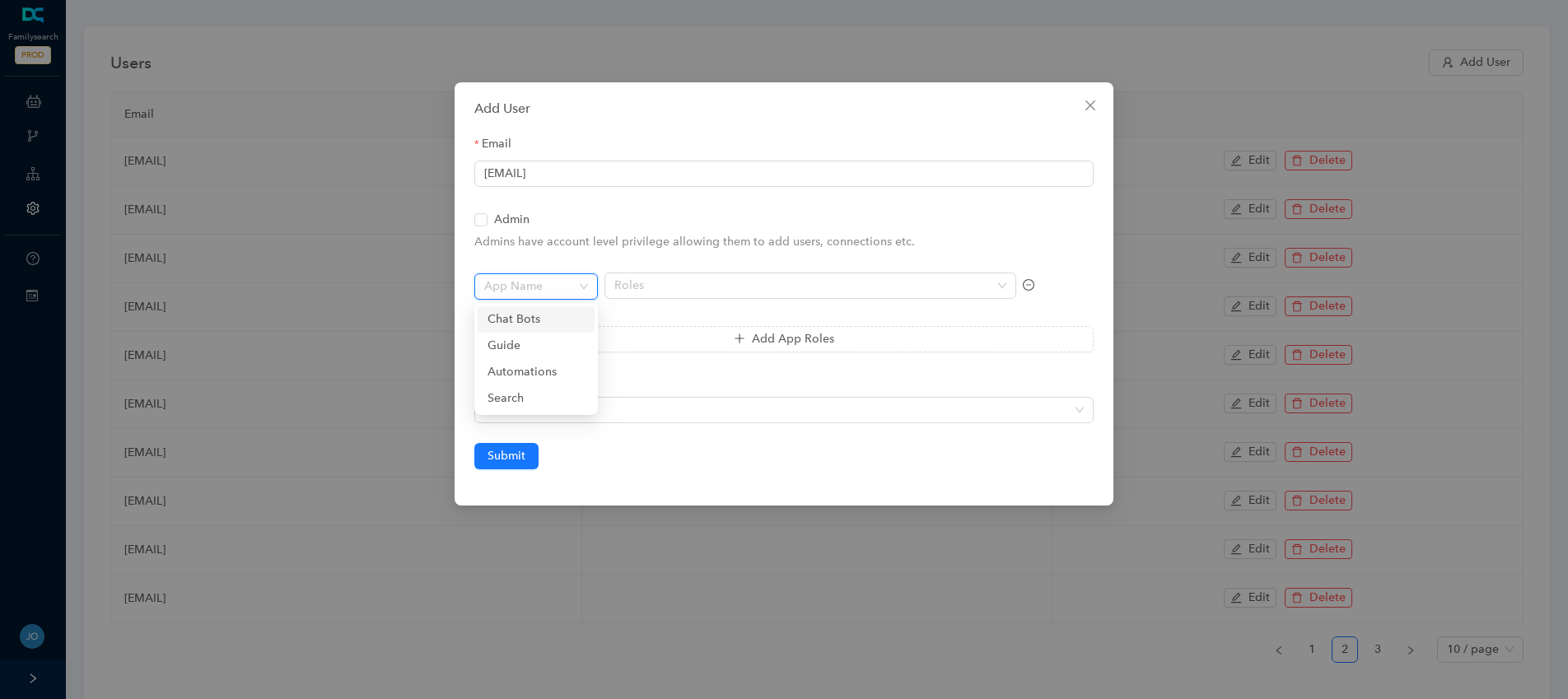 click at bounding box center (531, 287) 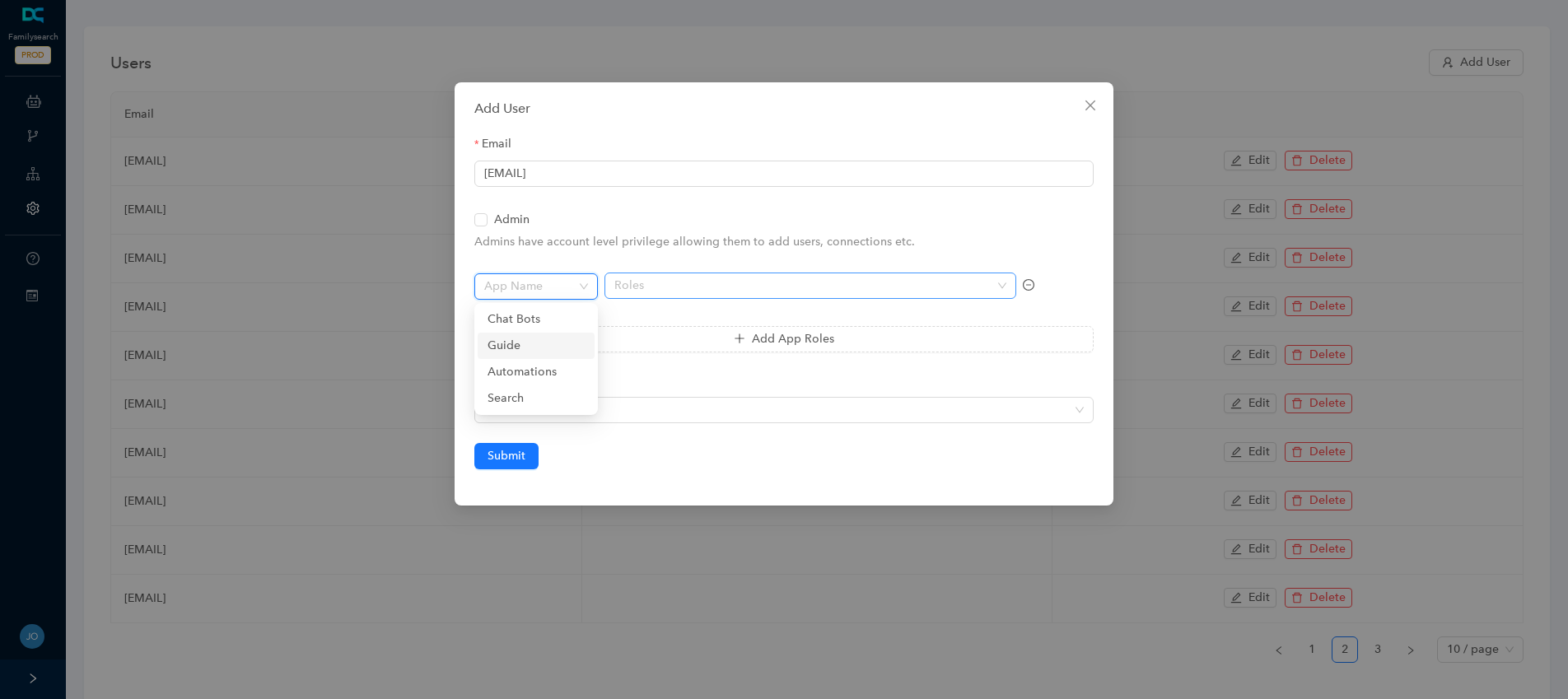 drag, startPoint x: 515, startPoint y: 347, endPoint x: 611, endPoint y: 296, distance: 108.70603 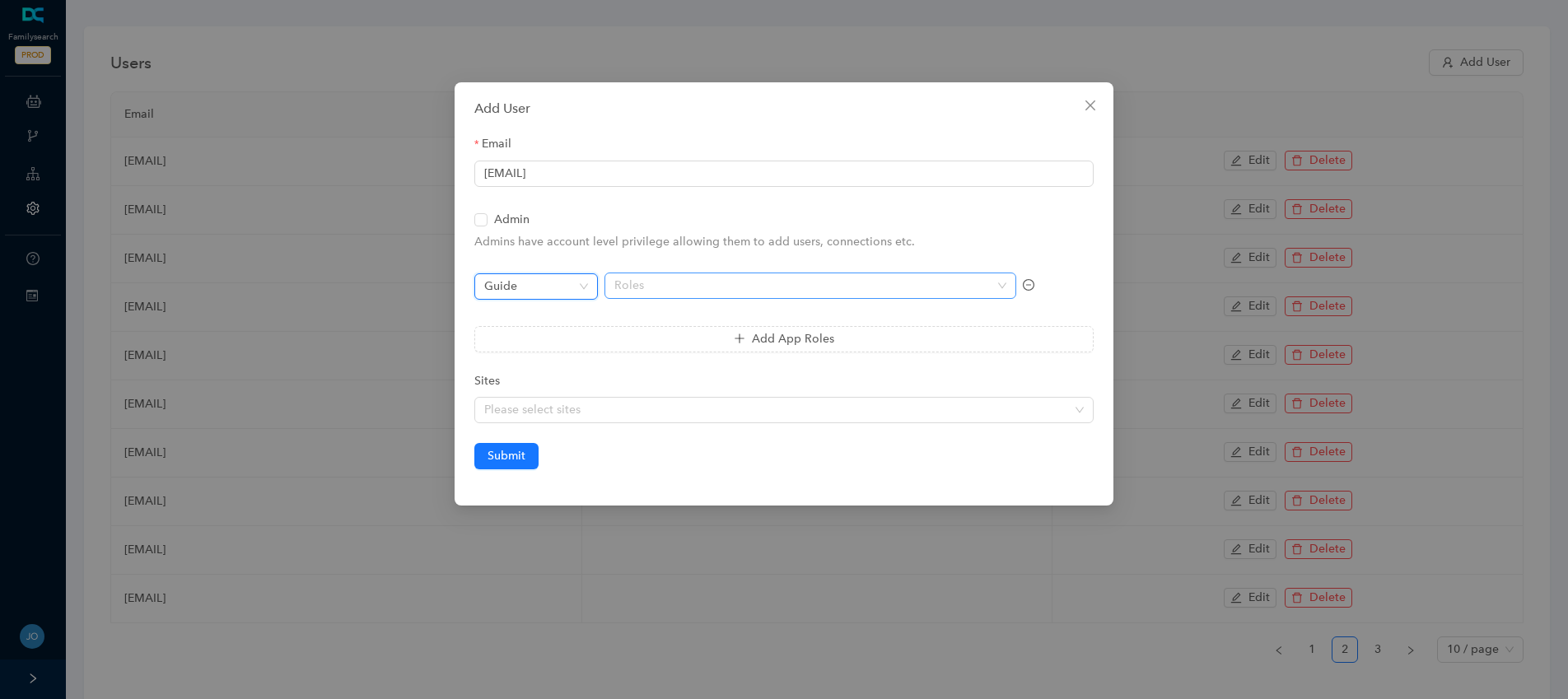 drag, startPoint x: 637, startPoint y: 278, endPoint x: 638, endPoint y: 291, distance: 13.0384 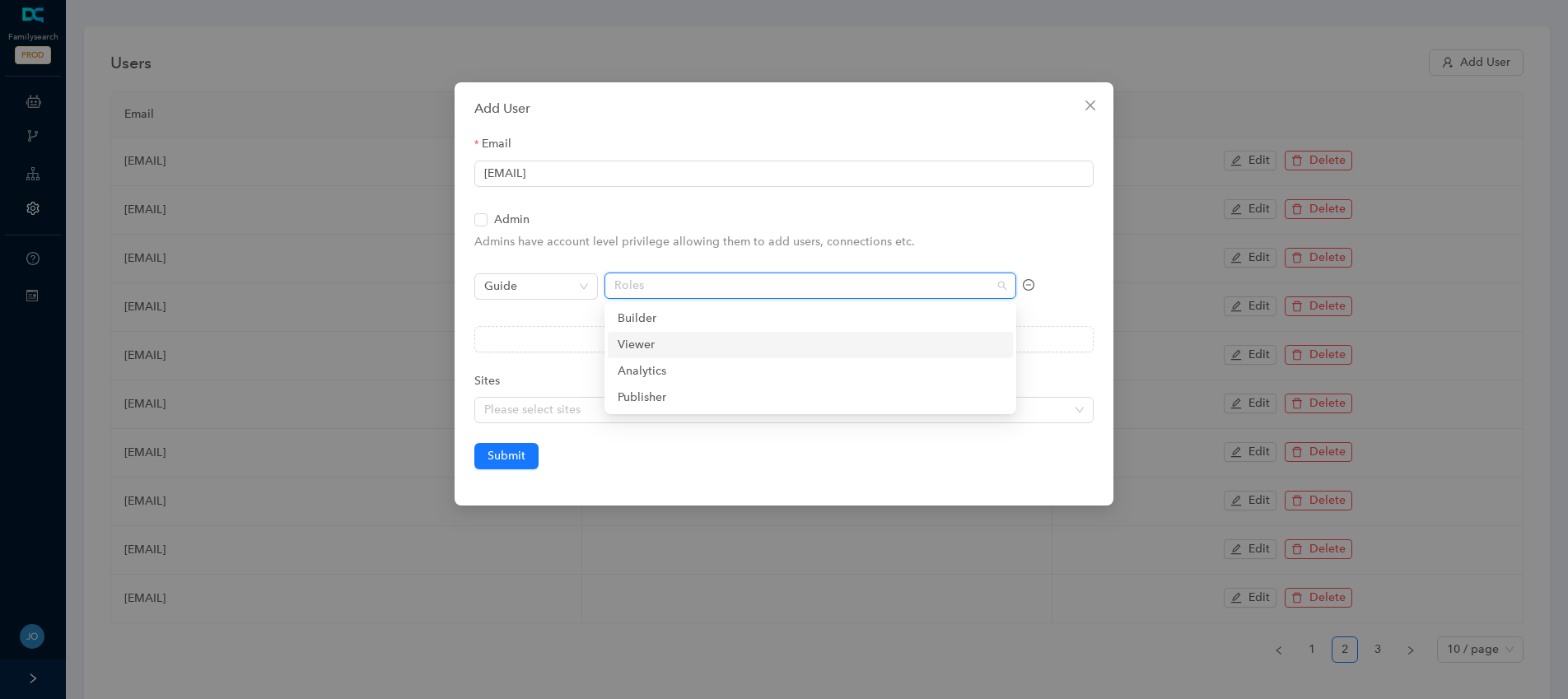 click on "Viewer" at bounding box center [0, 0] 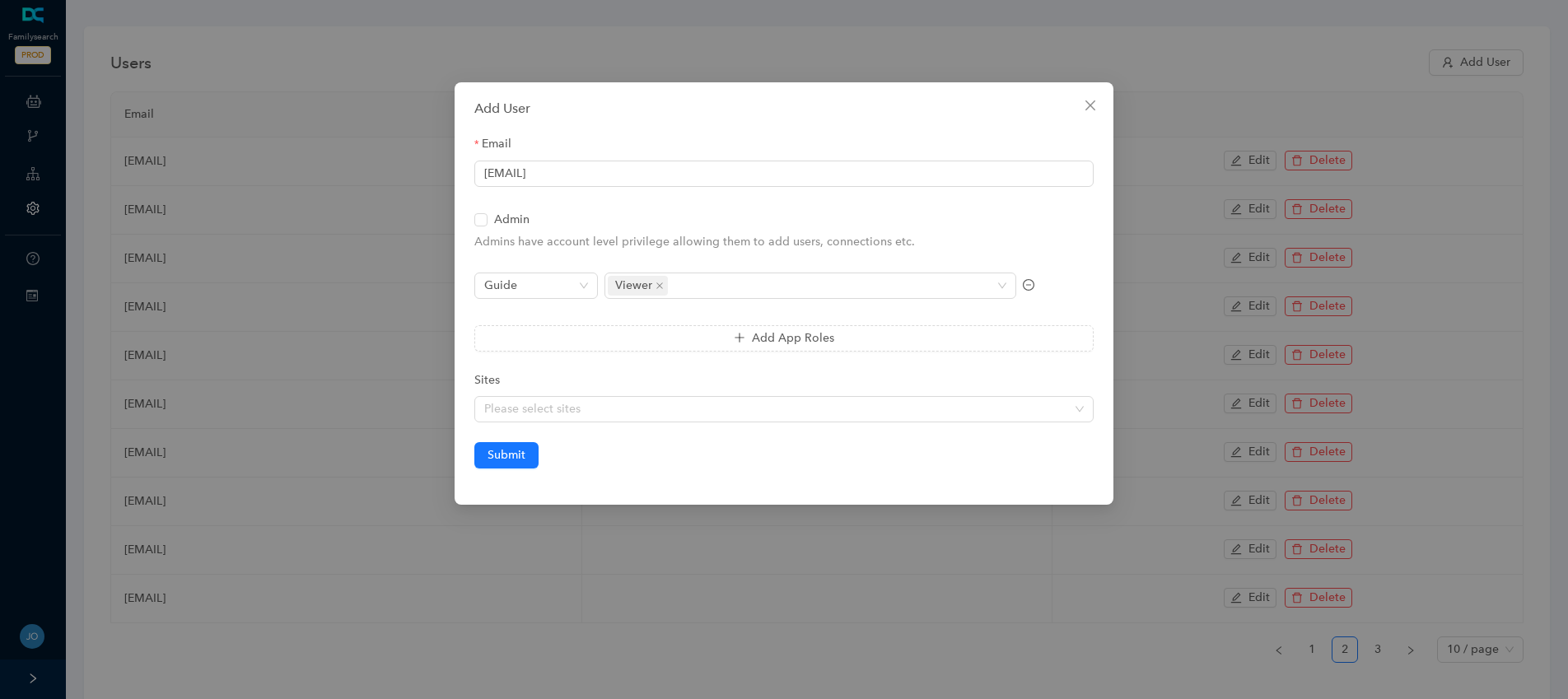 click on "Guide" at bounding box center (536, 296) 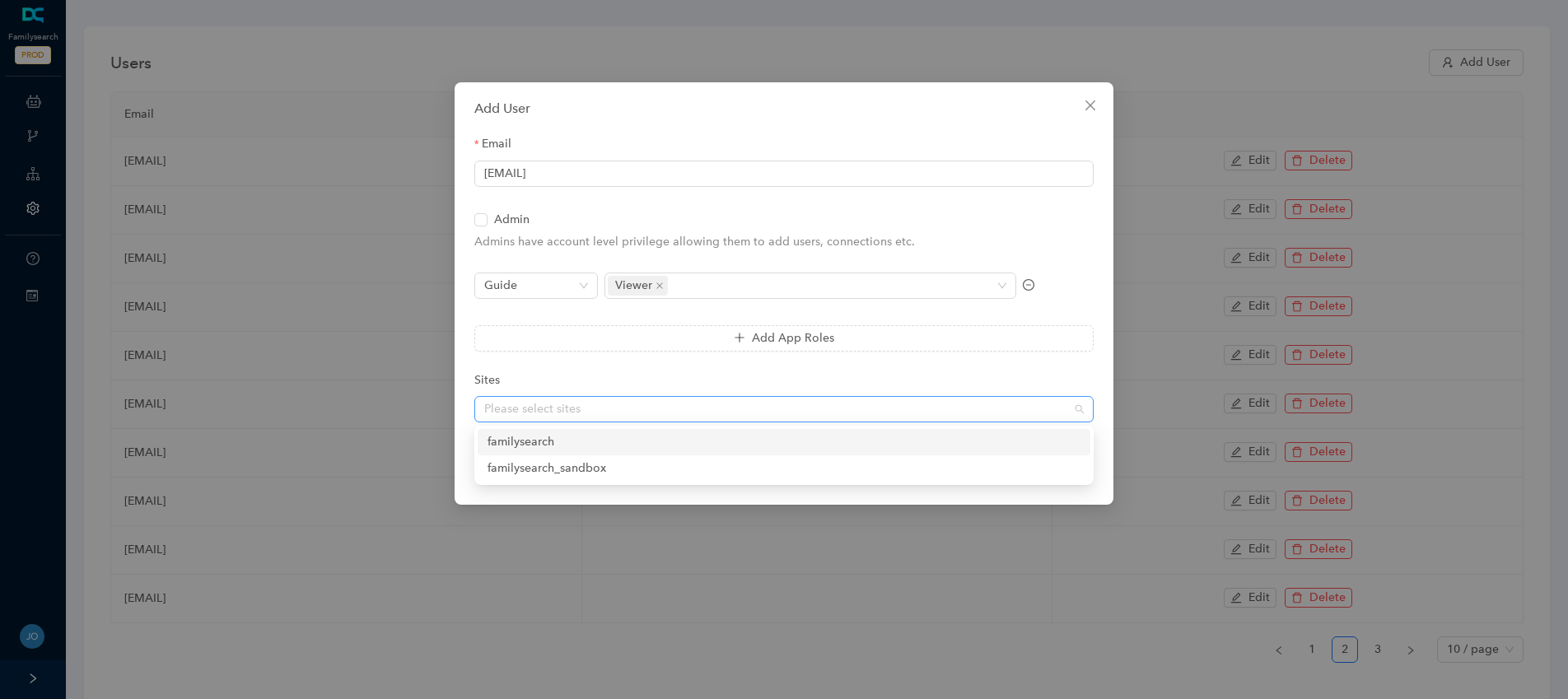 click at bounding box center [775, 409] 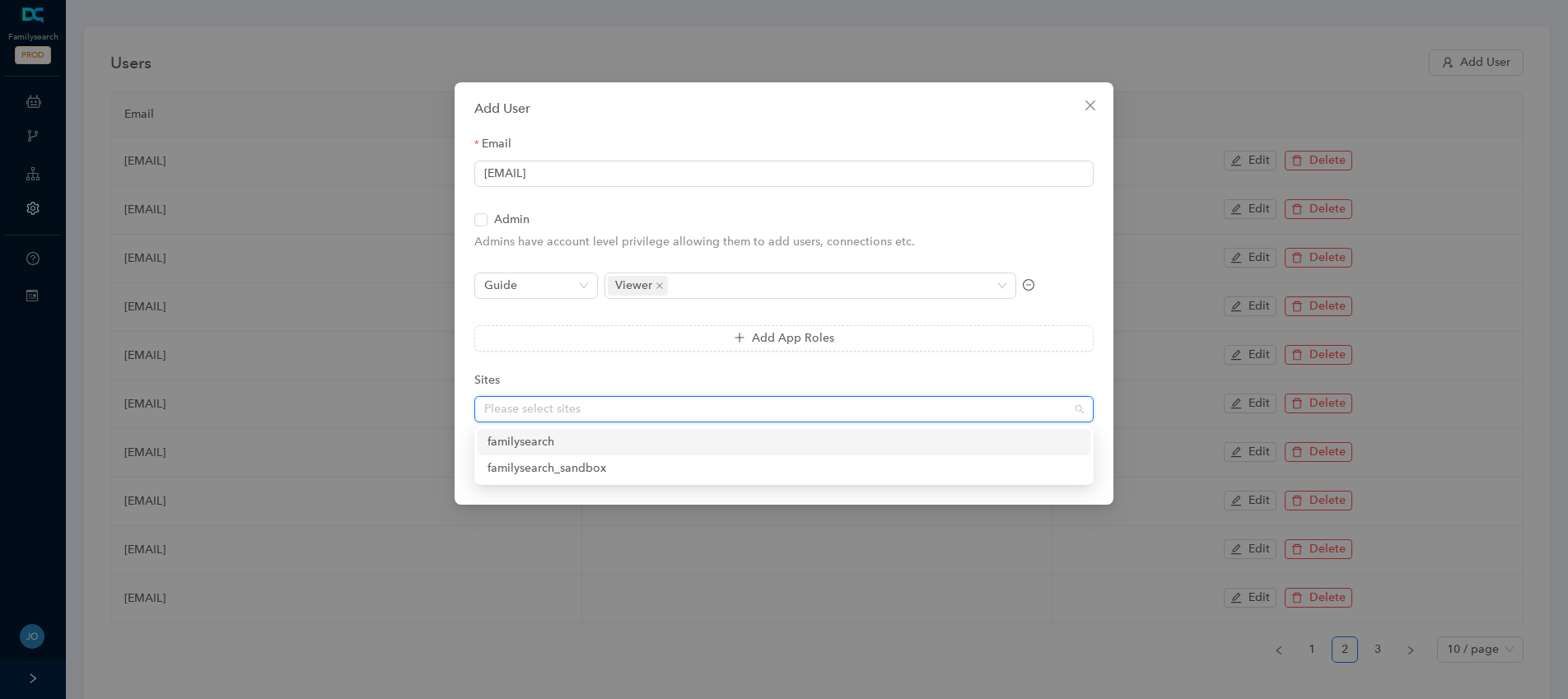 click on "familysearch" at bounding box center (0, 0) 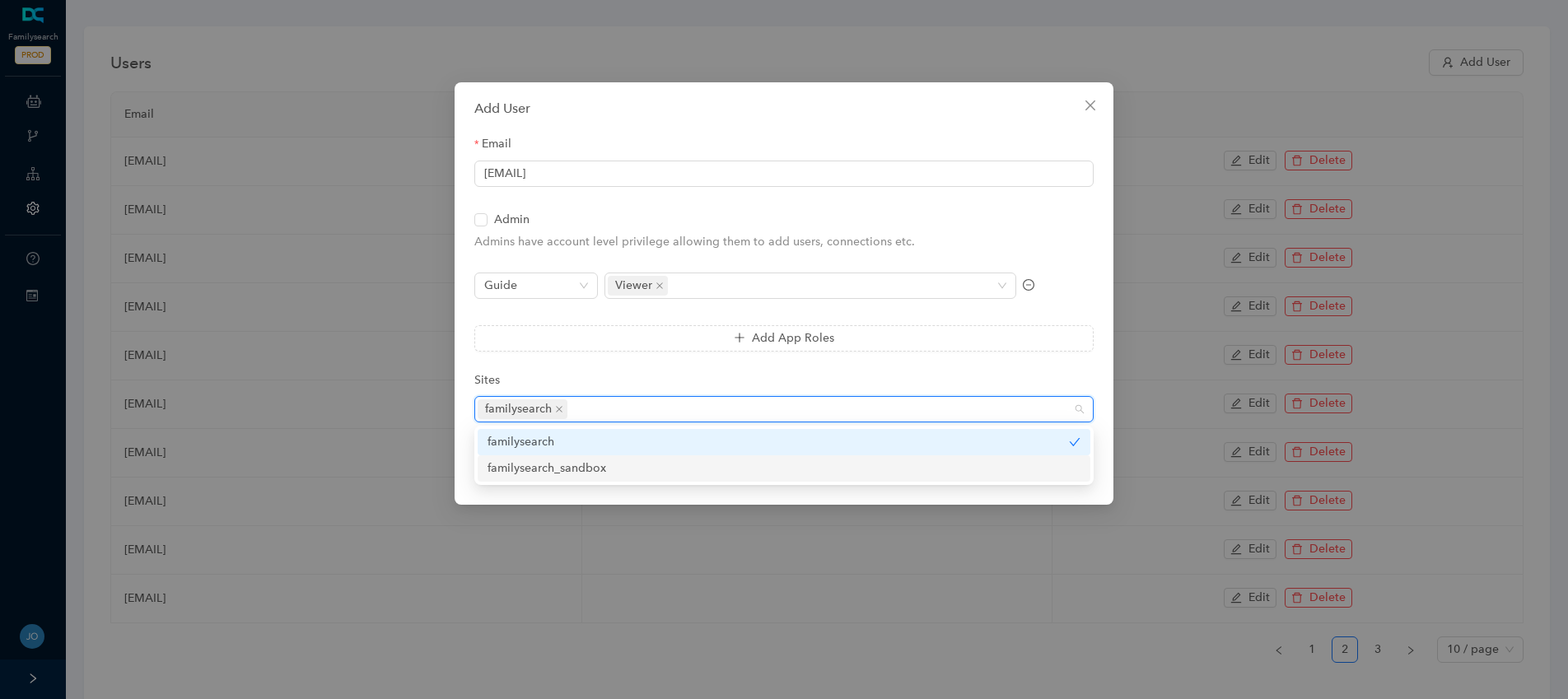 click on "familysearch_sandbox" at bounding box center (0, 0) 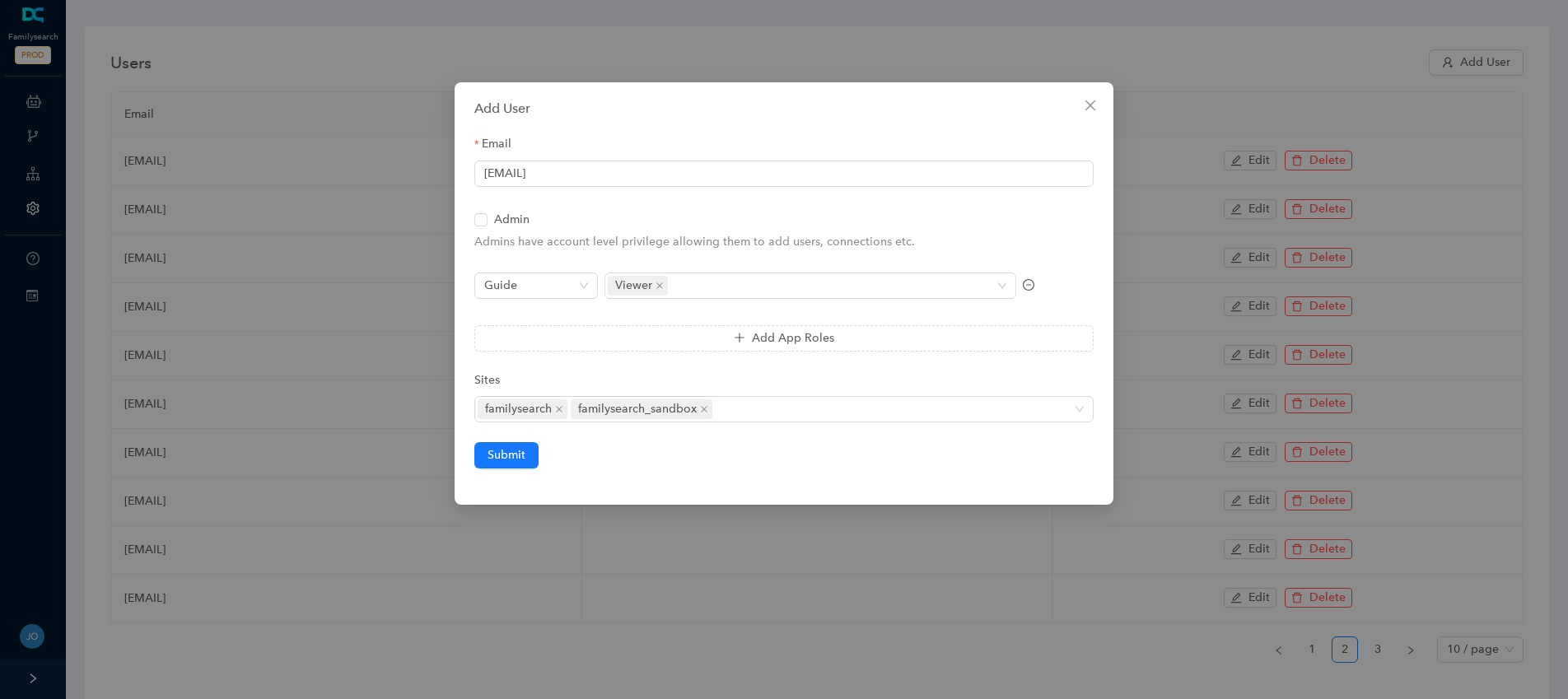 click on "Add User Email [EMAIL] Admin Admins have account level privilege allowing them to add users, connections etc. Guide Viewer   Add App Roles Sites familysearch familysearch_sandbox   Submit" at bounding box center [784, 293] 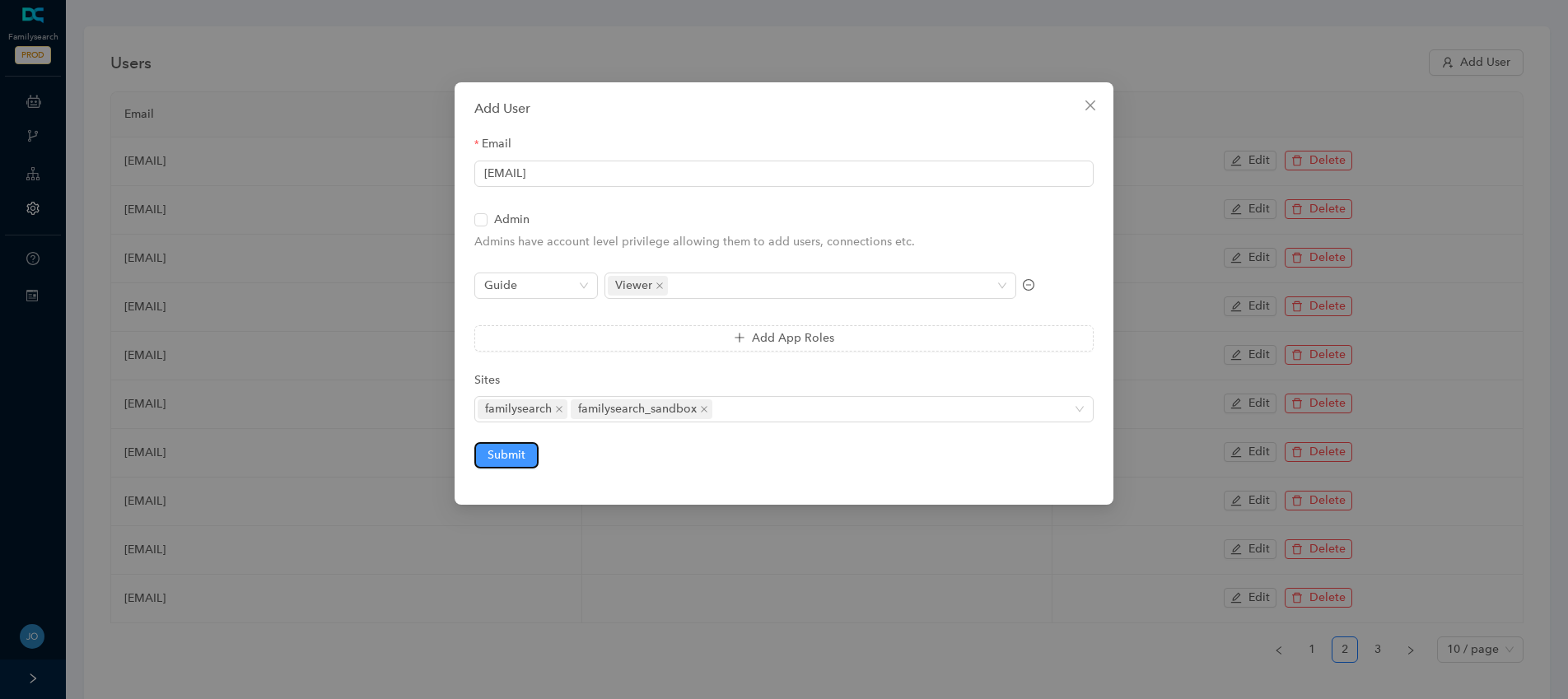 click on "Submit" at bounding box center [506, 455] 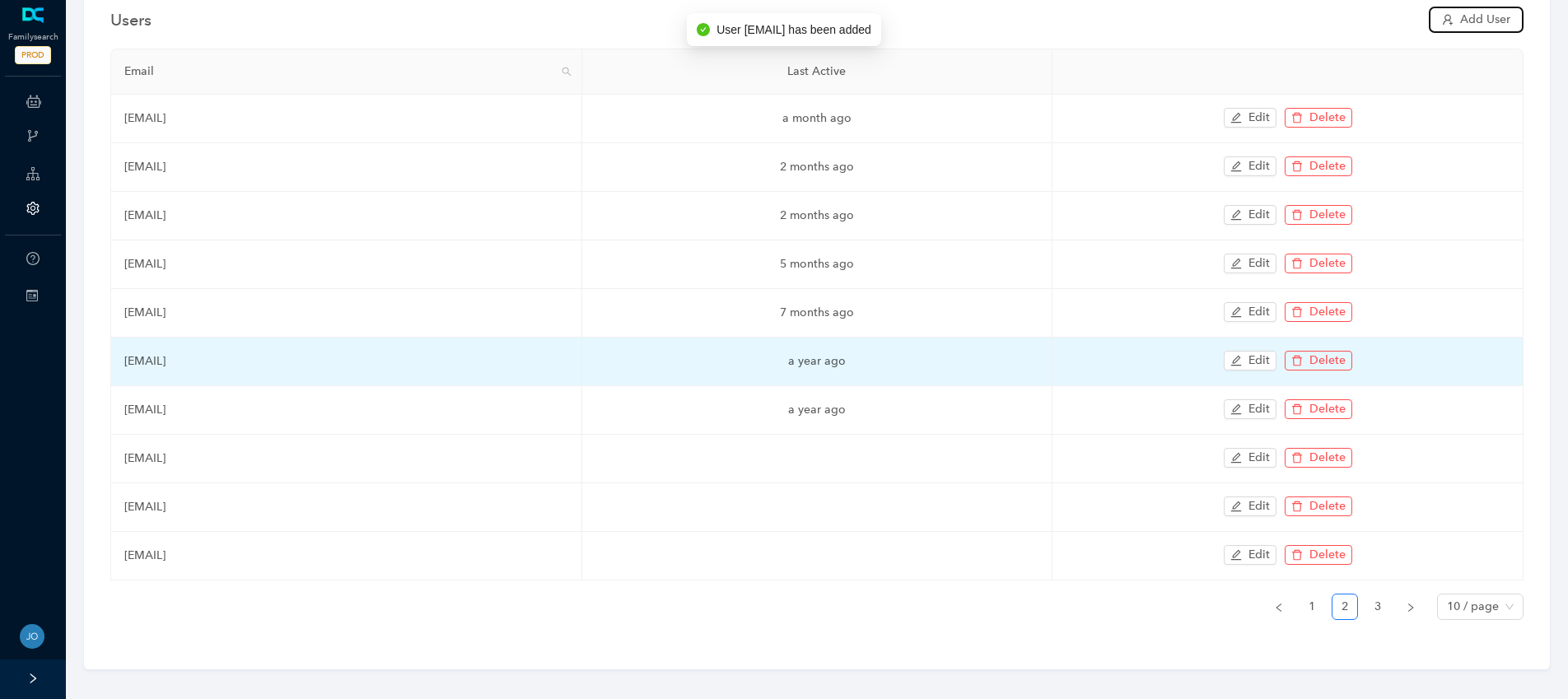 scroll, scrollTop: 53, scrollLeft: 0, axis: vertical 